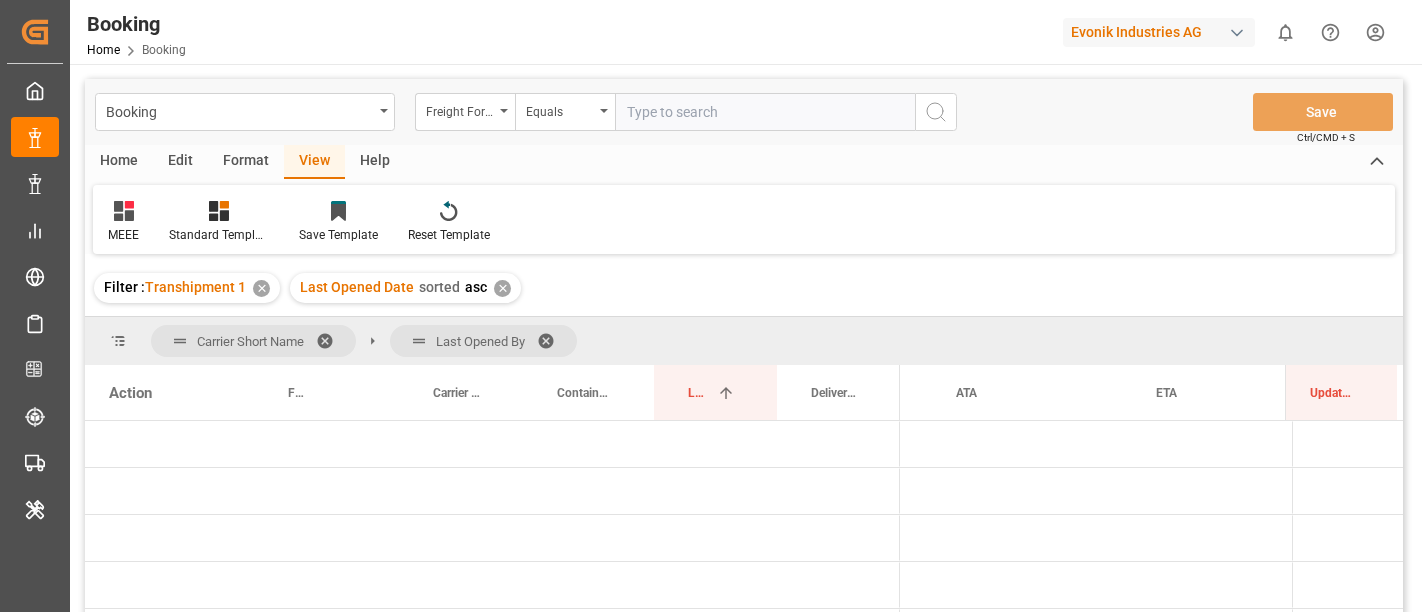 scroll, scrollTop: 0, scrollLeft: 0, axis: both 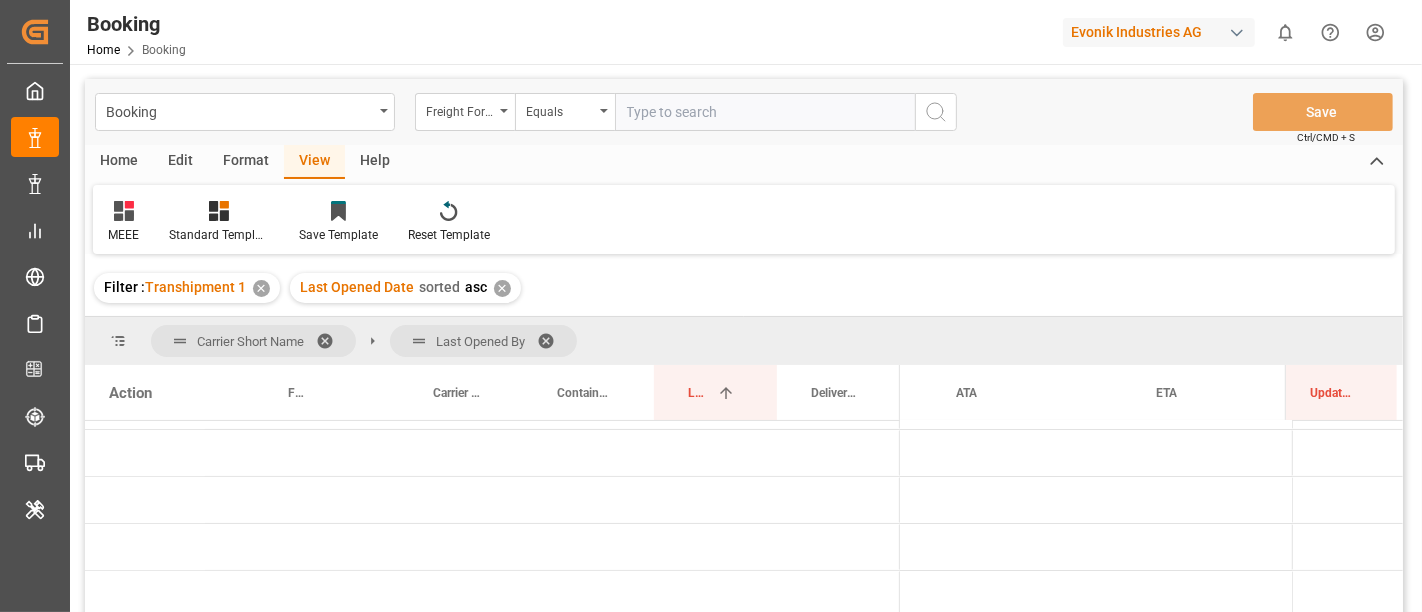 click on "Evonik Industries AG" at bounding box center (1159, 32) 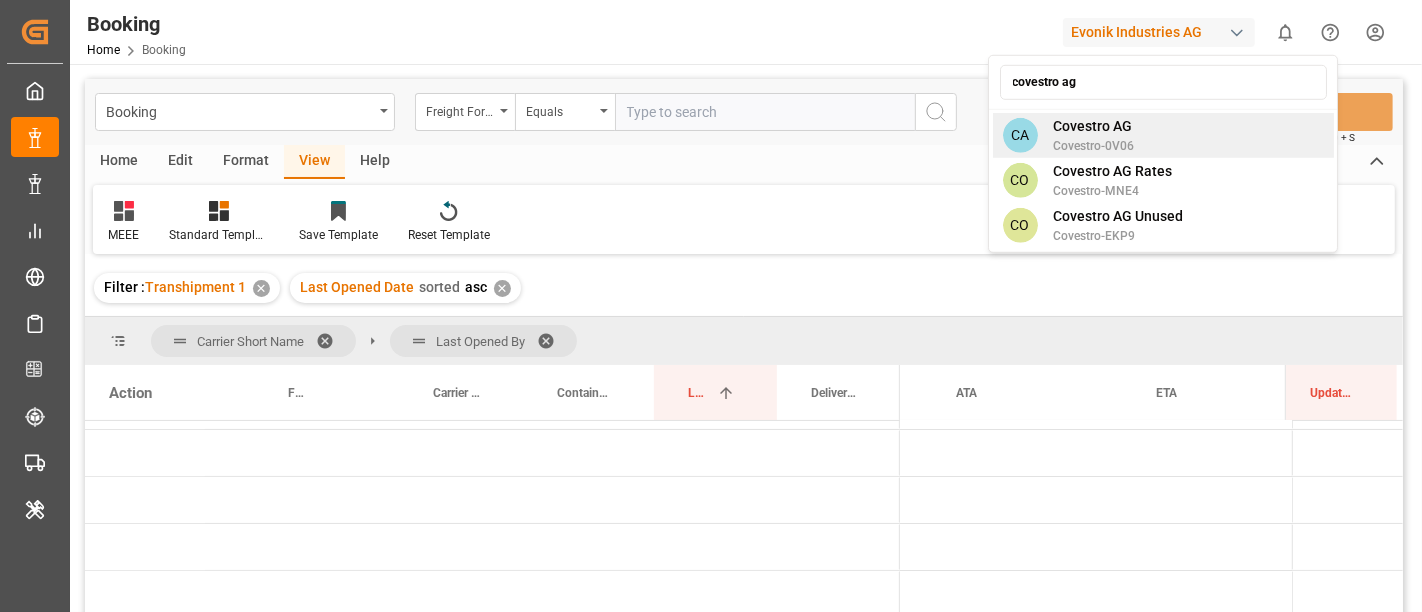 type on "covestro ag" 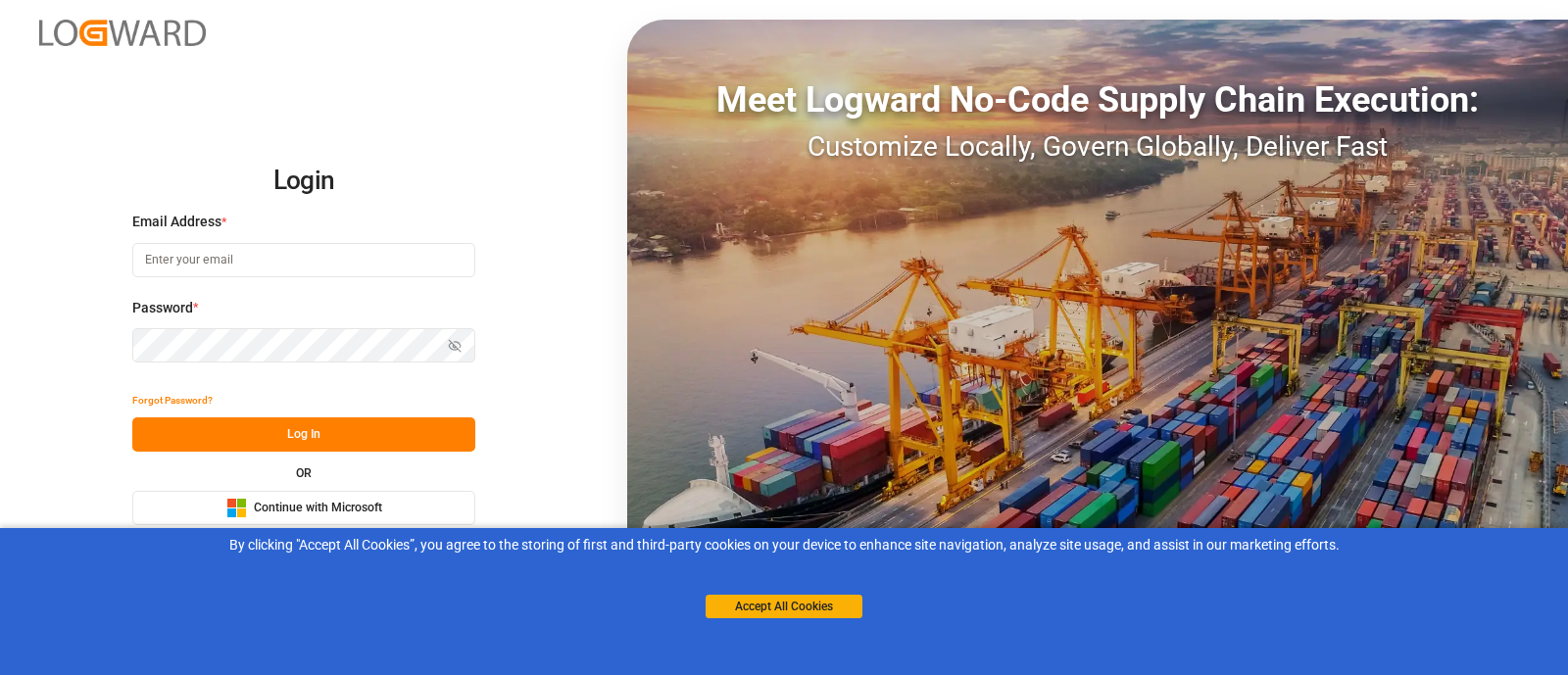 scroll, scrollTop: 0, scrollLeft: 0, axis: both 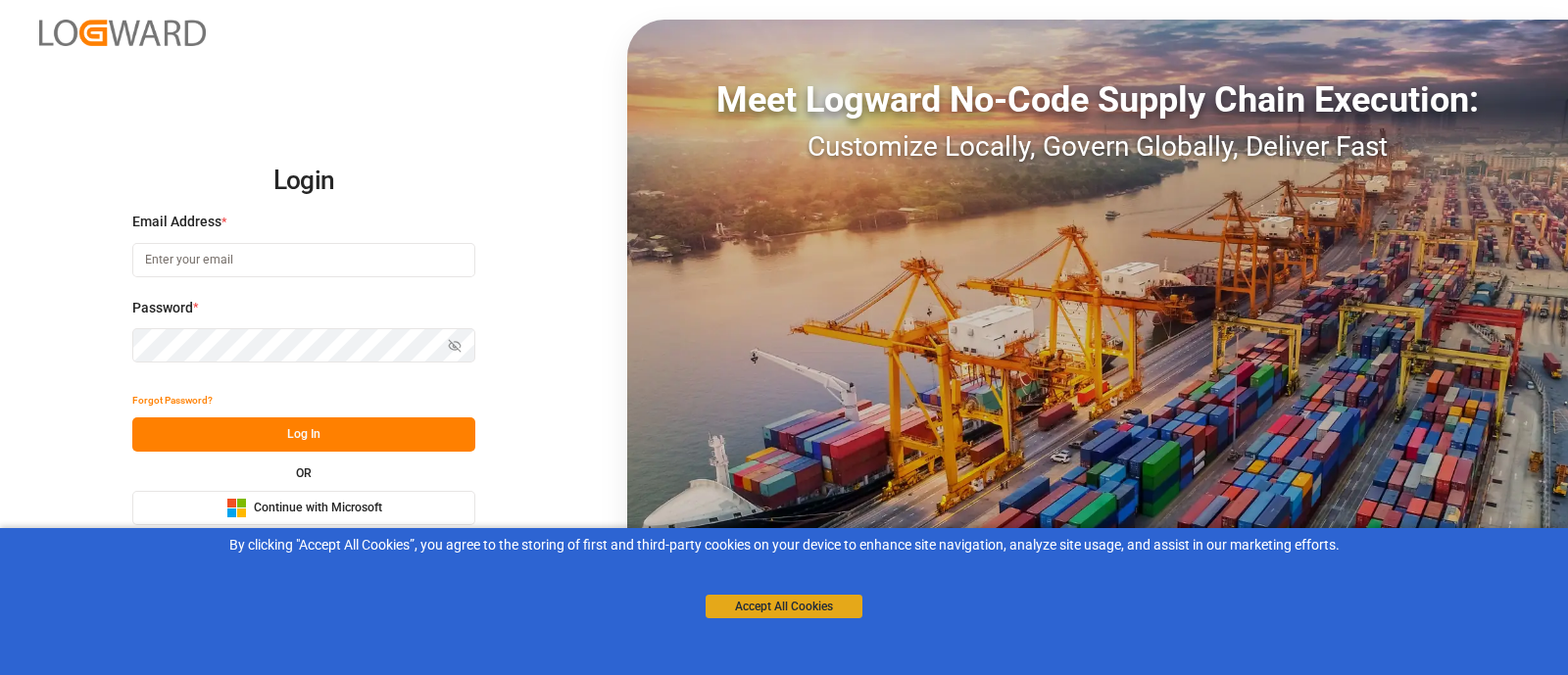 click on "Accept All Cookies" at bounding box center (784, 606) 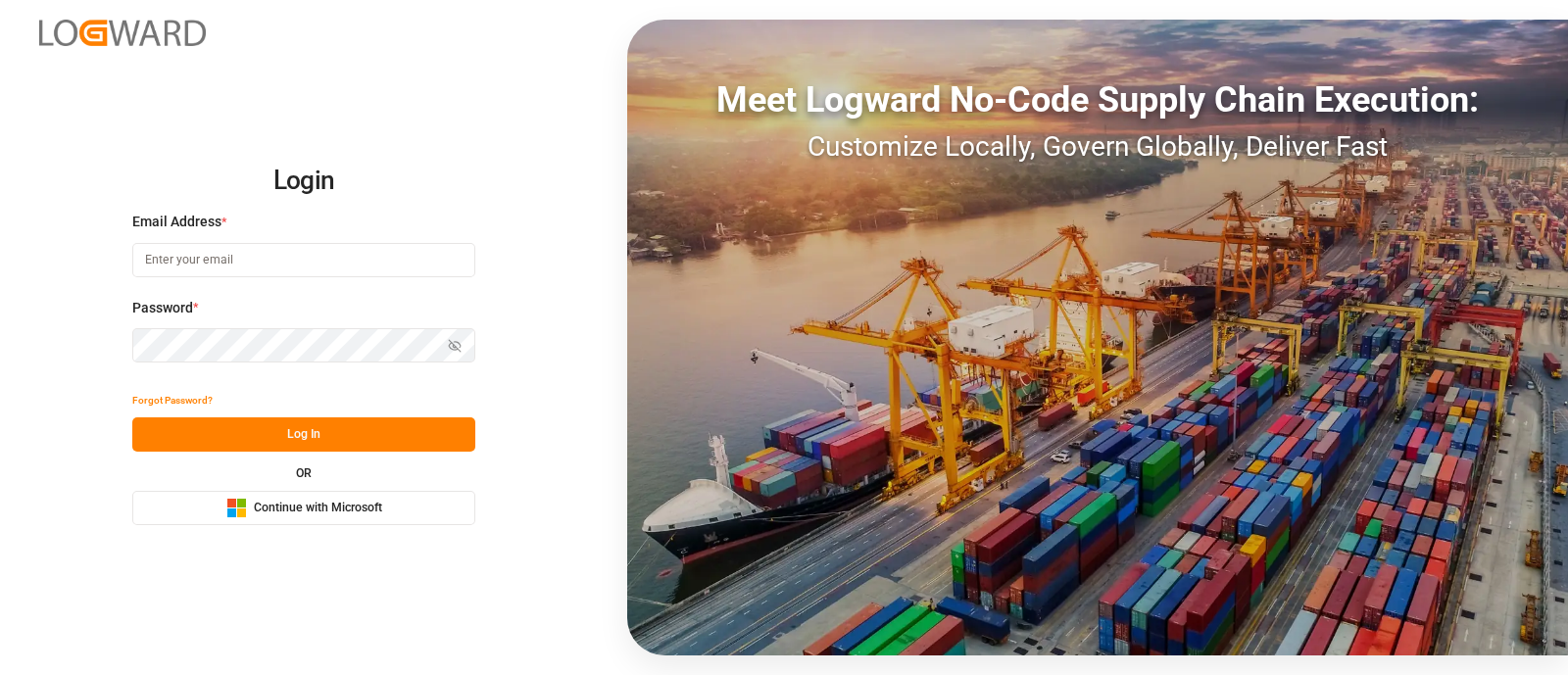 click on "Microsoft Logo Continue with Microsoft" at bounding box center [304, 507] 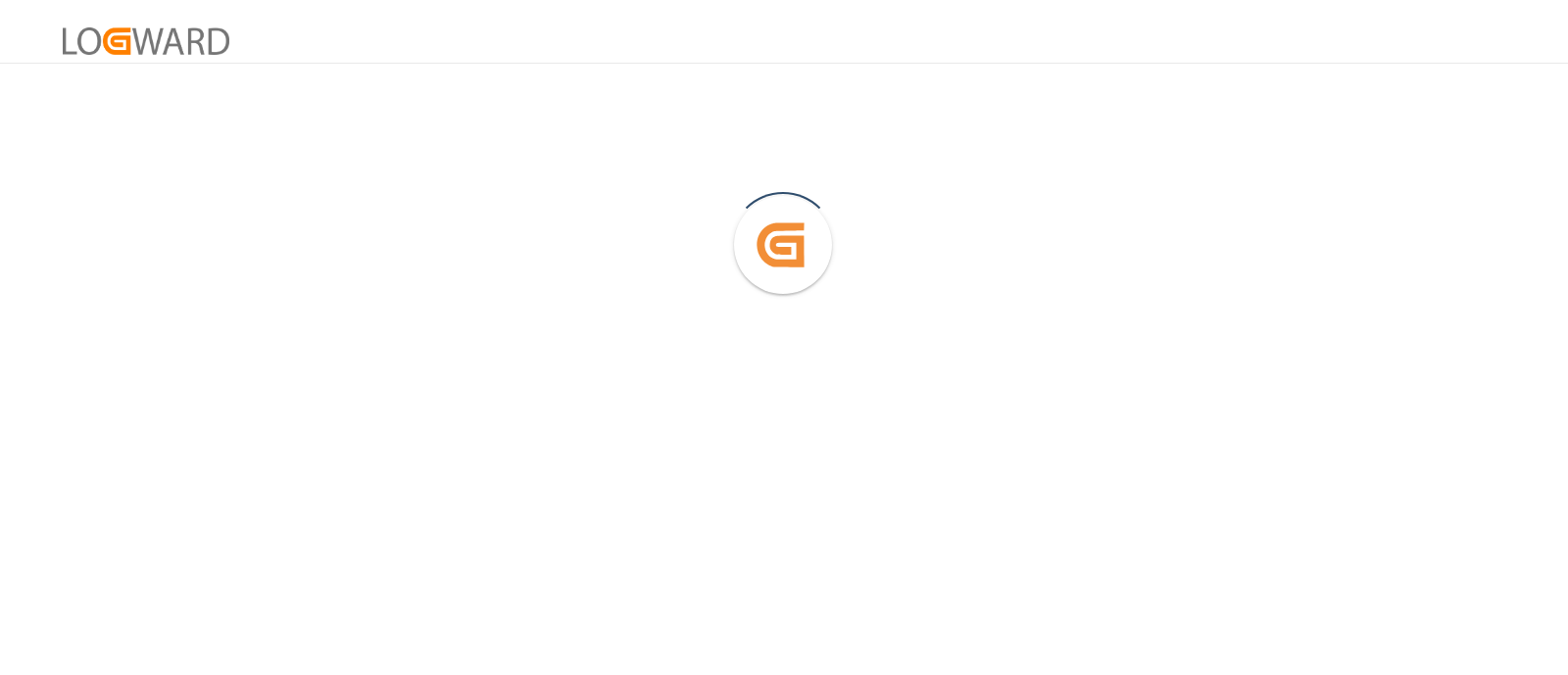 scroll, scrollTop: 0, scrollLeft: 0, axis: both 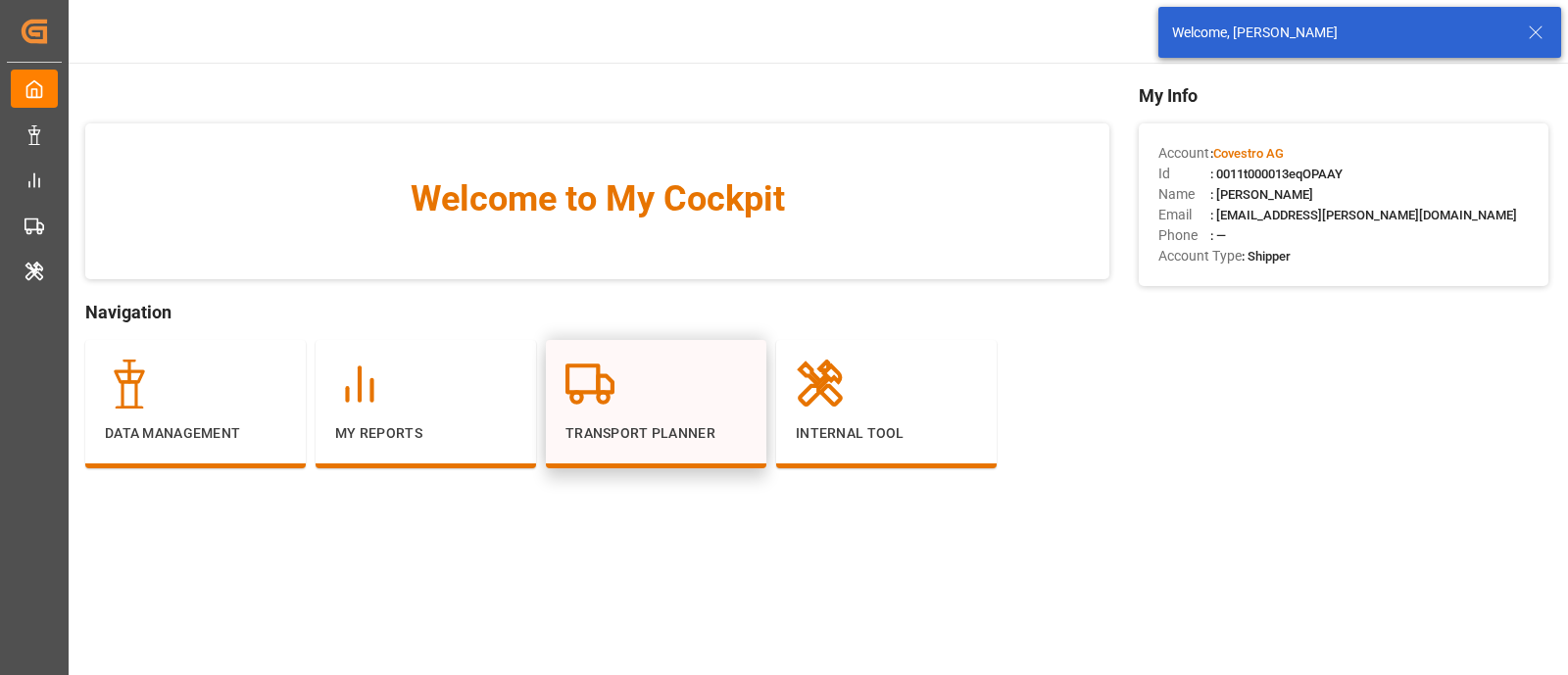 click at bounding box center (656, 384) 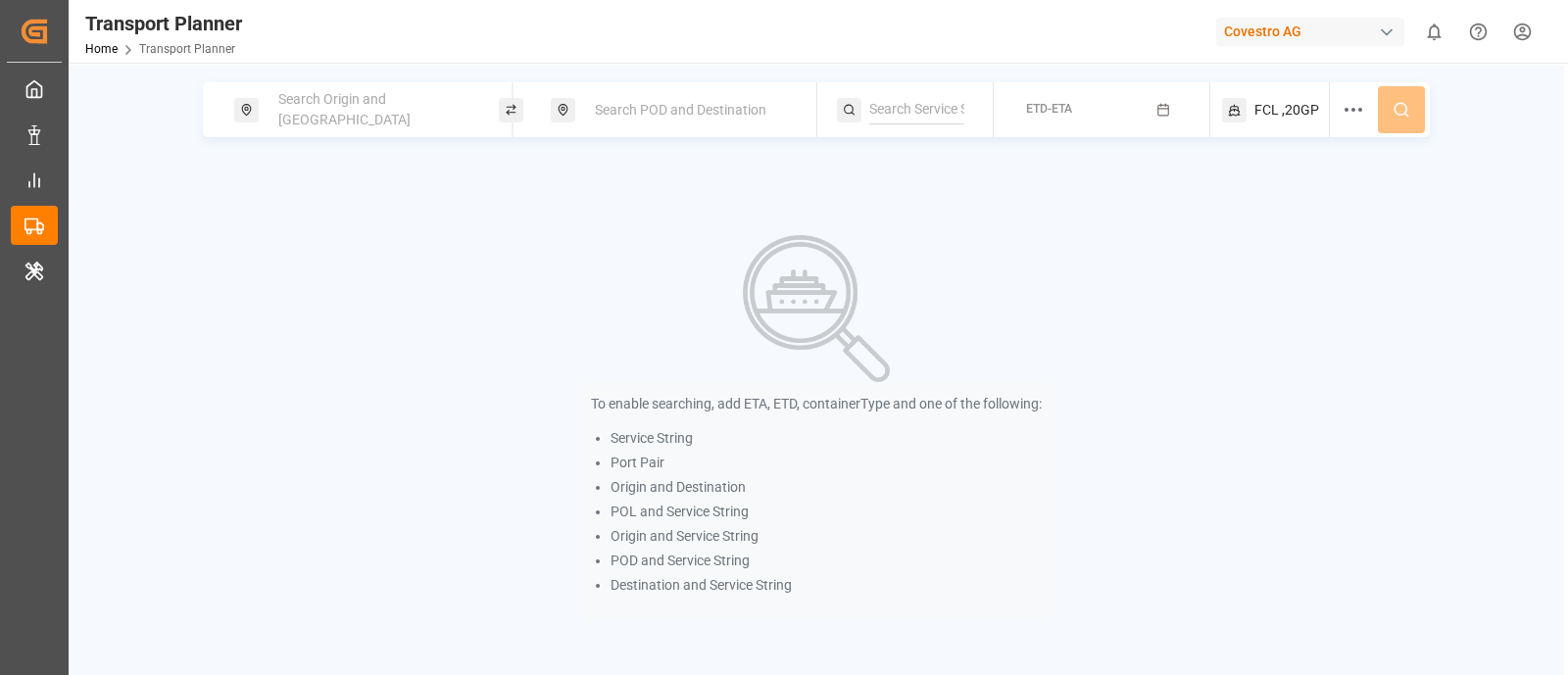 click on "Search POD and Destination" at bounding box center (680, 110) 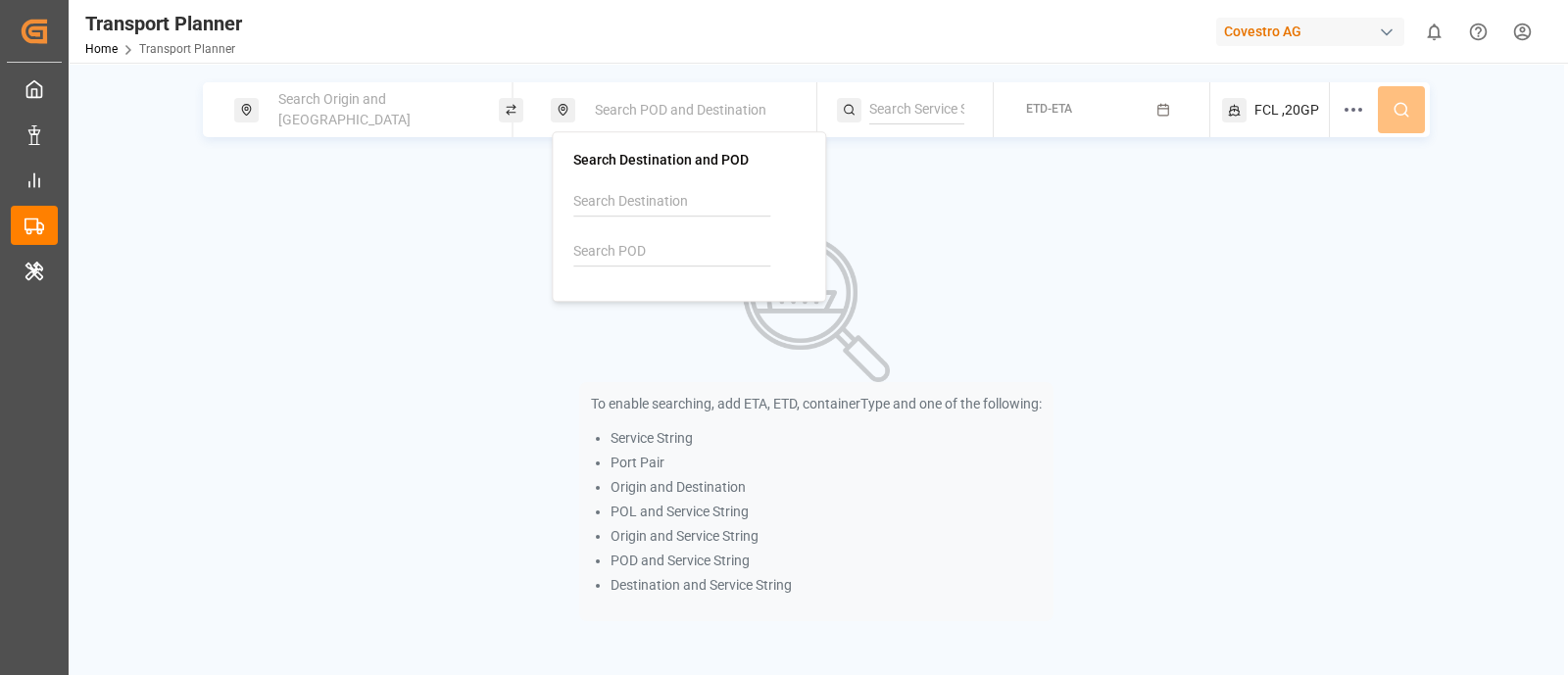 click at bounding box center [671, 252] 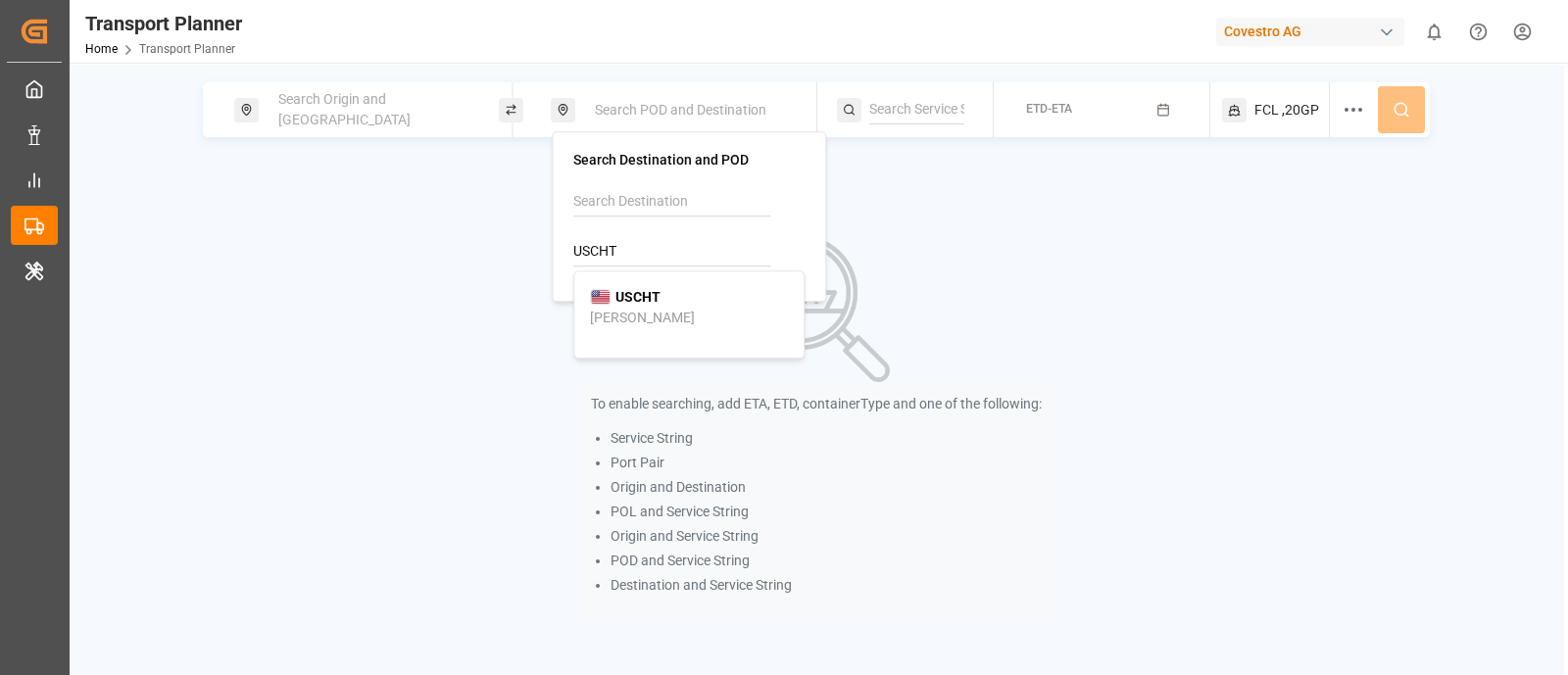 type on "USCHT" 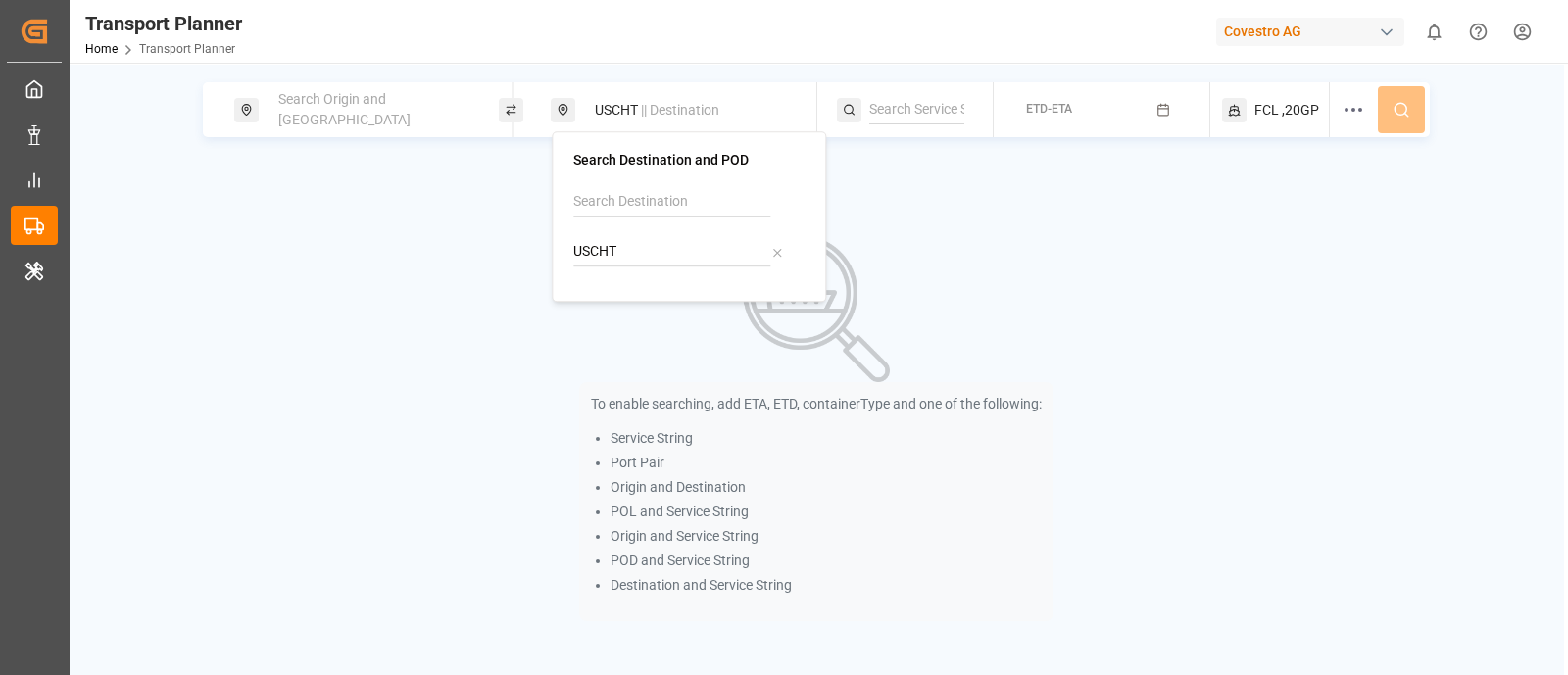 click on "Search Origin and POL" at bounding box center (344, 109) 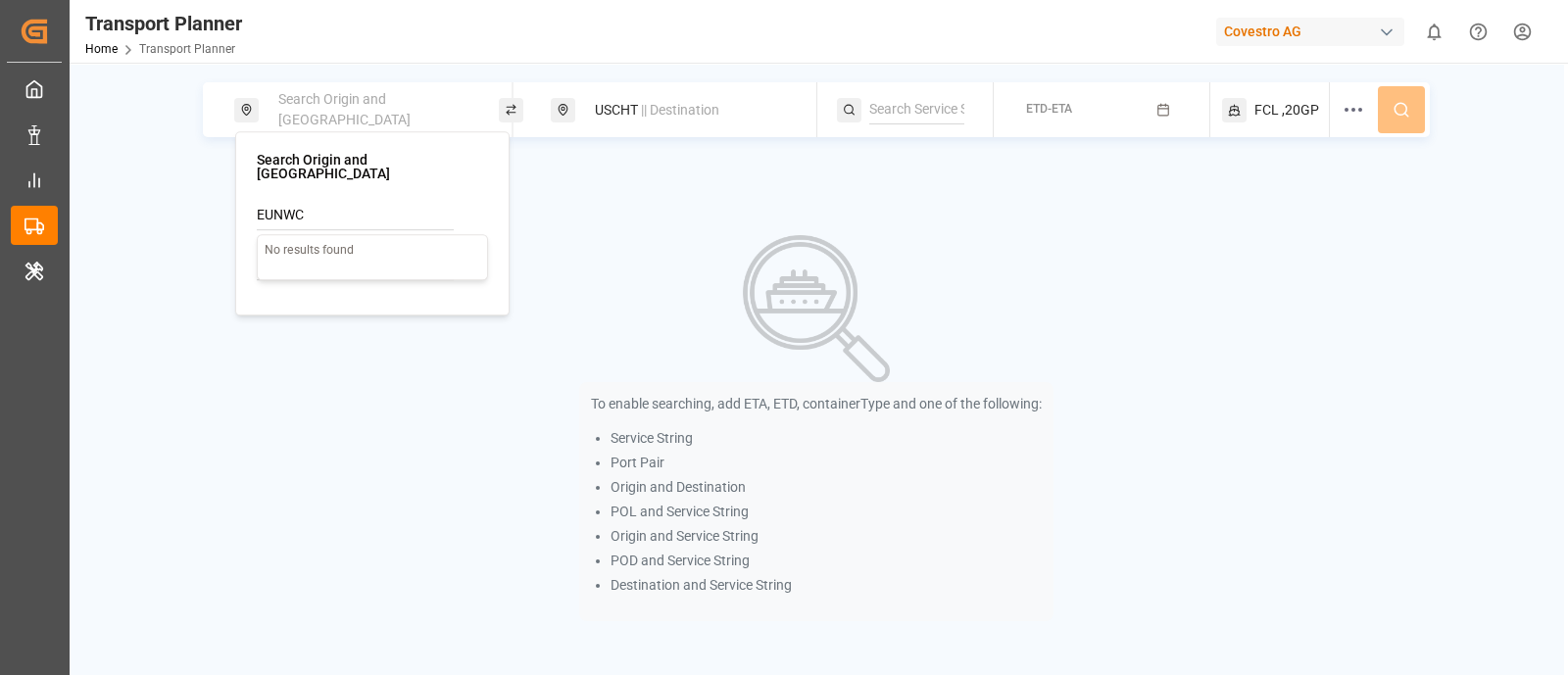 click on "EUNWC" at bounding box center [355, 216] 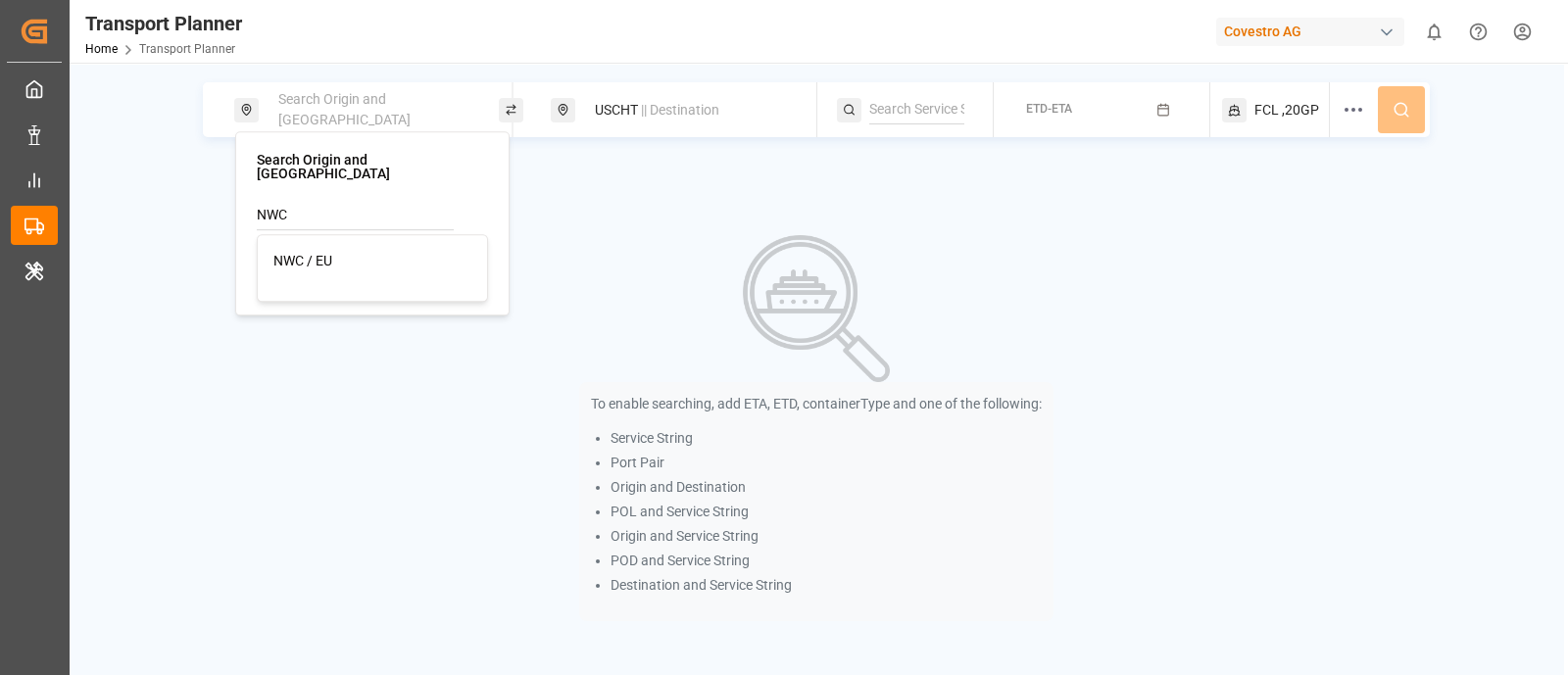 click on "NWC / EU" at bounding box center (303, 261) 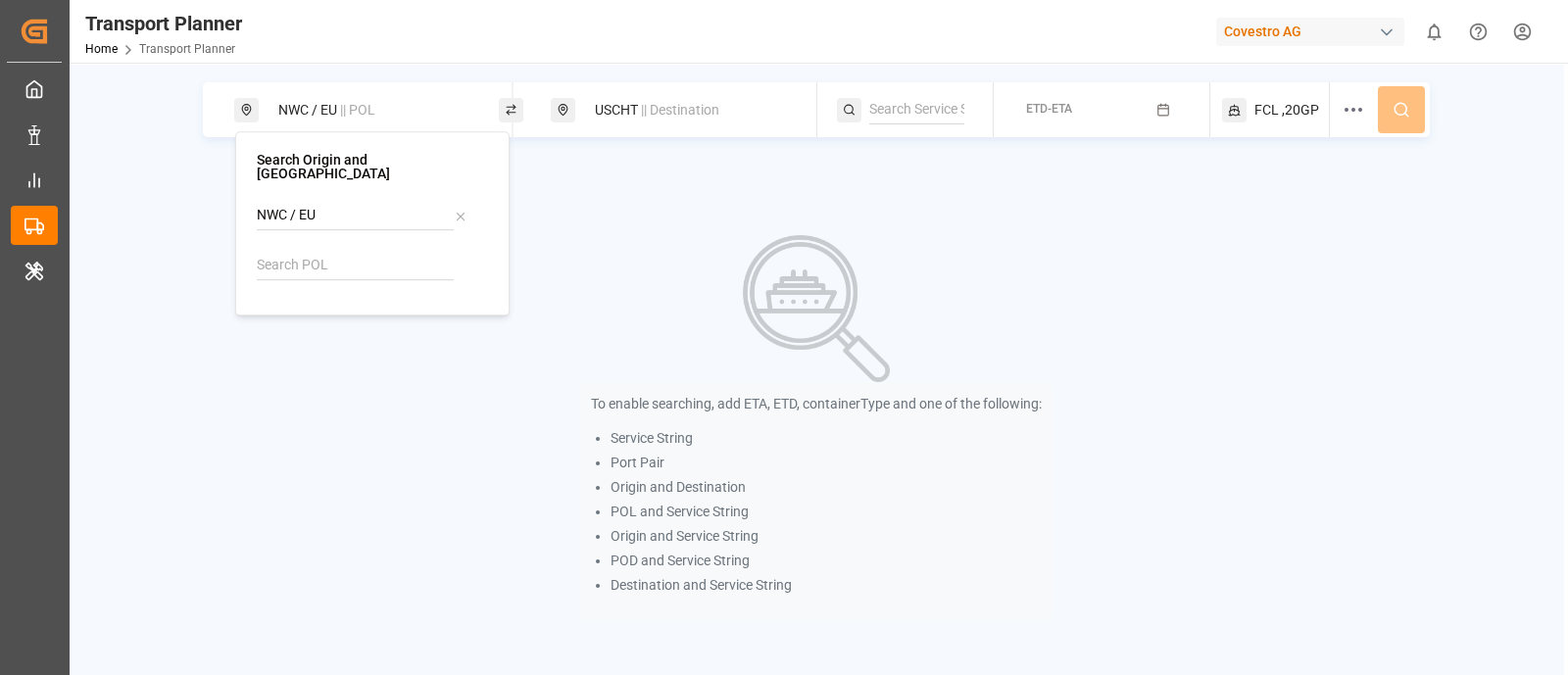click on "ETD-ETA" at bounding box center (1102, 110) 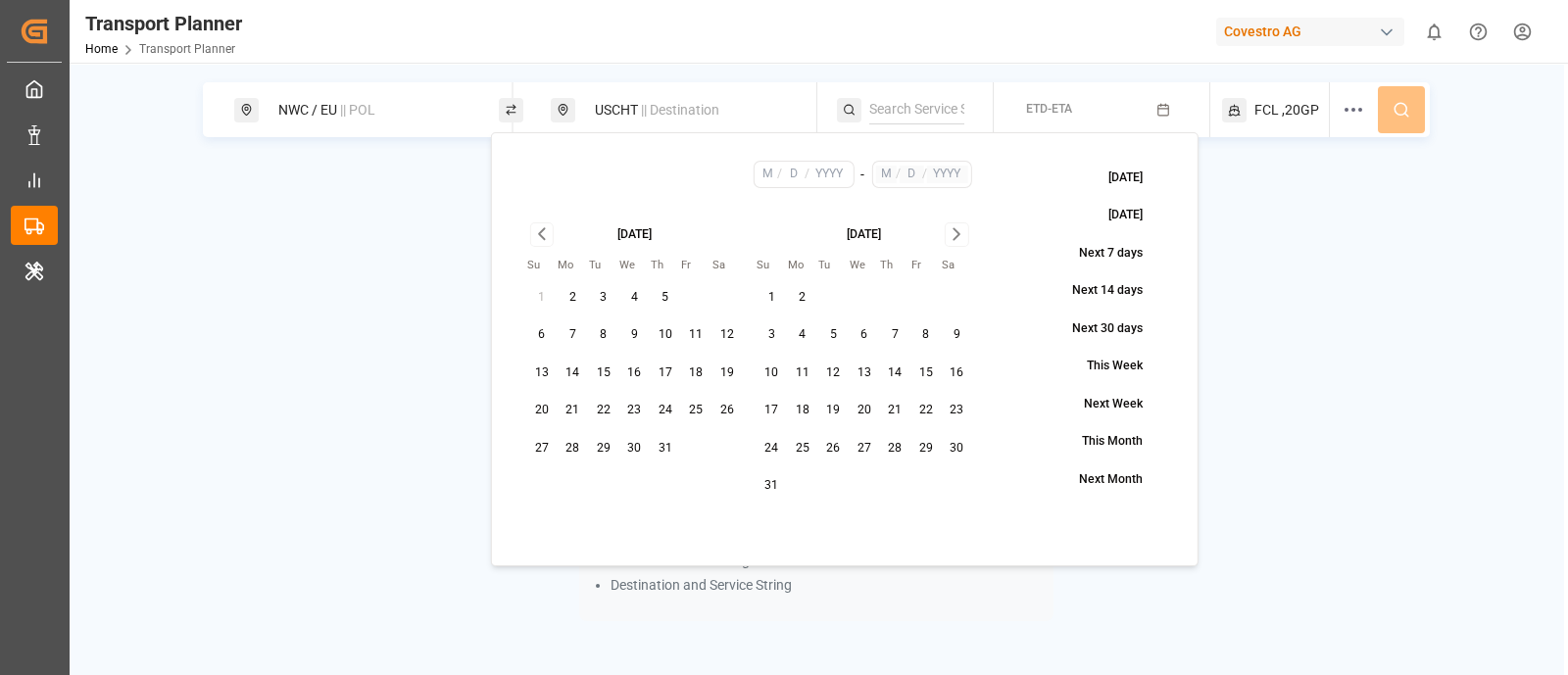 click on "5" at bounding box center [665, 298] 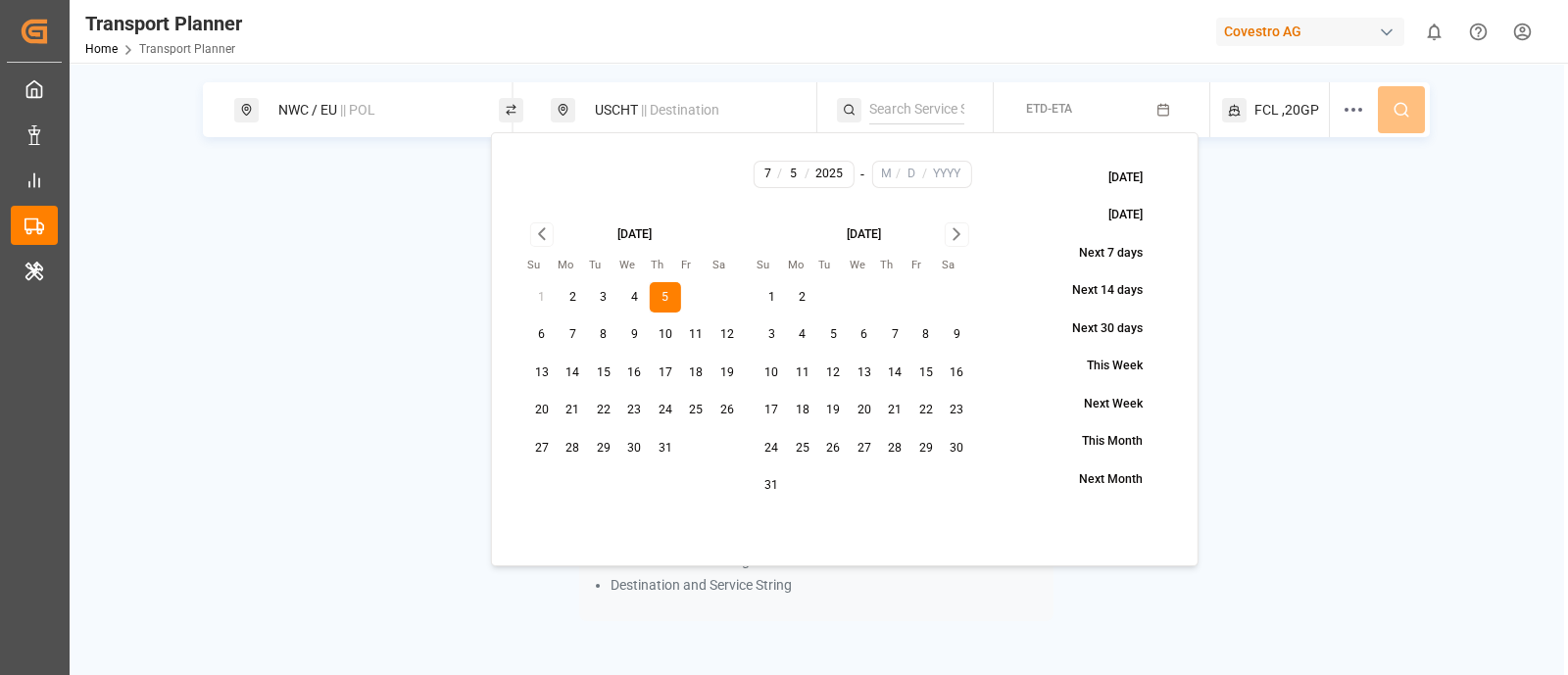 click 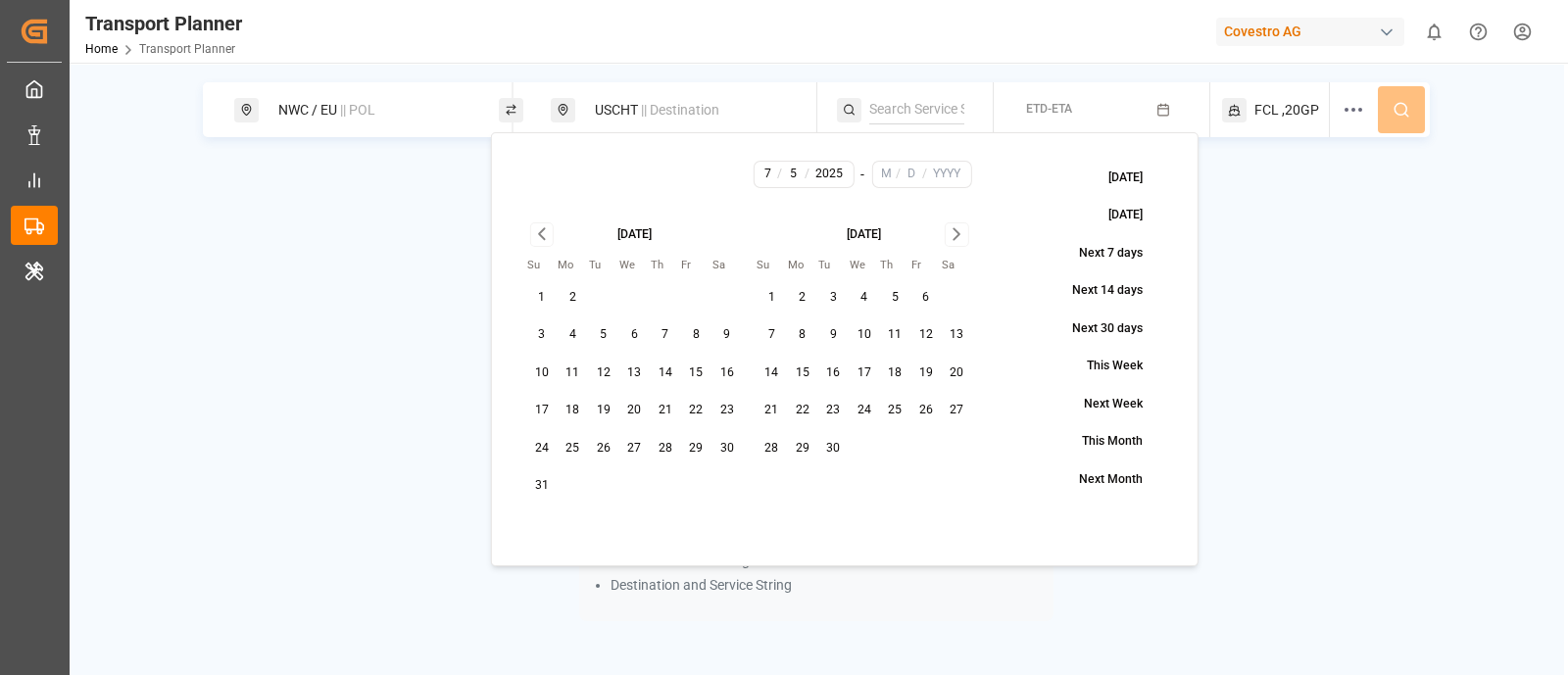 click 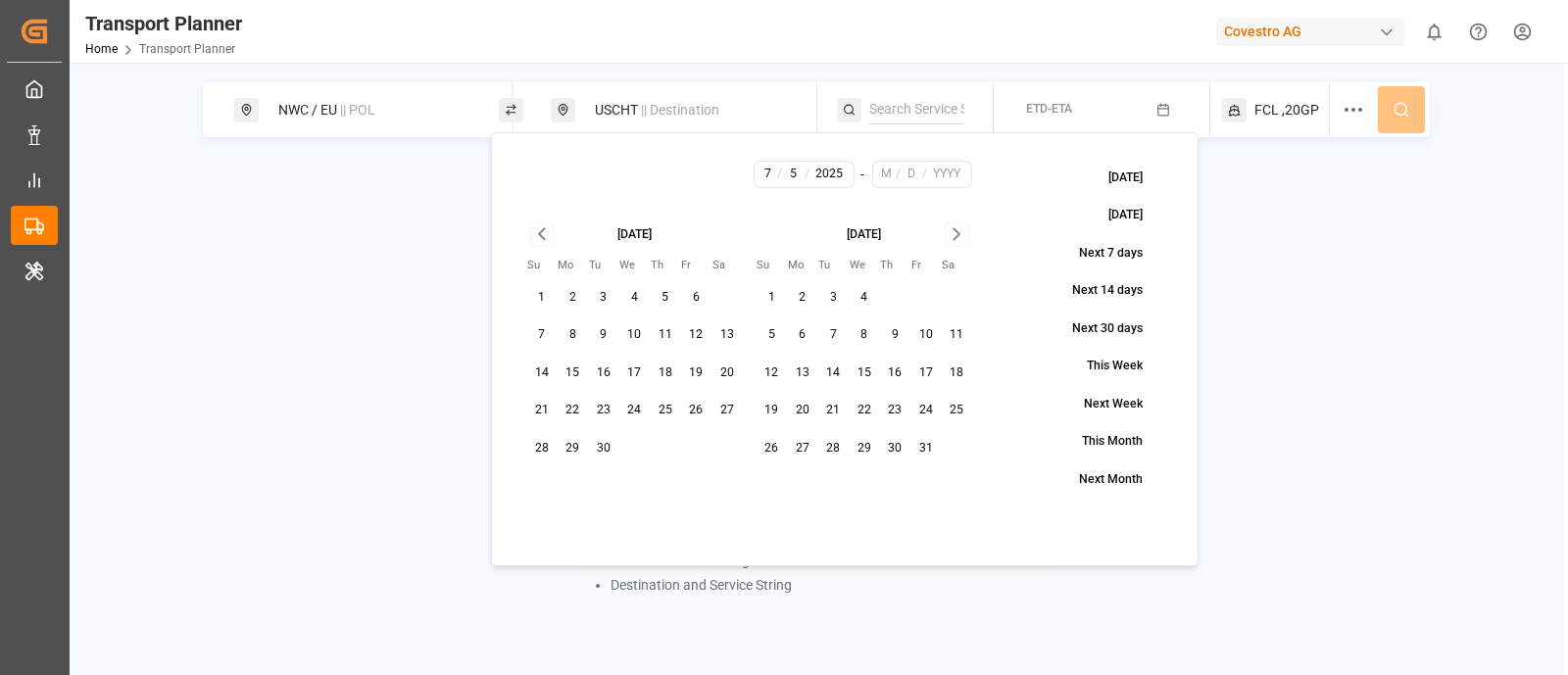 click on "31" at bounding box center [926, 449] 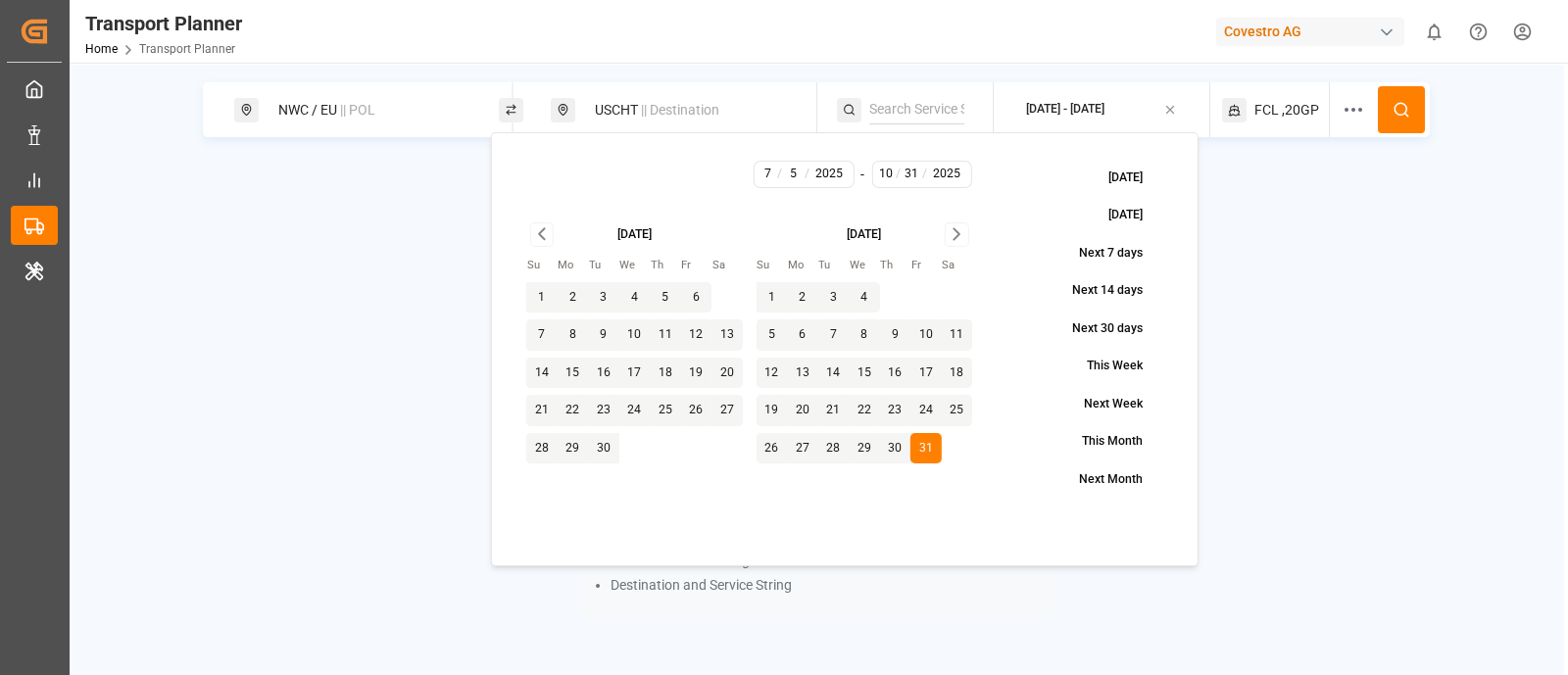 click at bounding box center (1401, 110) 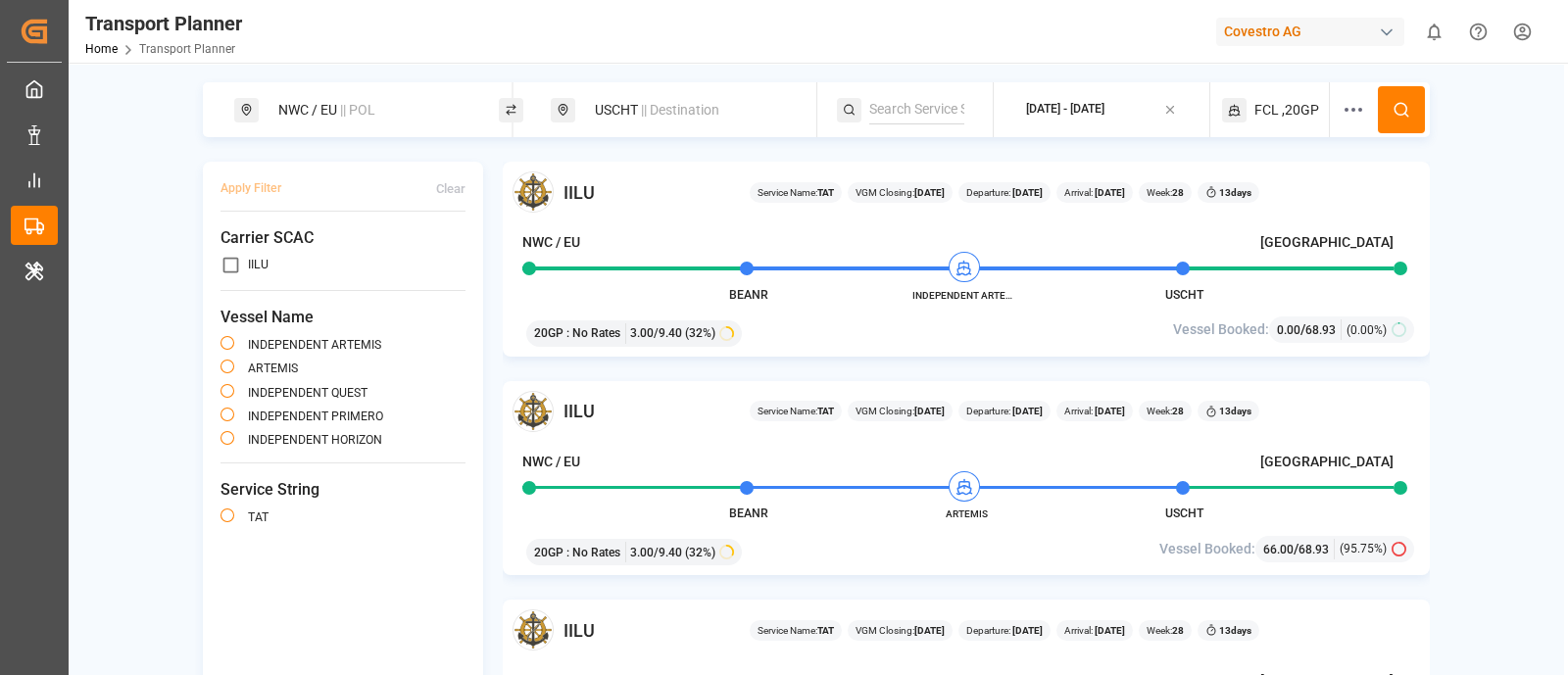 type 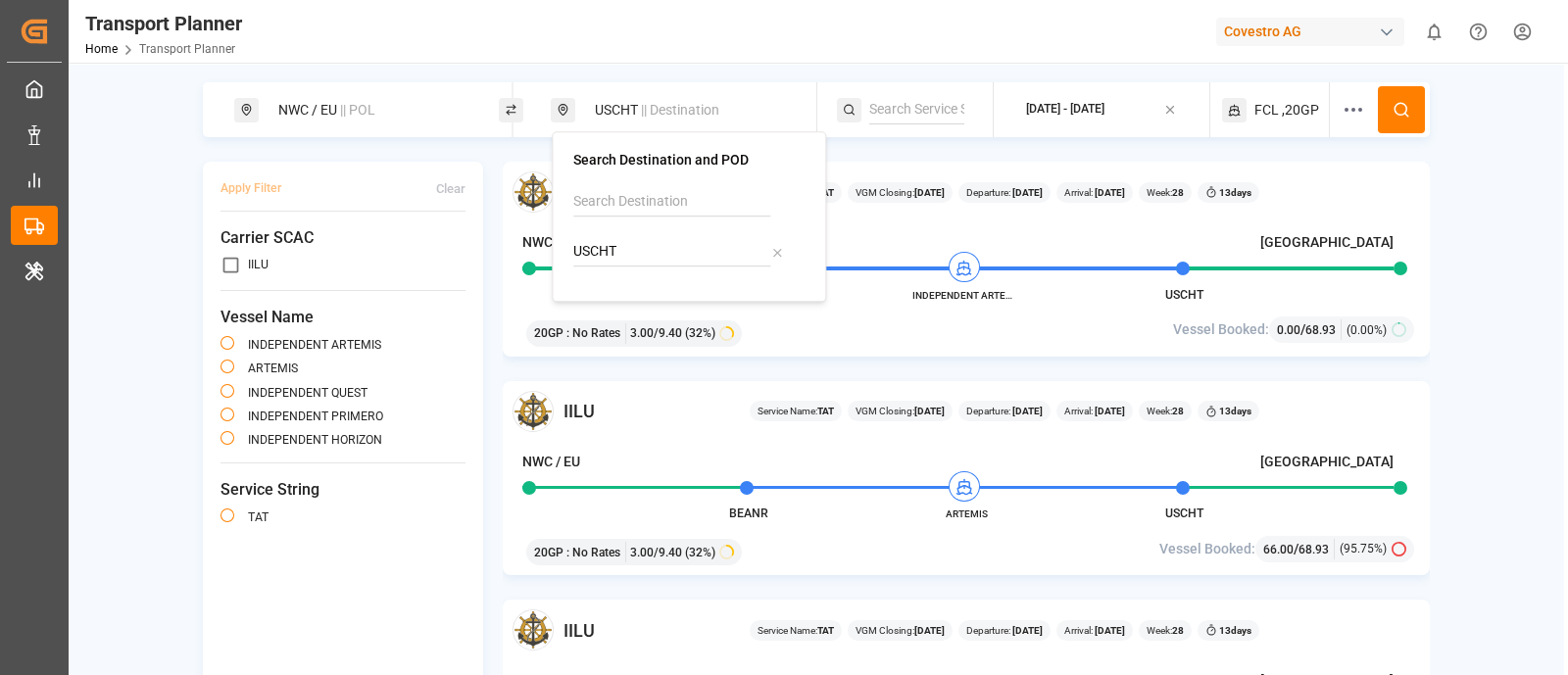 click on "USCHT" at bounding box center (671, 252) 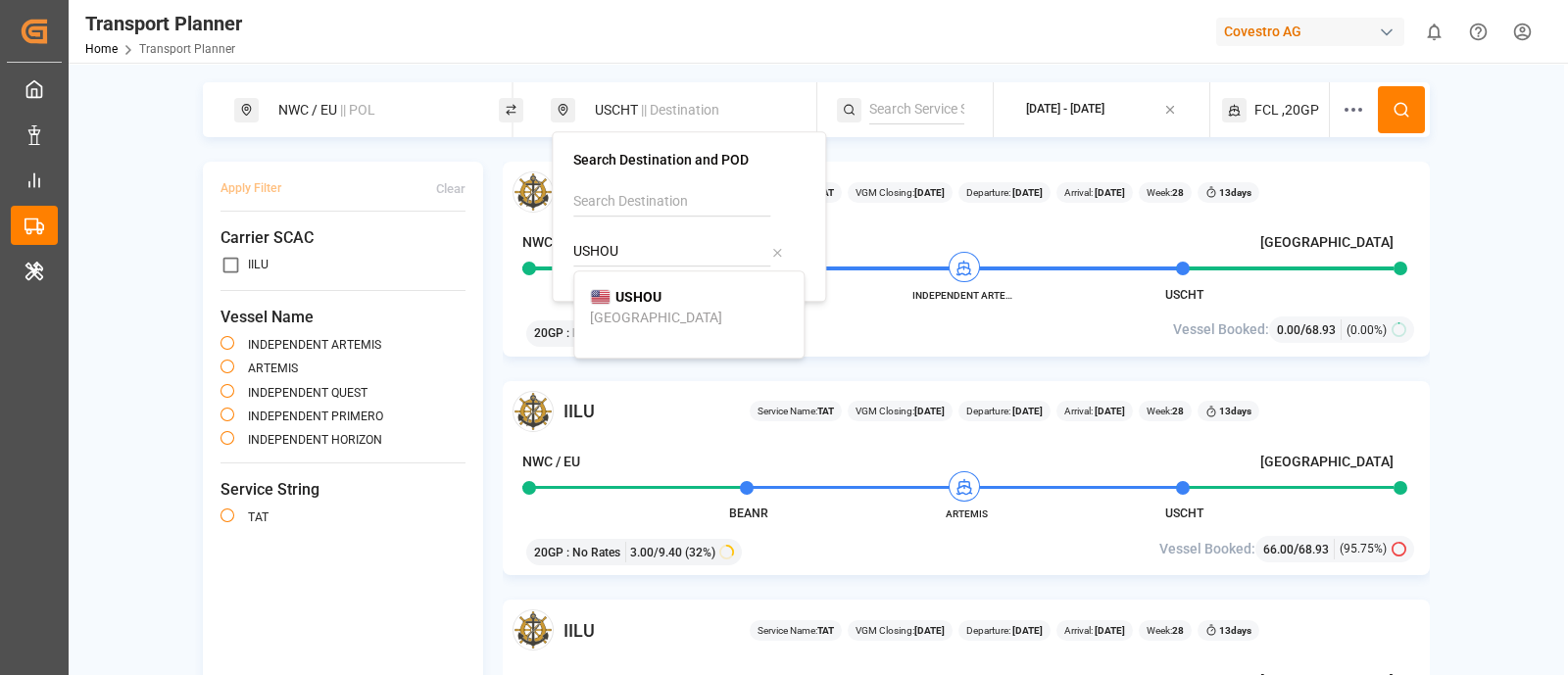 type on "USHOU" 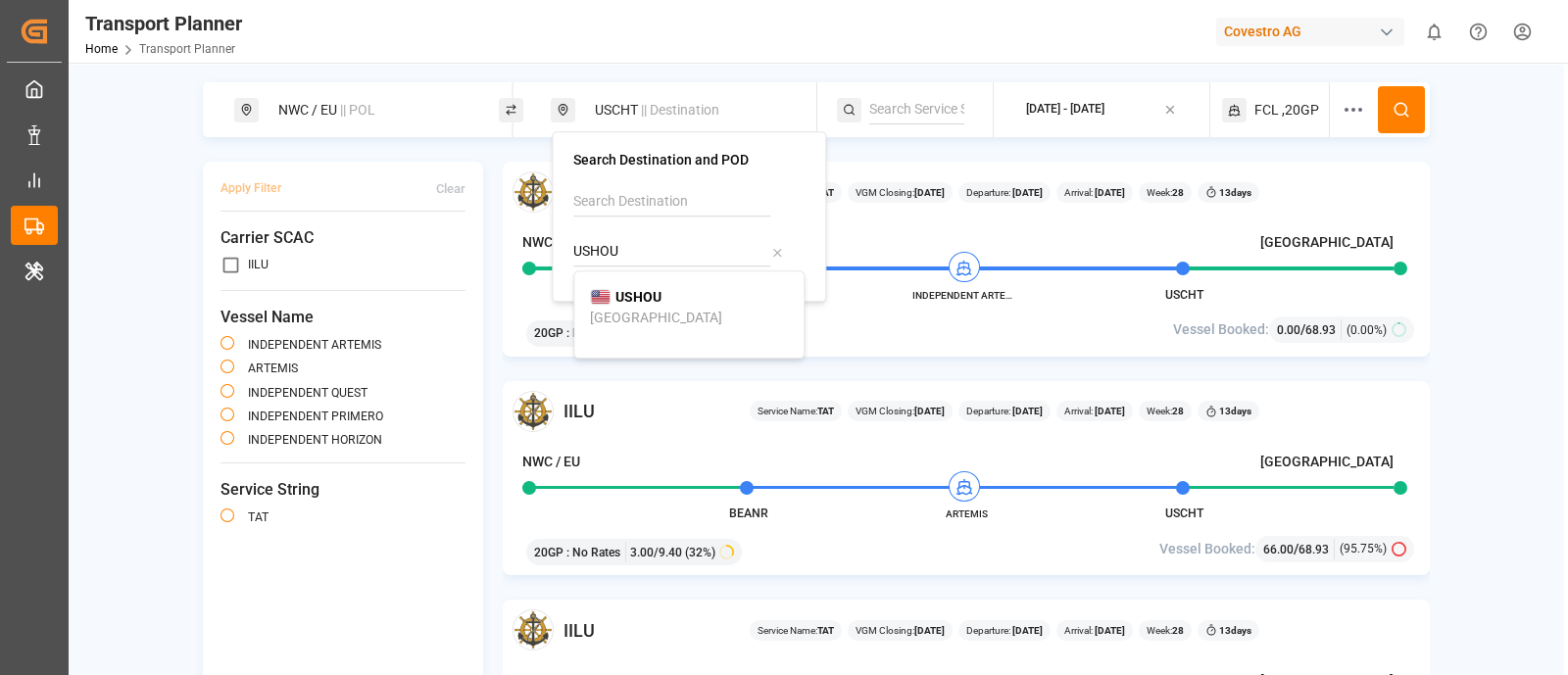 click on "USHOU" at bounding box center (638, 297) 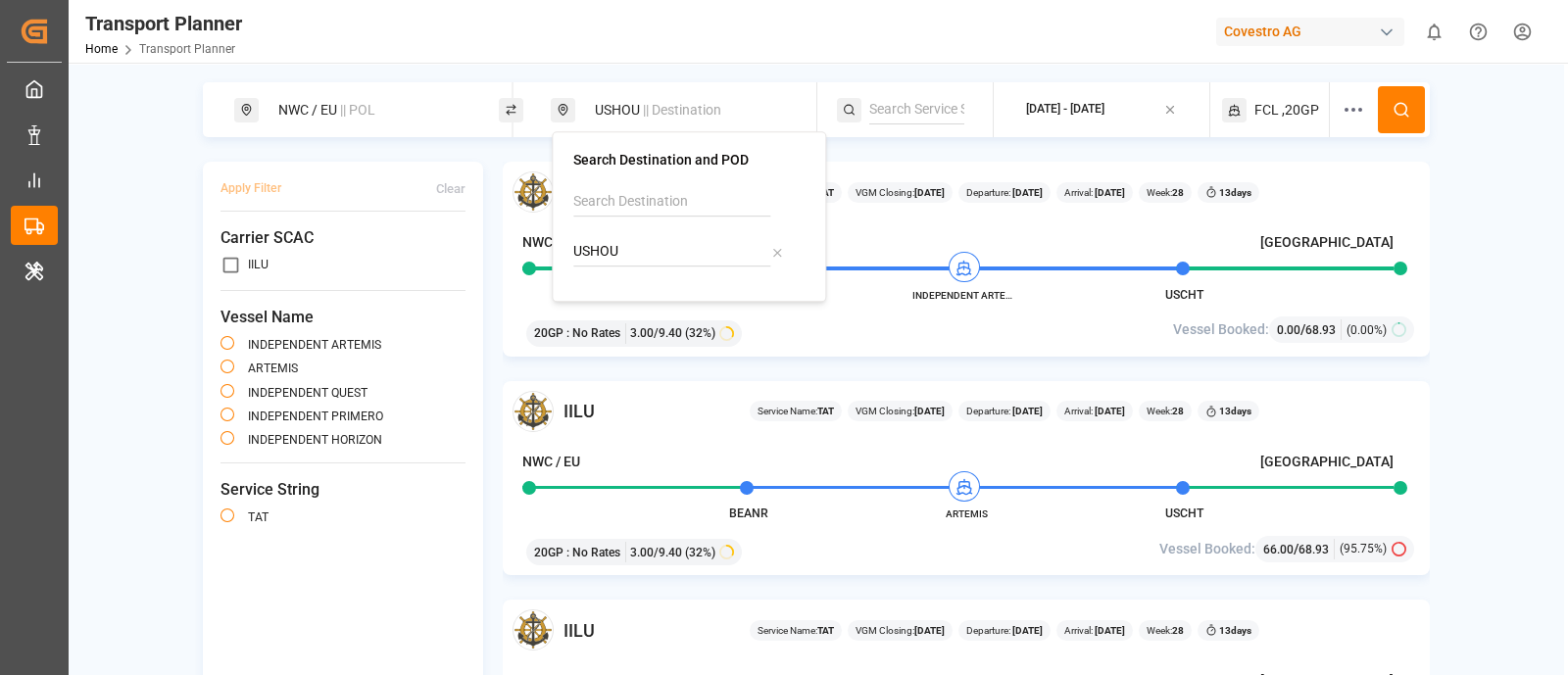 click at bounding box center [1401, 110] 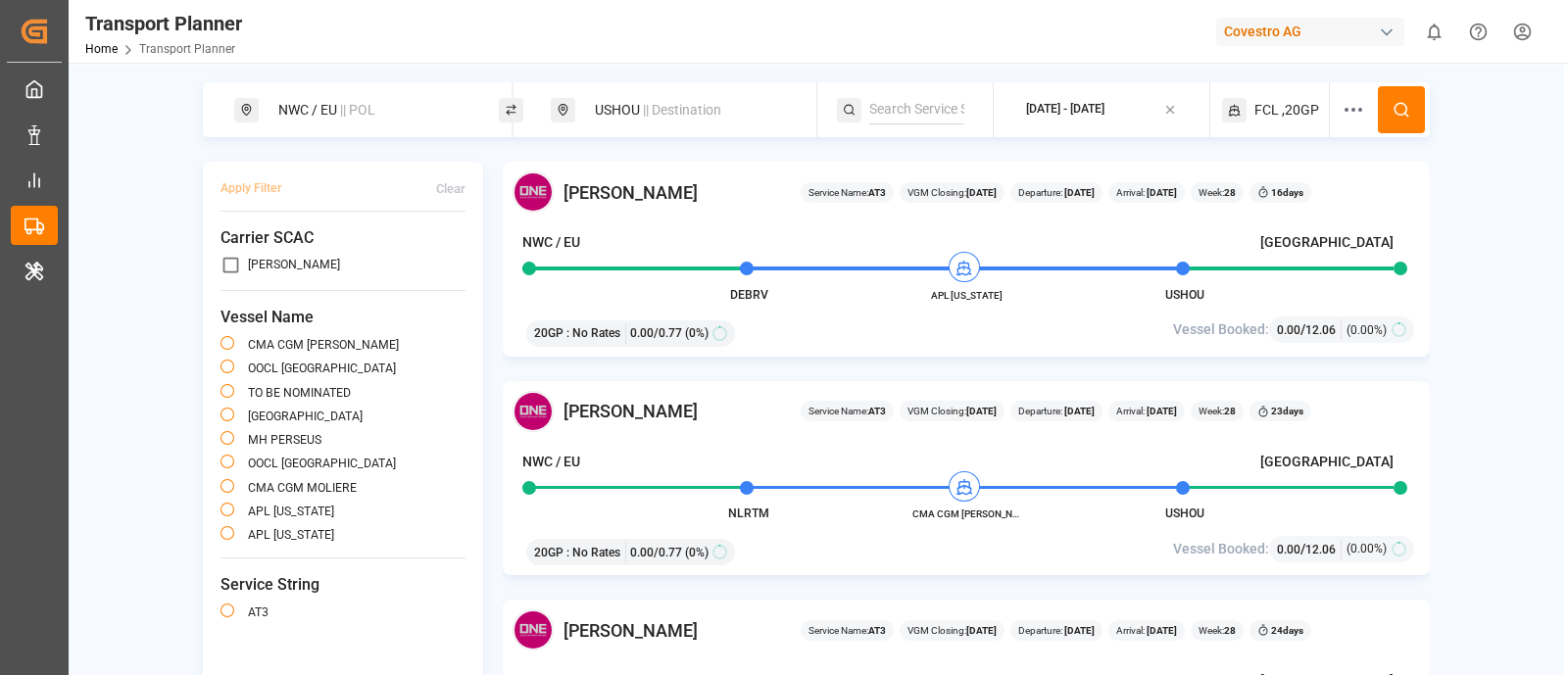 click on "|| Destination" at bounding box center (682, 110) 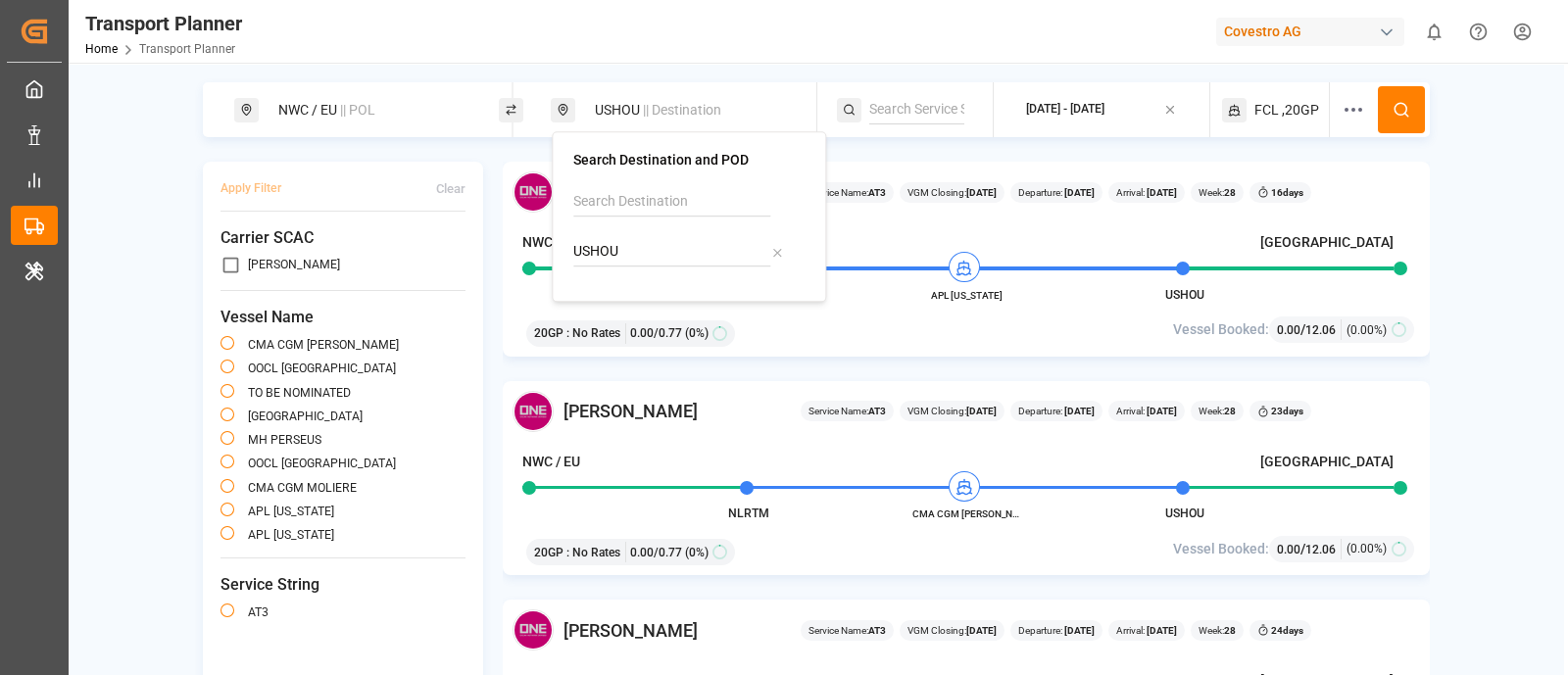 click on "USHOU" at bounding box center [671, 252] 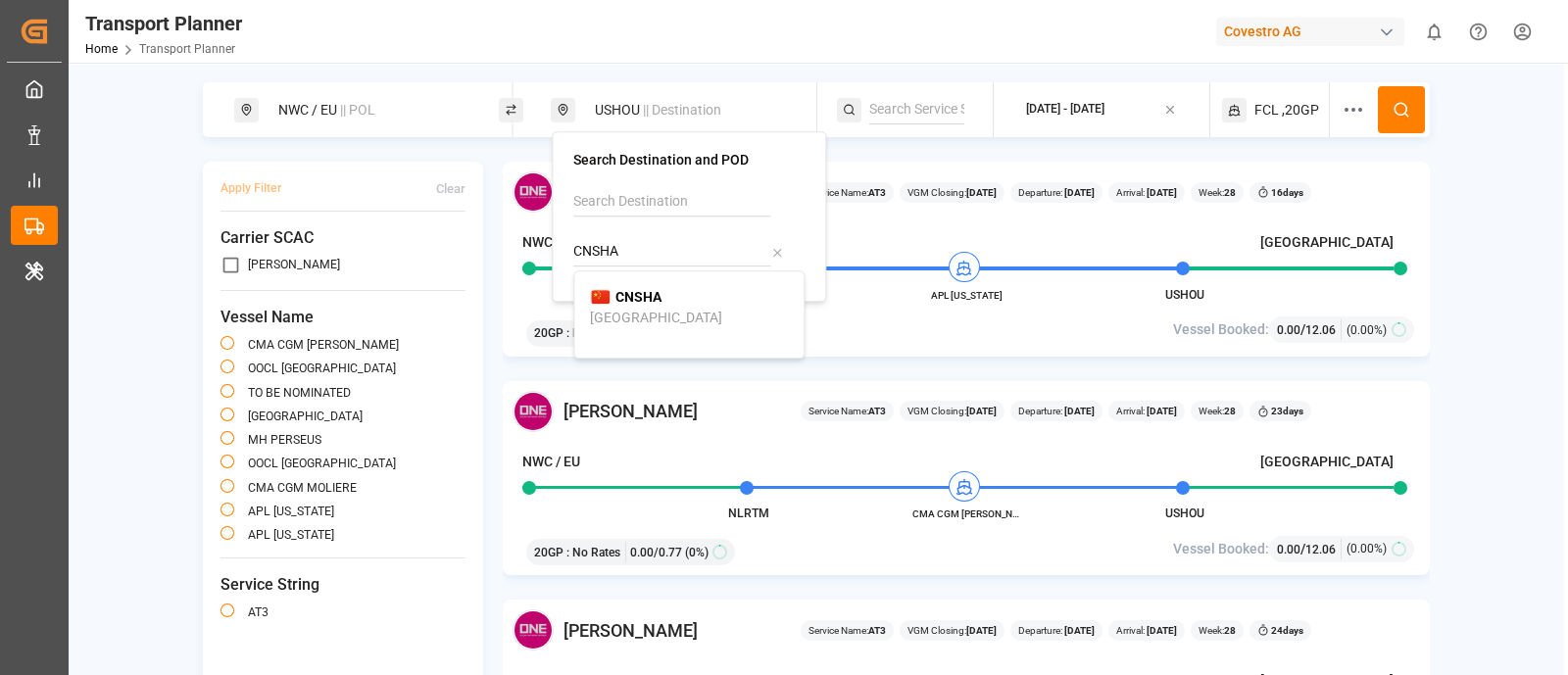 type on "CNSHA" 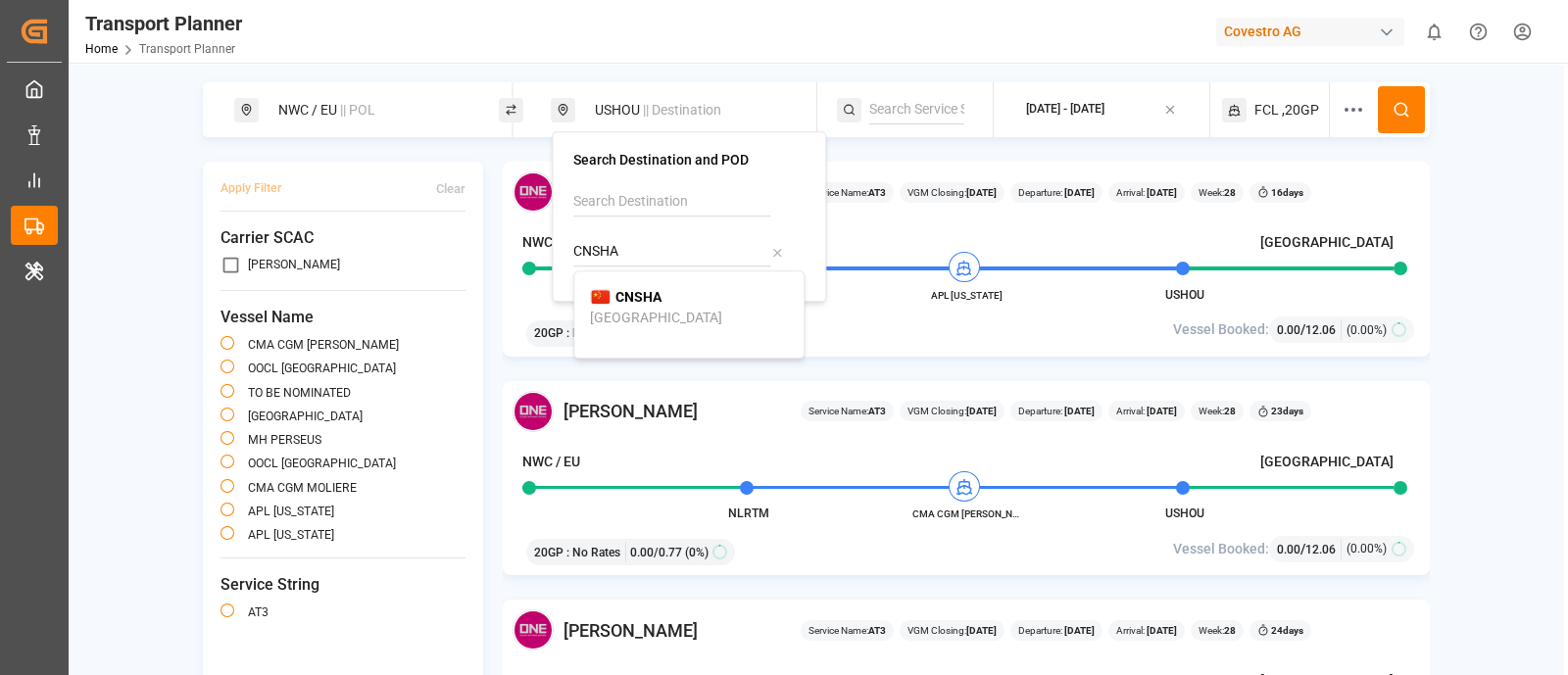 click on "CNSHA" at bounding box center [638, 297] 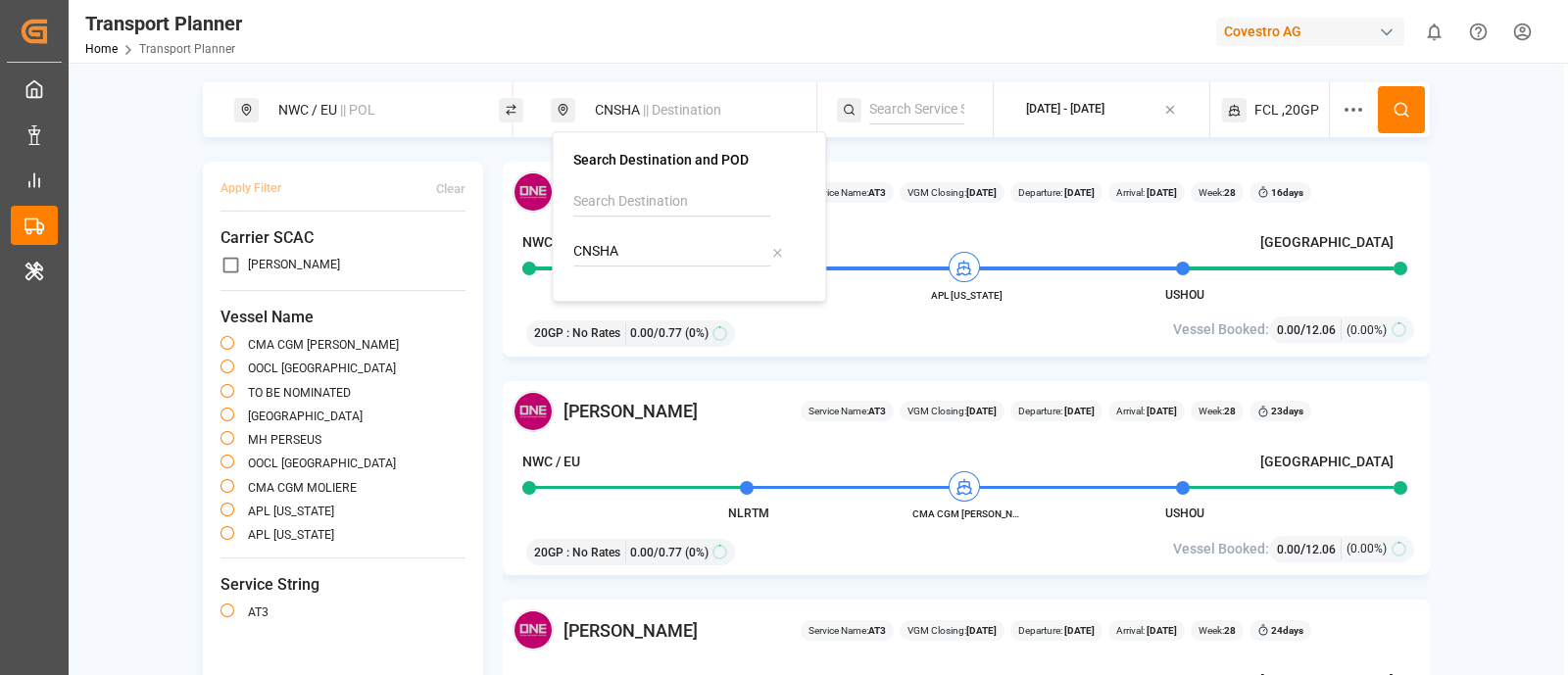 click 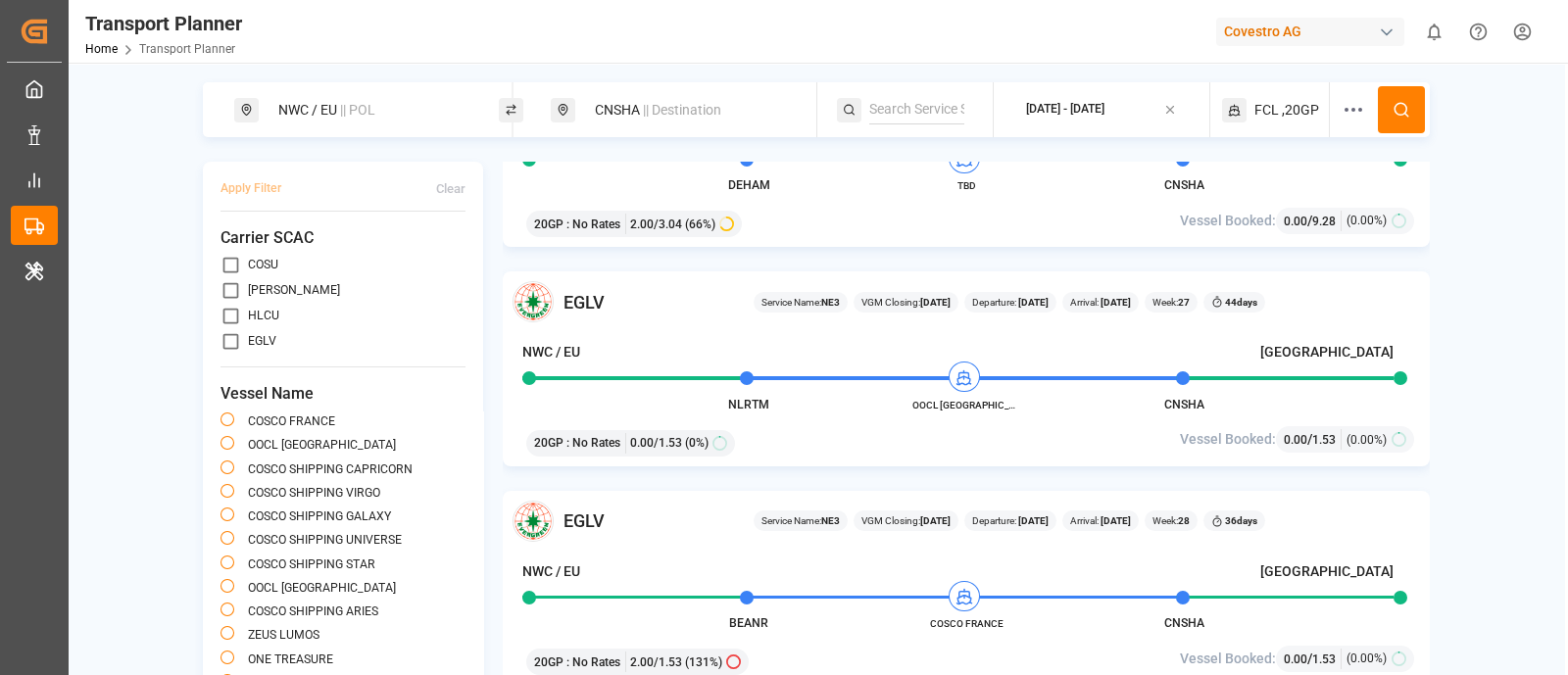 scroll, scrollTop: 367, scrollLeft: 0, axis: vertical 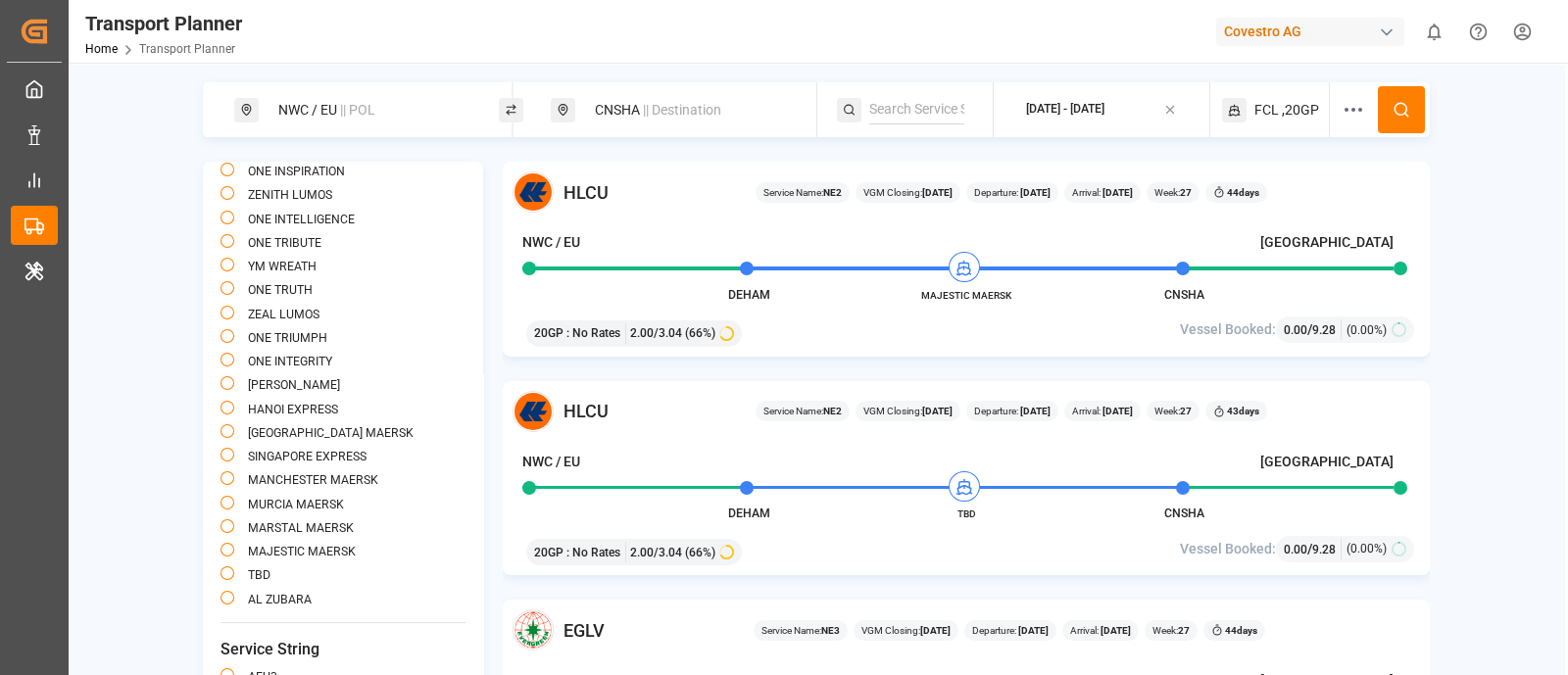 click on "CNSHA   || Destination" at bounding box center [689, 110] 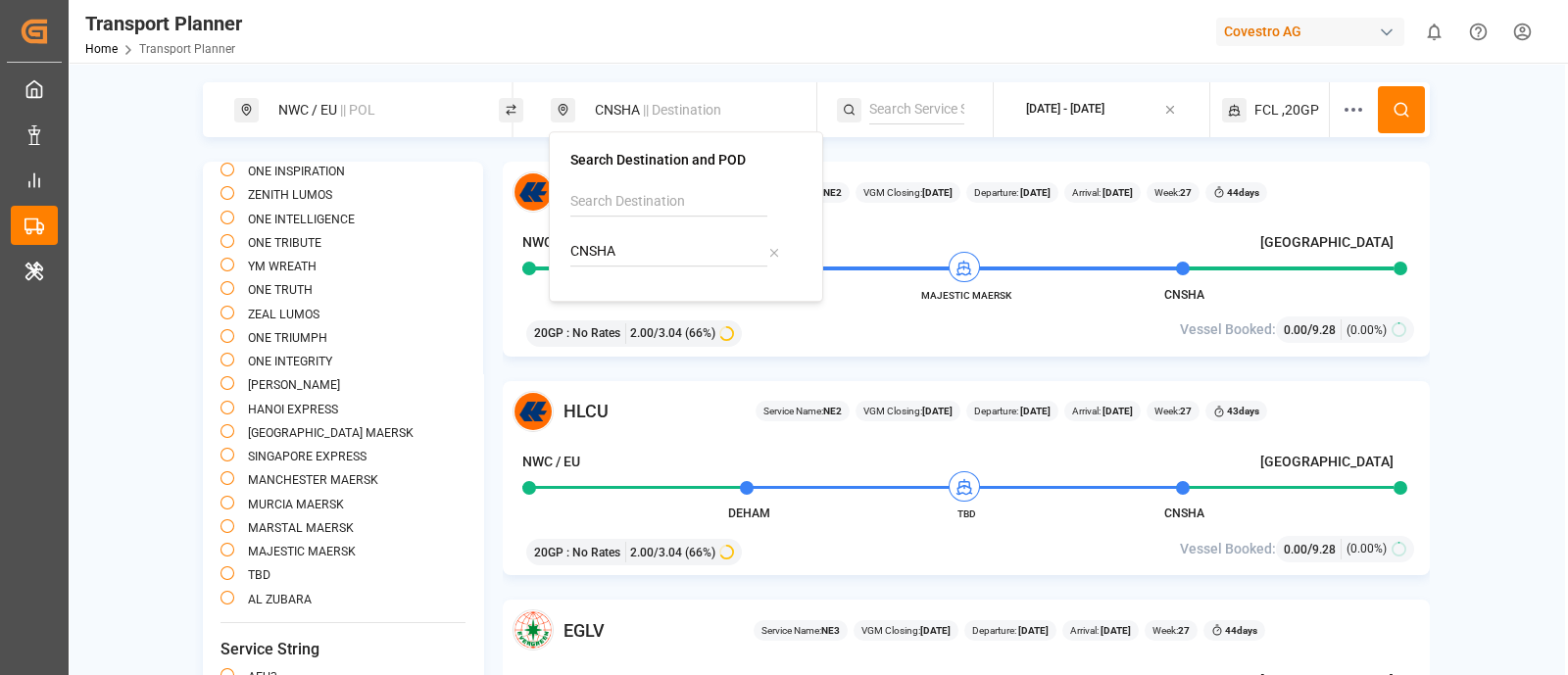 click on "CNSHA" at bounding box center (668, 252) 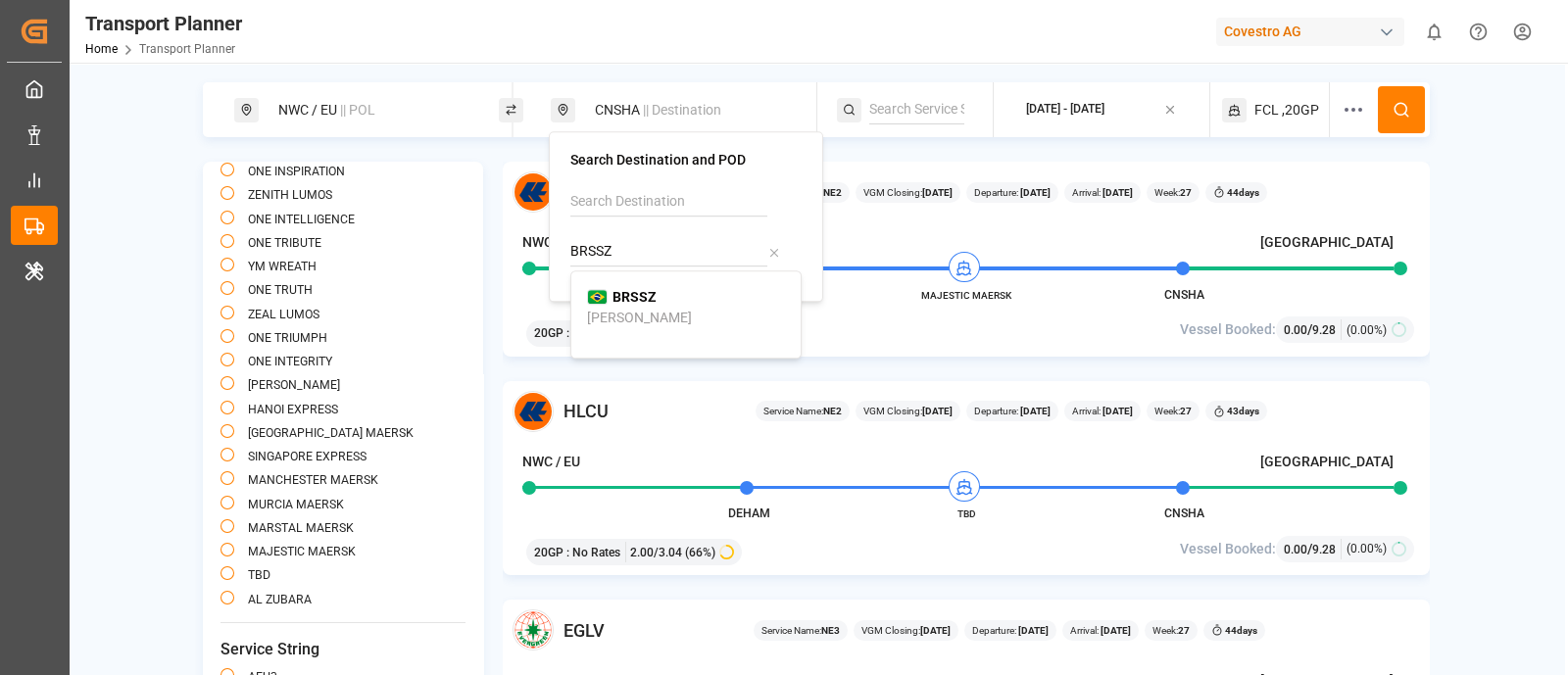 type on "BRSSZ" 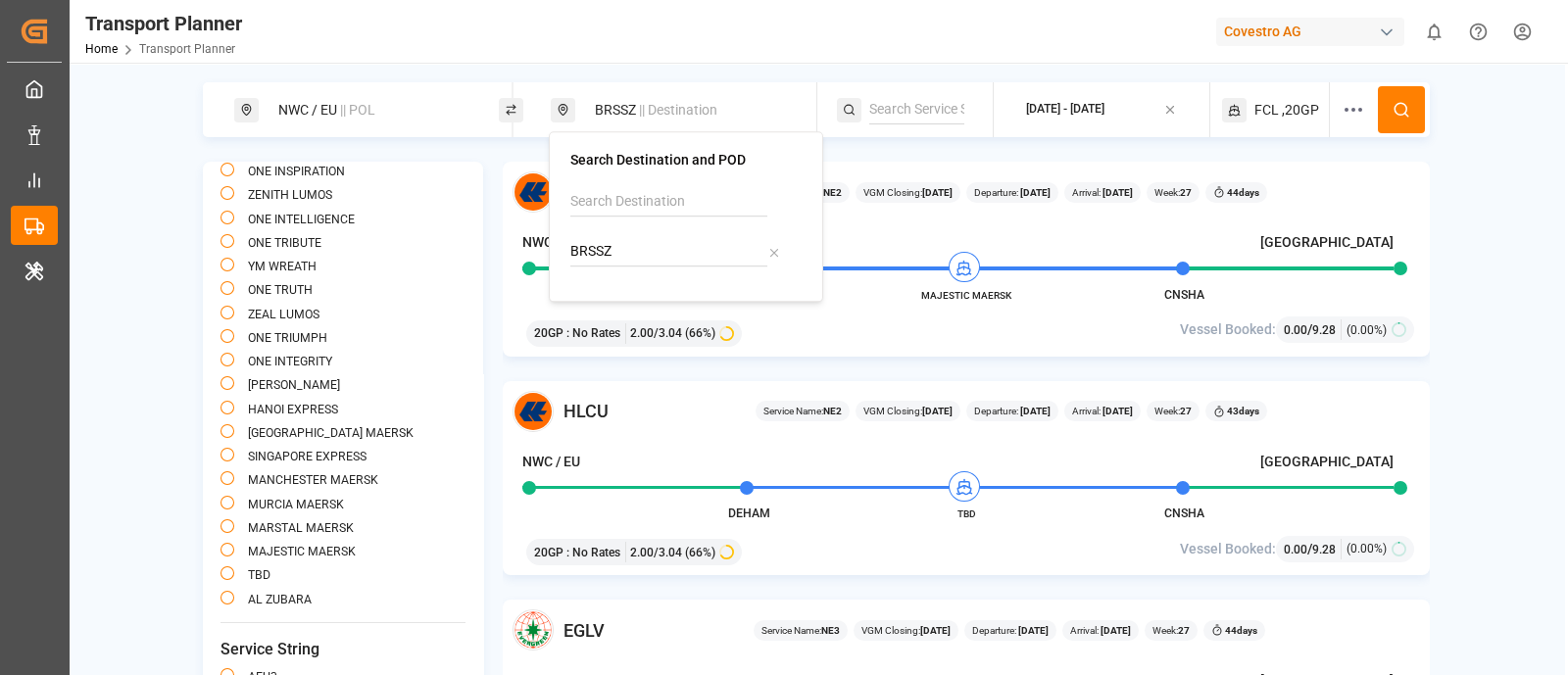 click at bounding box center (1401, 110) 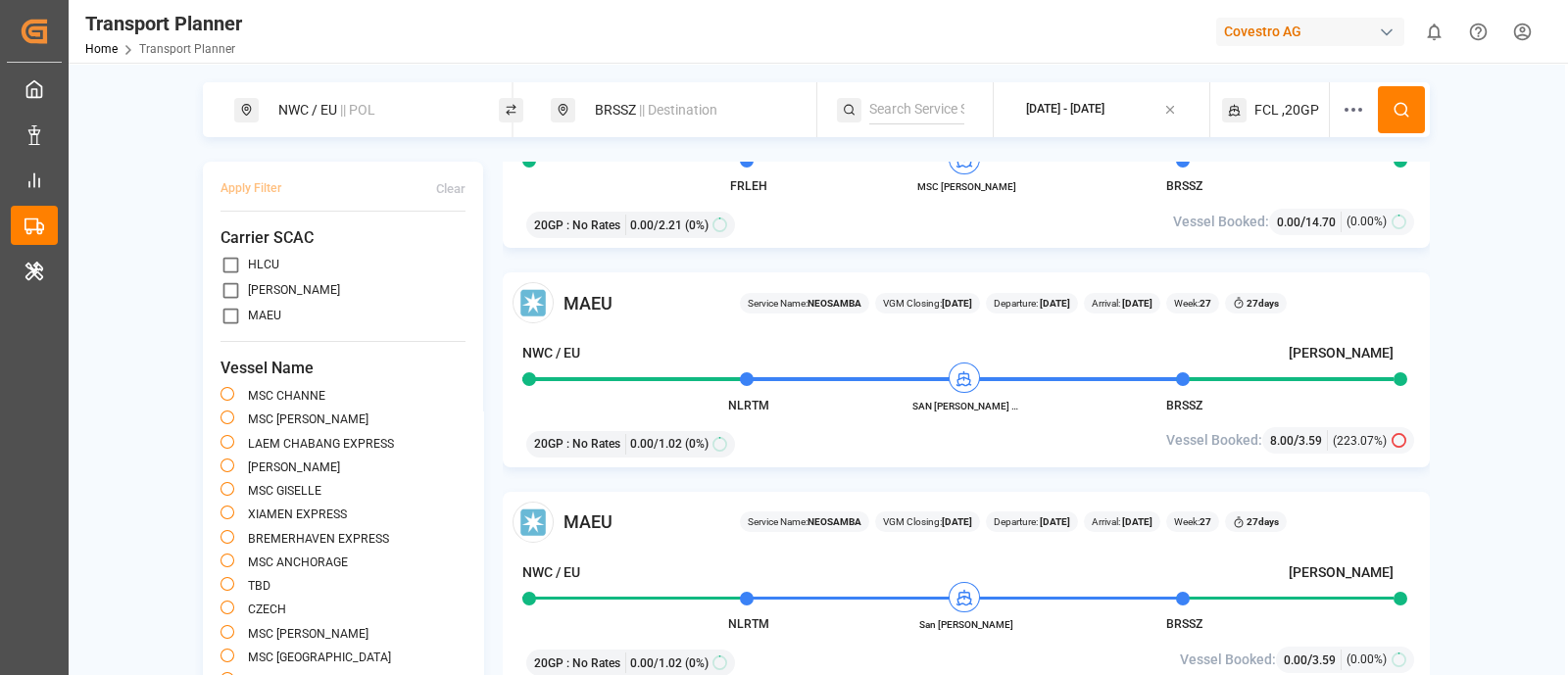 scroll, scrollTop: 367, scrollLeft: 0, axis: vertical 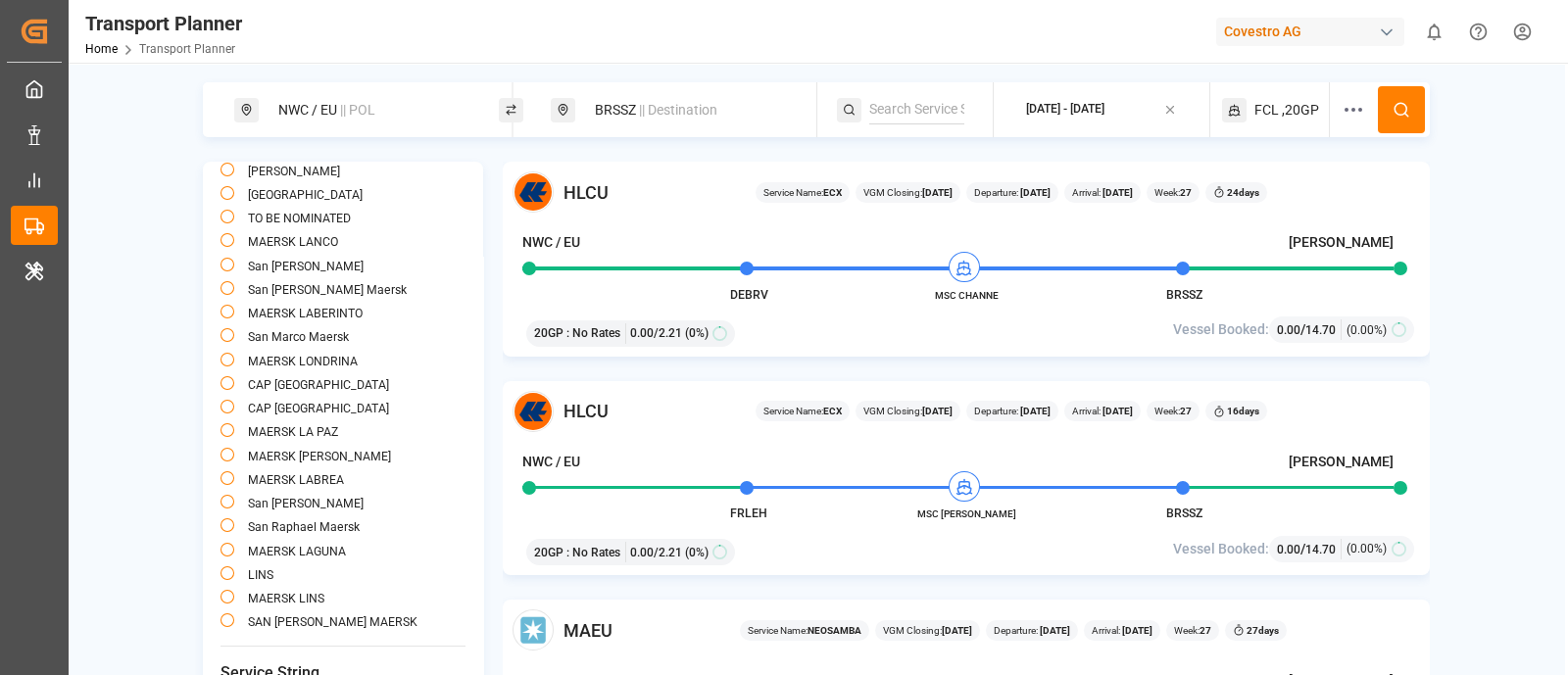 click on "|| Destination" at bounding box center (678, 110) 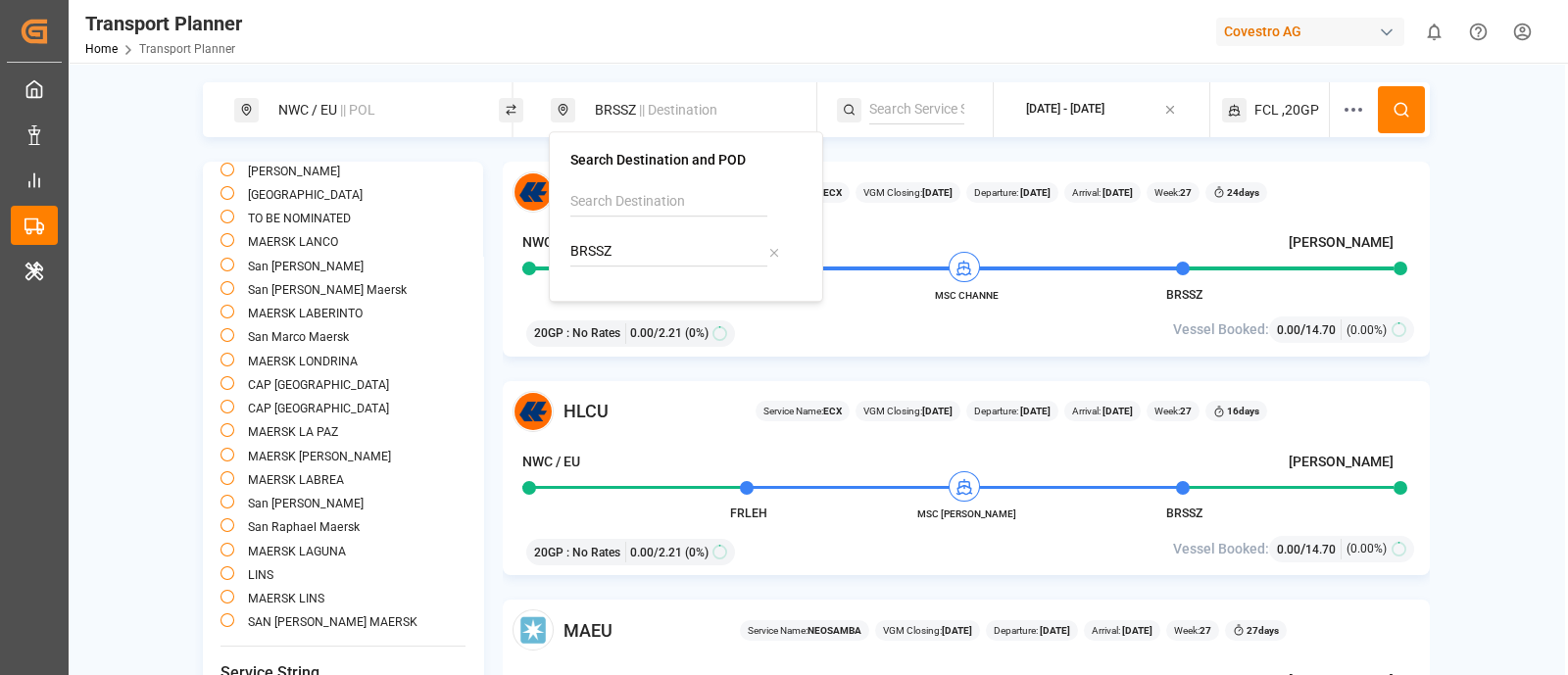click on "BRSSZ" at bounding box center (668, 252) 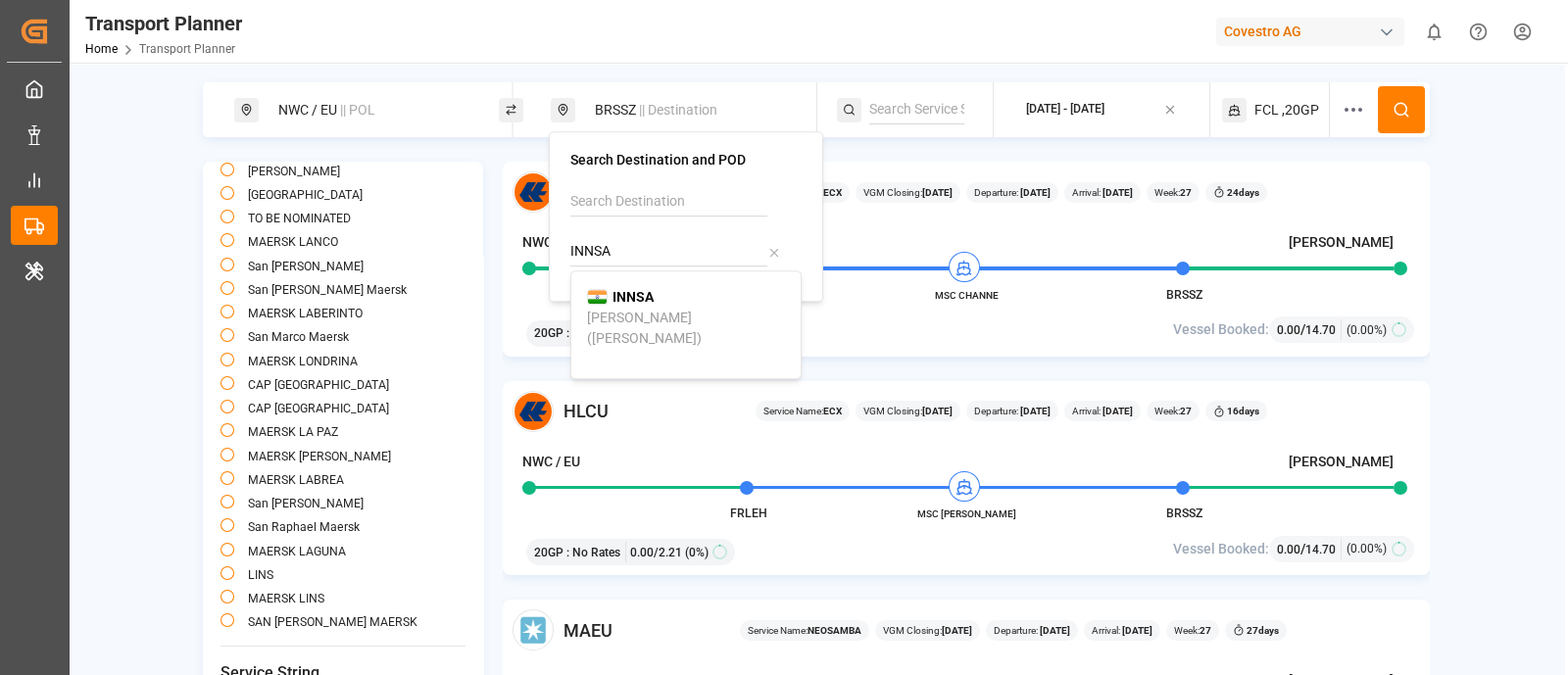 type on "INNSA" 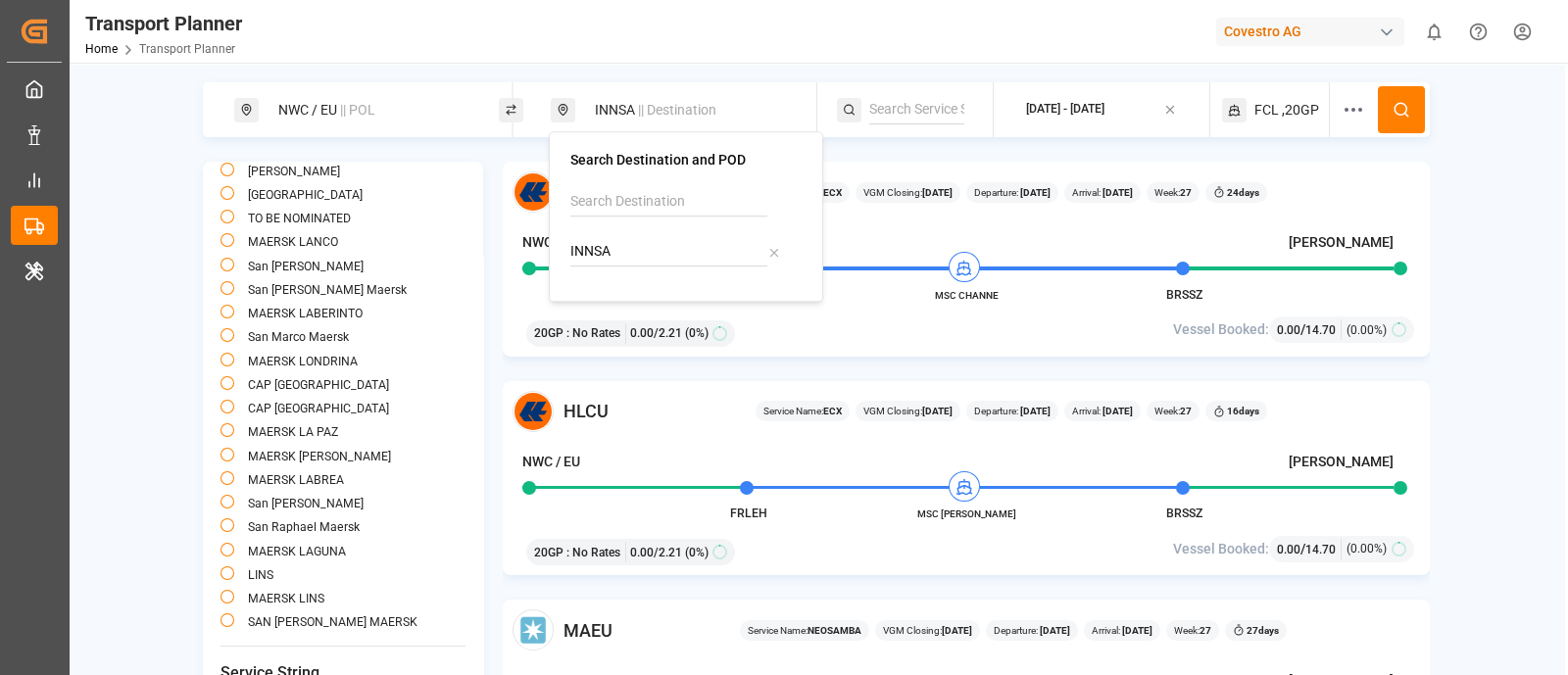 click at bounding box center (1401, 110) 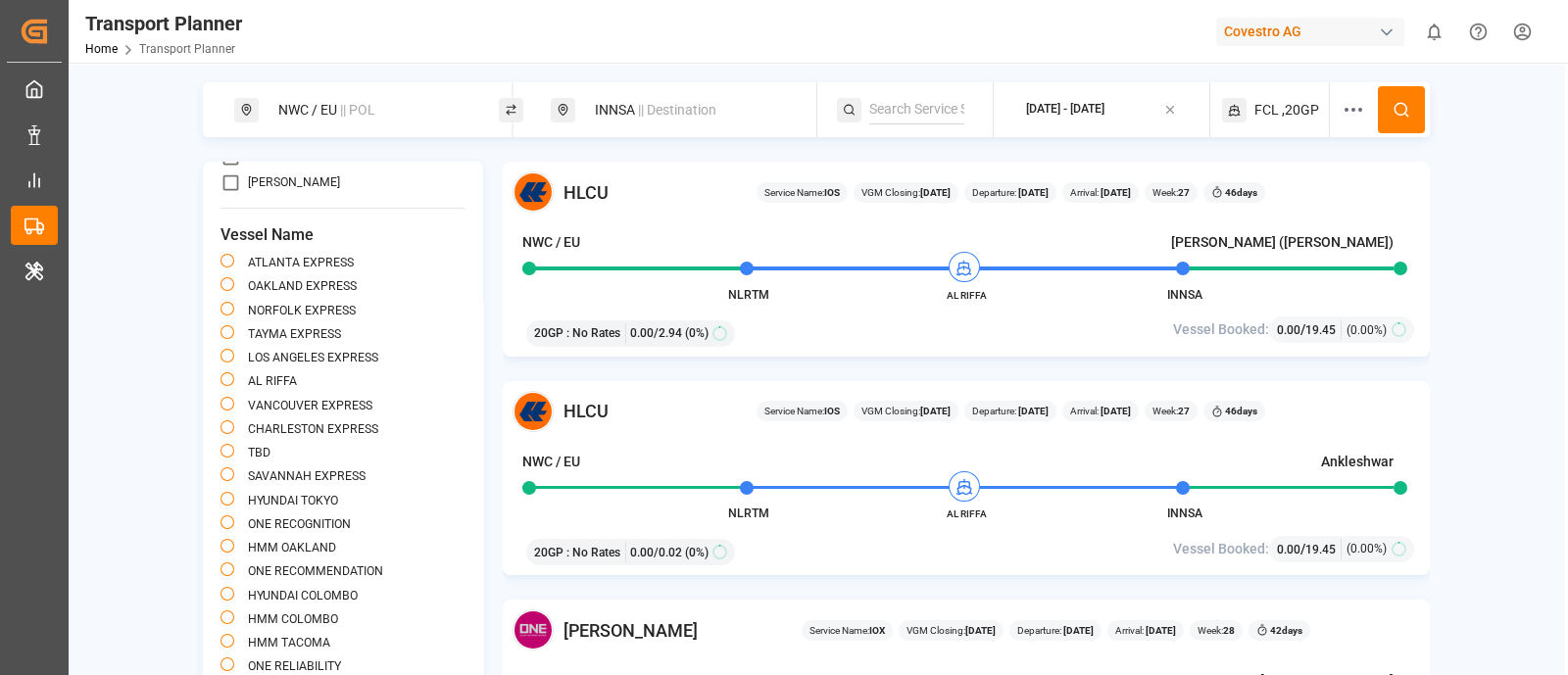 scroll, scrollTop: 200, scrollLeft: 0, axis: vertical 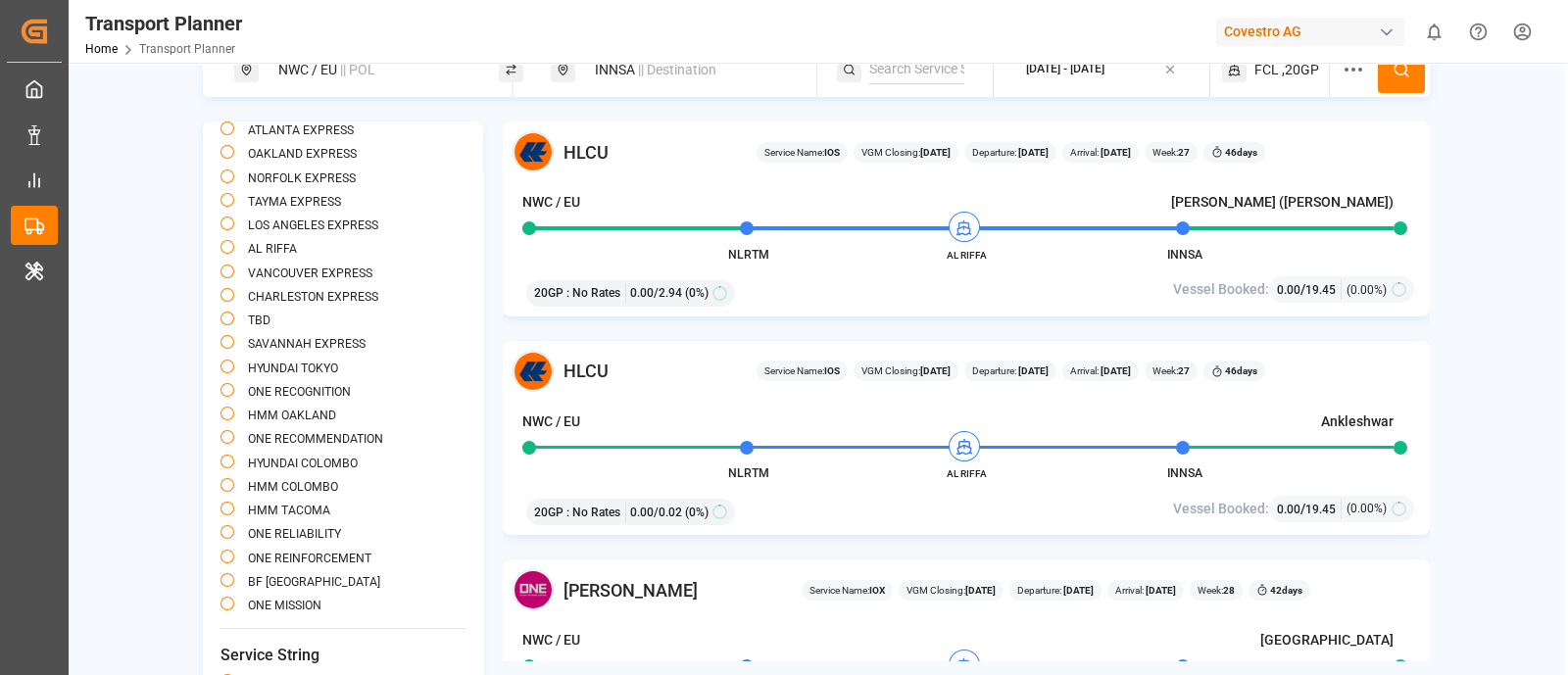 click on "|| Destination" at bounding box center [677, 70] 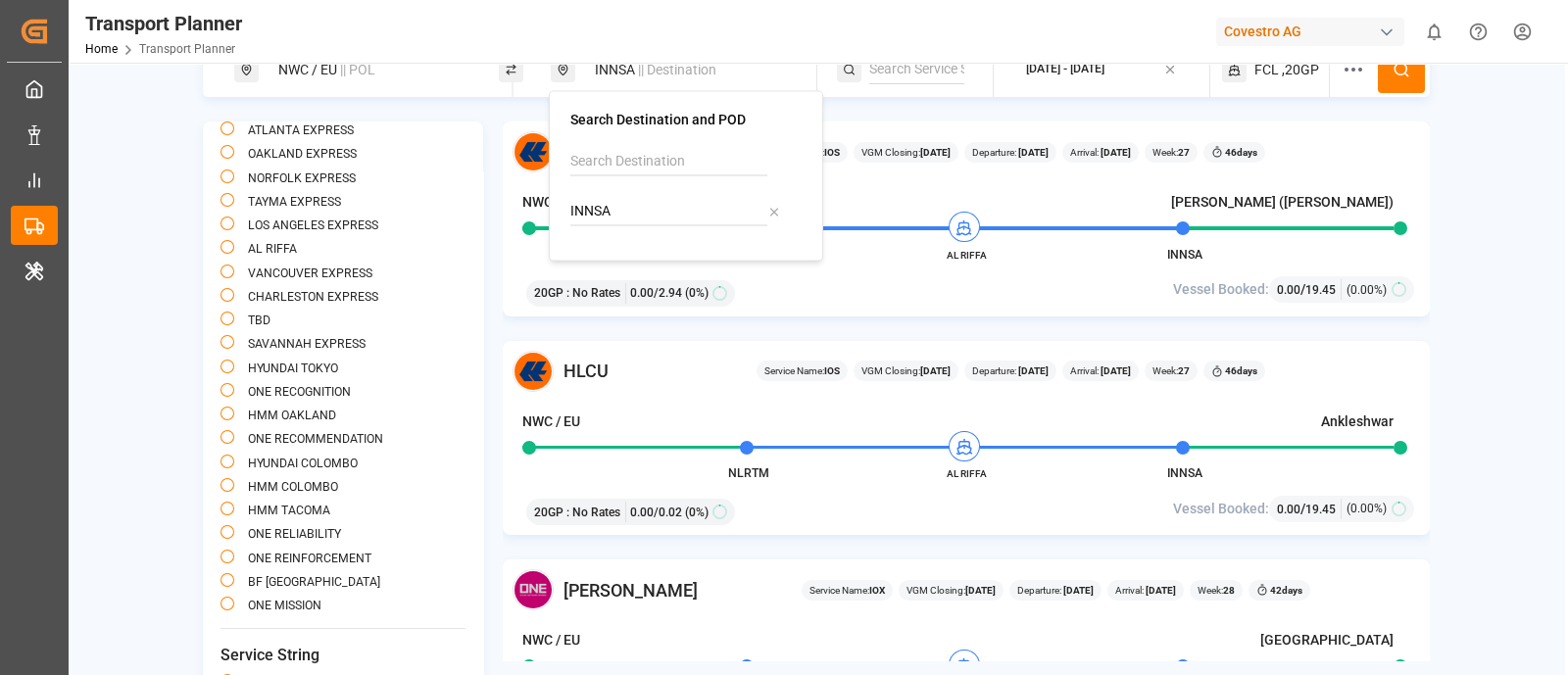 click on "INNSA" at bounding box center (668, 212) 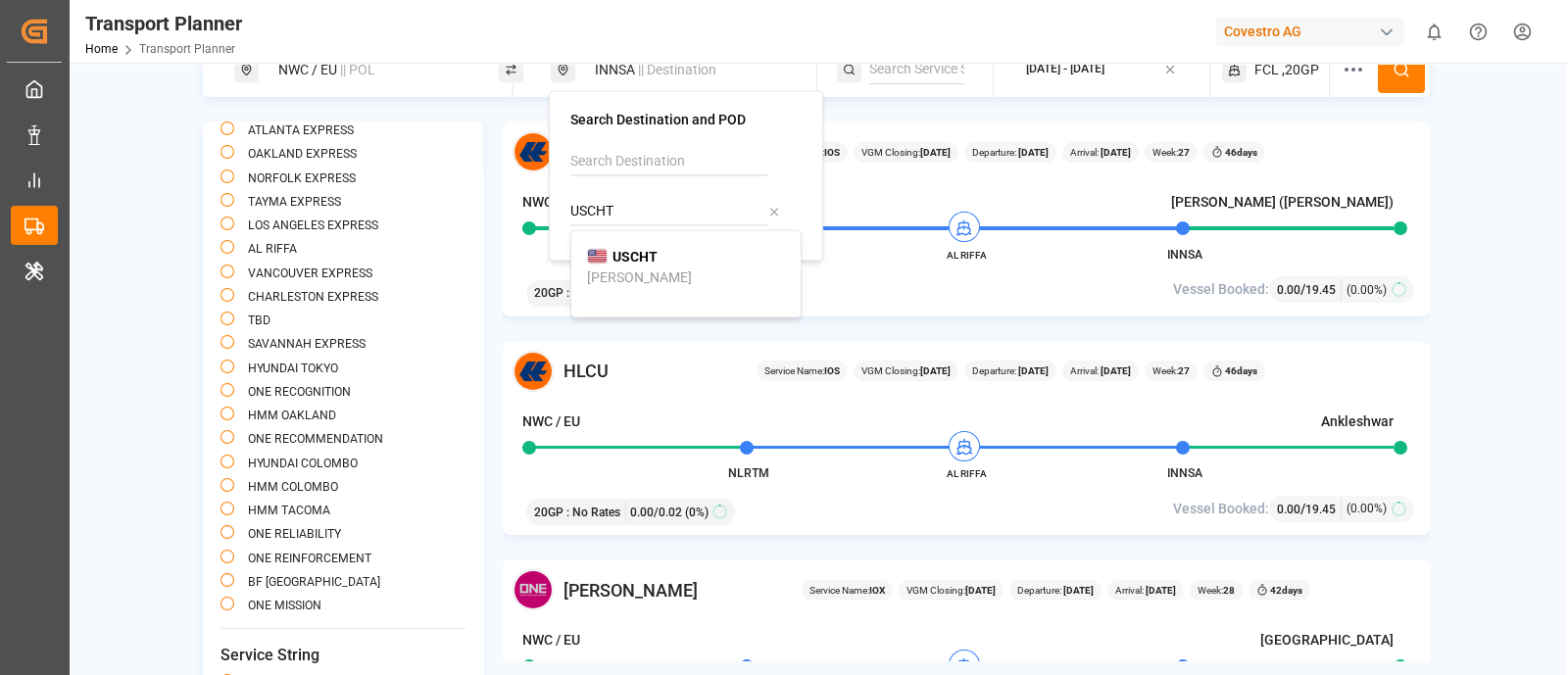 type on "USCHT" 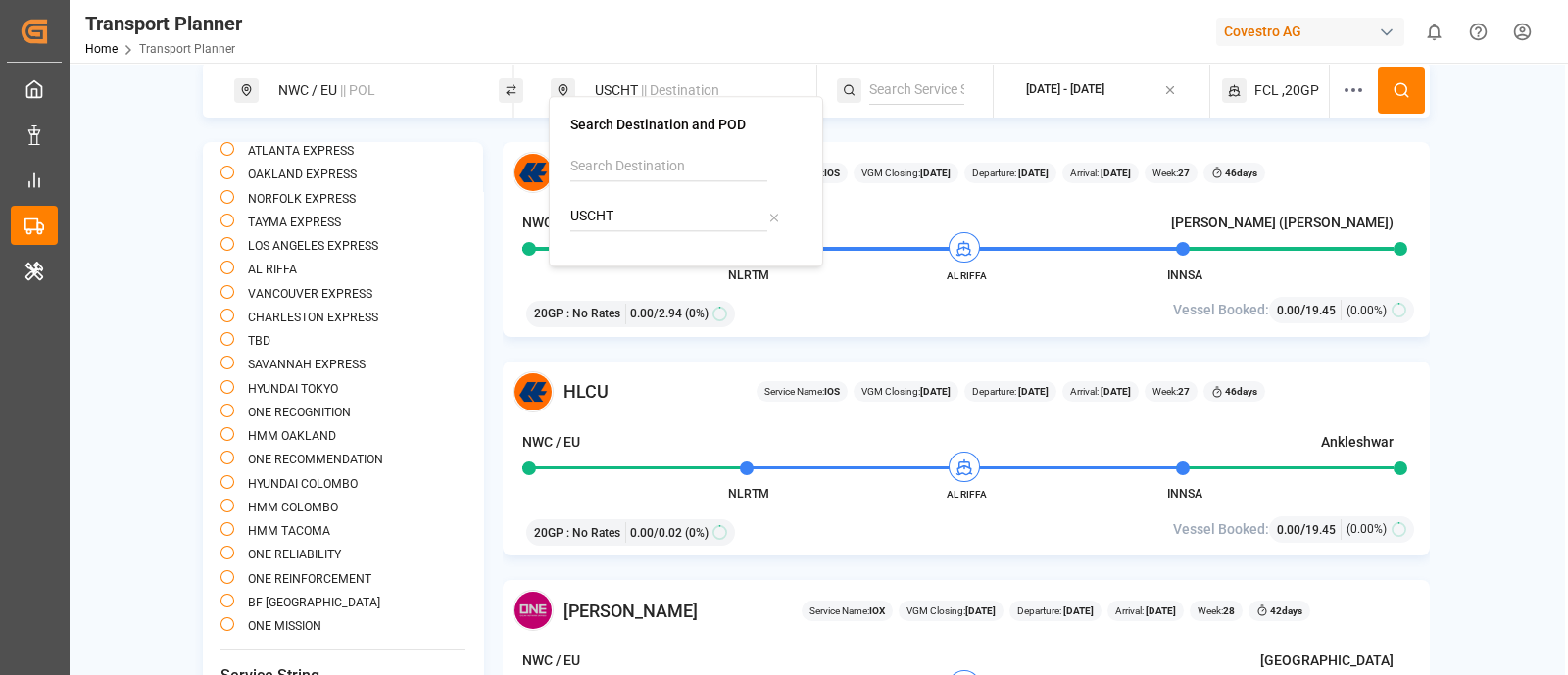 scroll, scrollTop: 0, scrollLeft: 0, axis: both 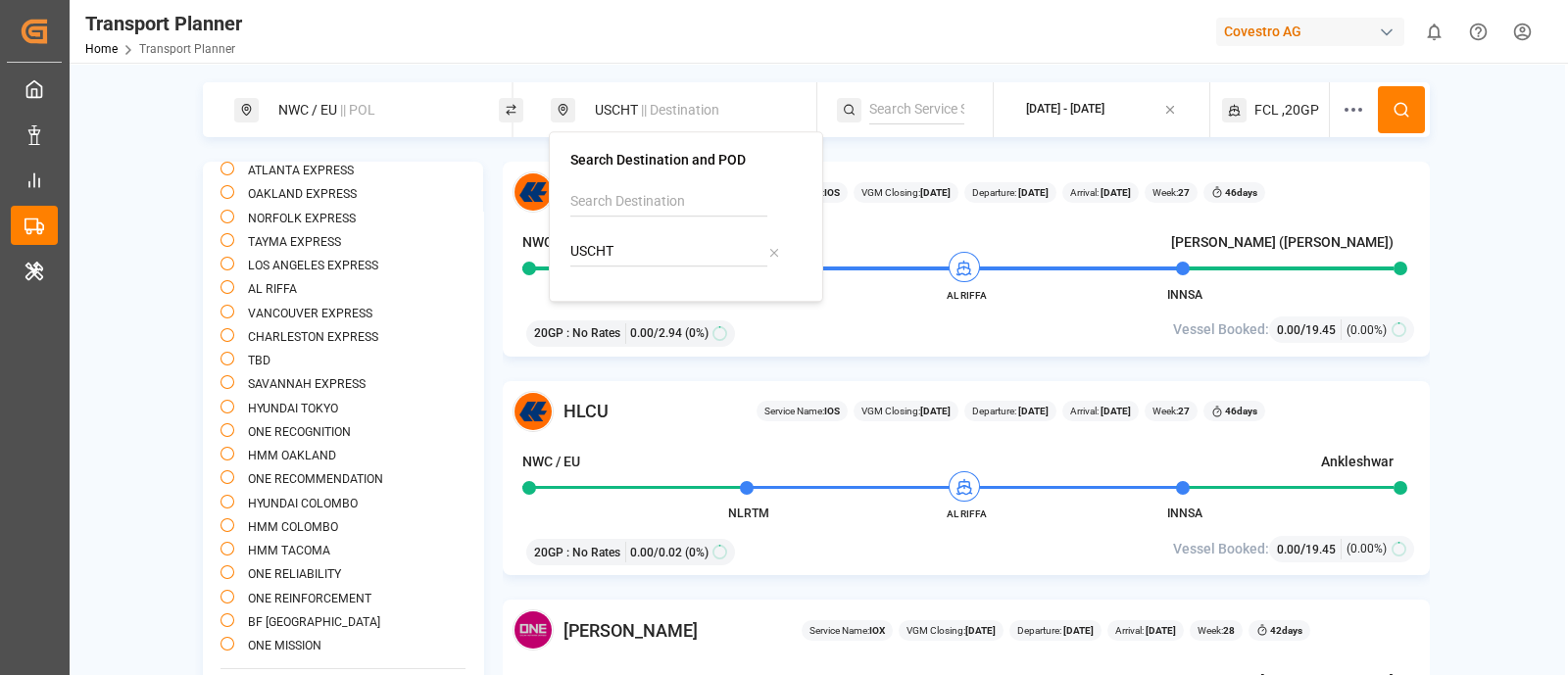 click 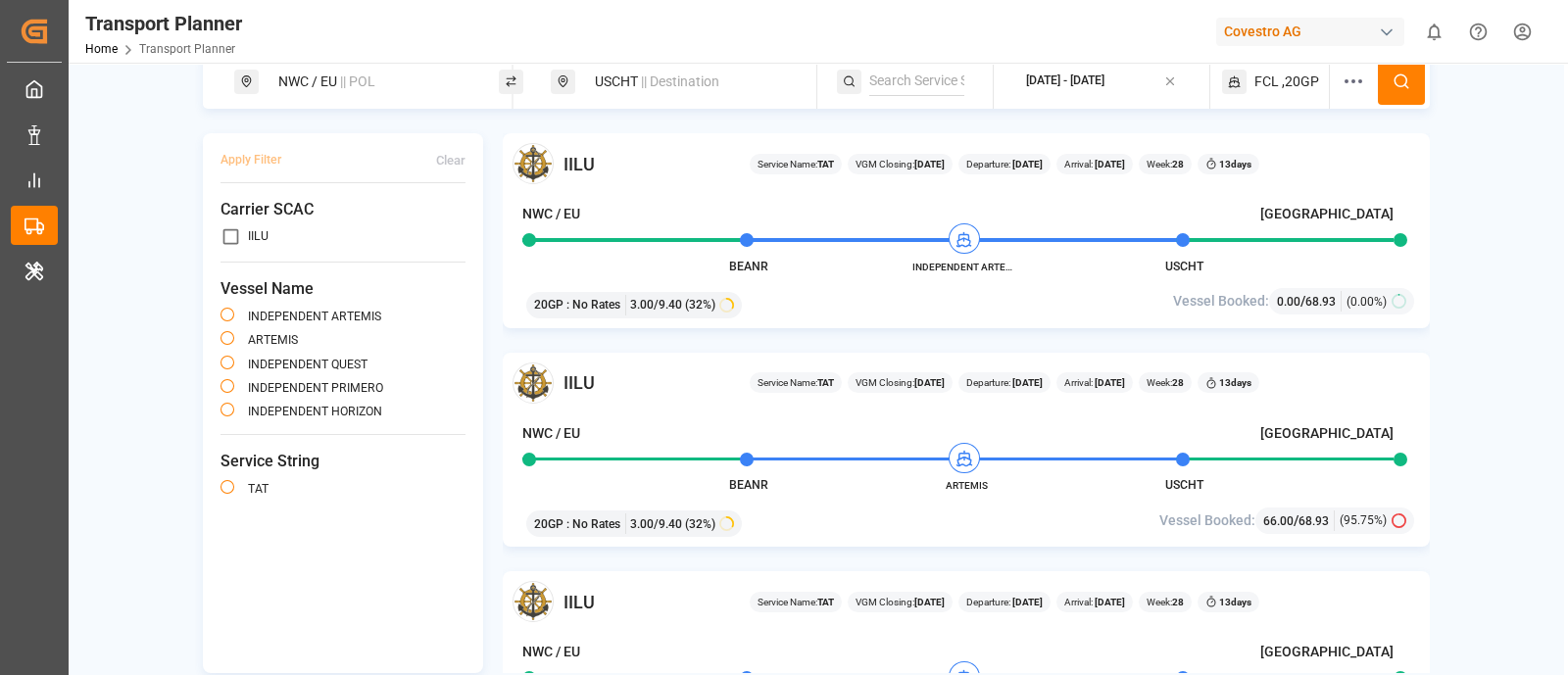 scroll, scrollTop: 0, scrollLeft: 0, axis: both 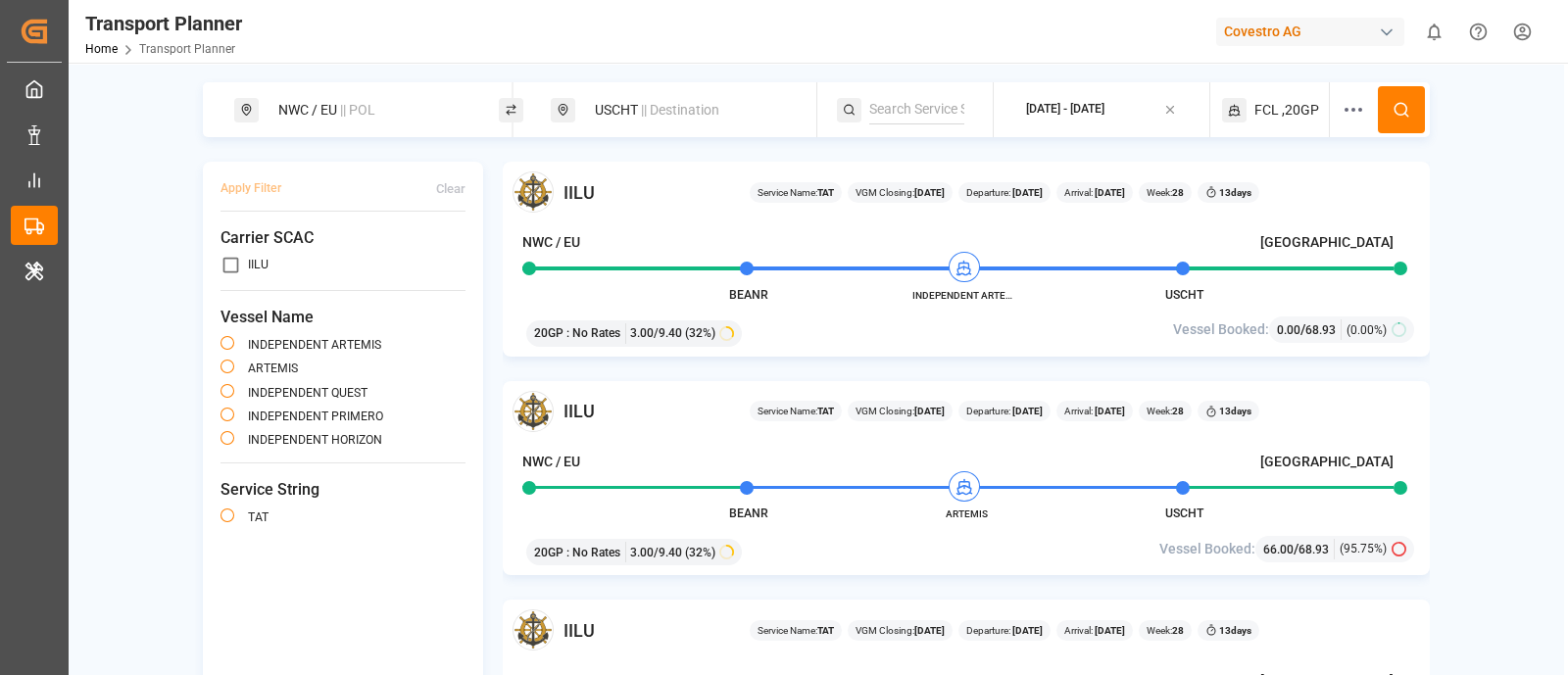 click on "USCHT   || Destination" at bounding box center [689, 110] 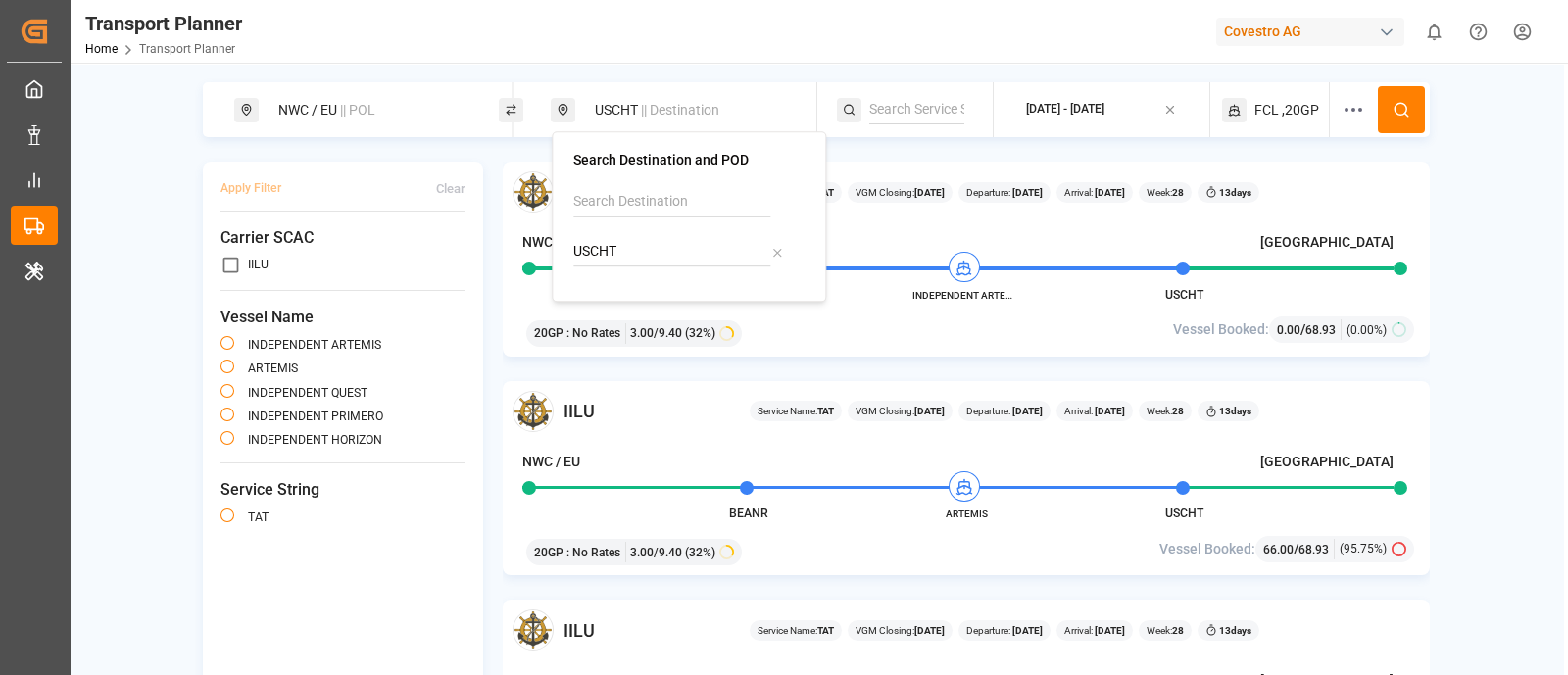 click on "USCHT" at bounding box center [671, 252] 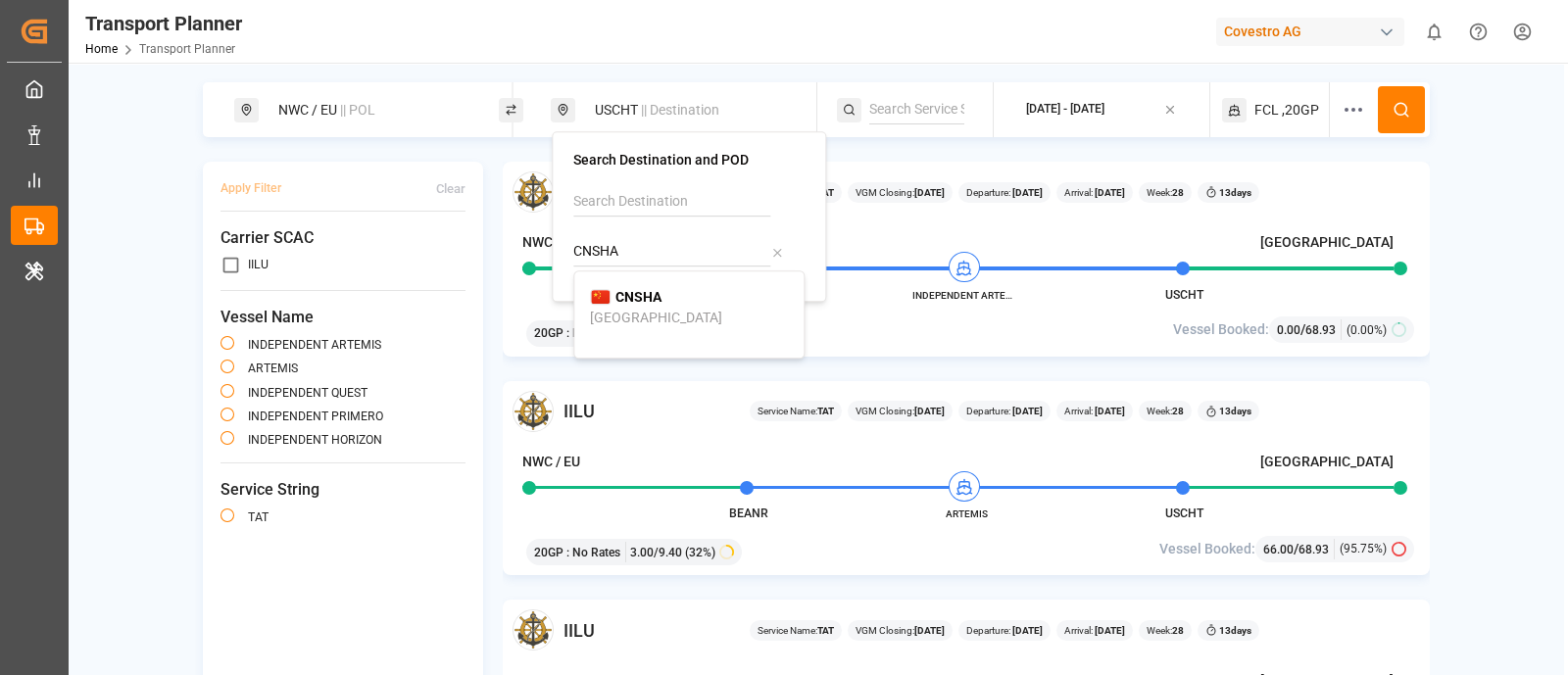 type on "CNSHA" 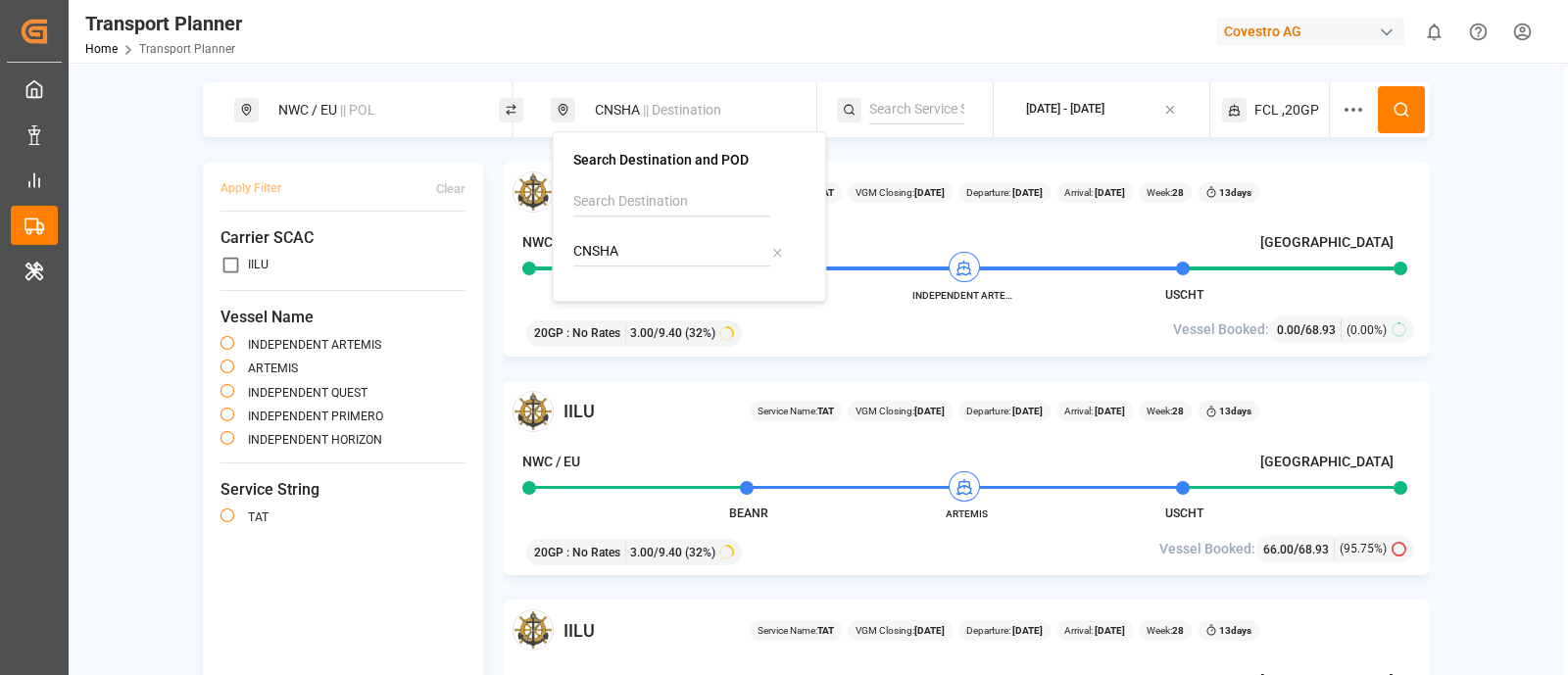 click 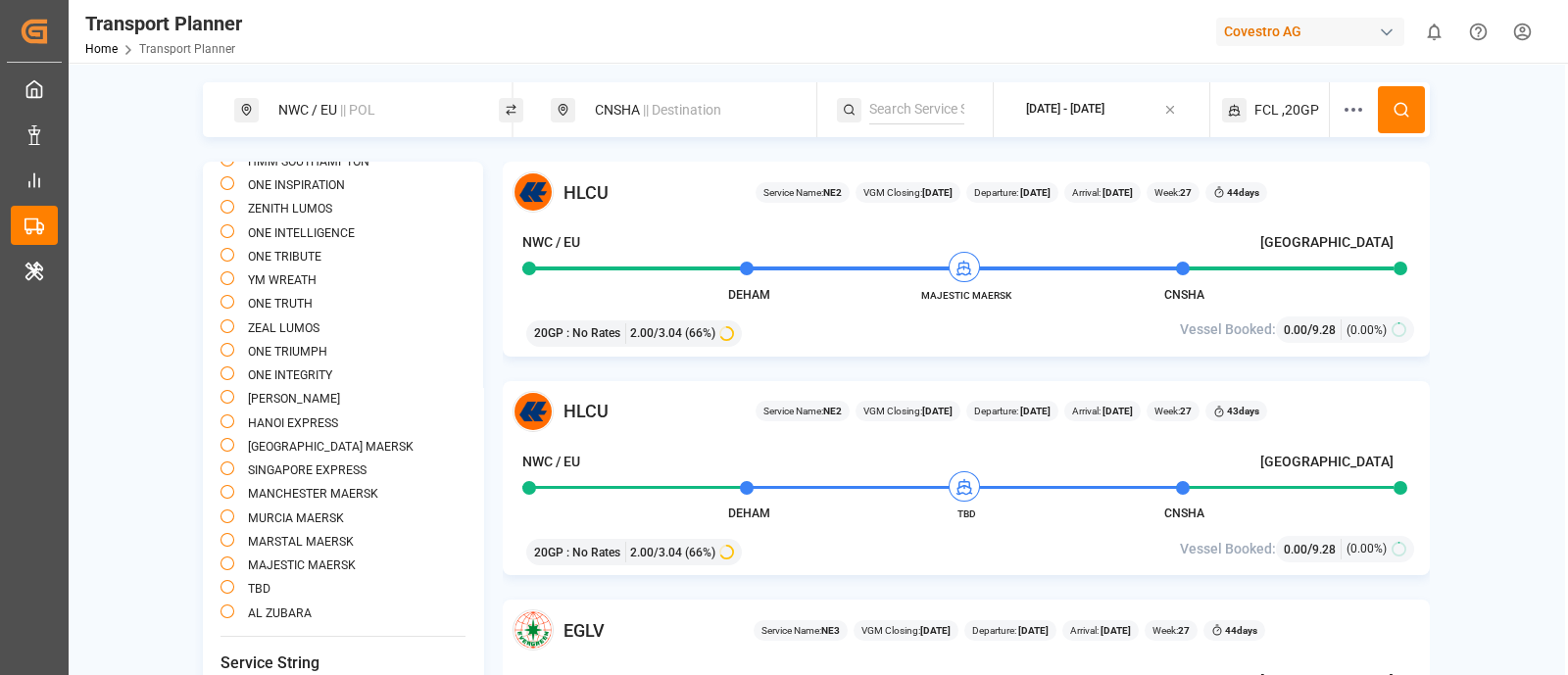 scroll, scrollTop: 535, scrollLeft: 0, axis: vertical 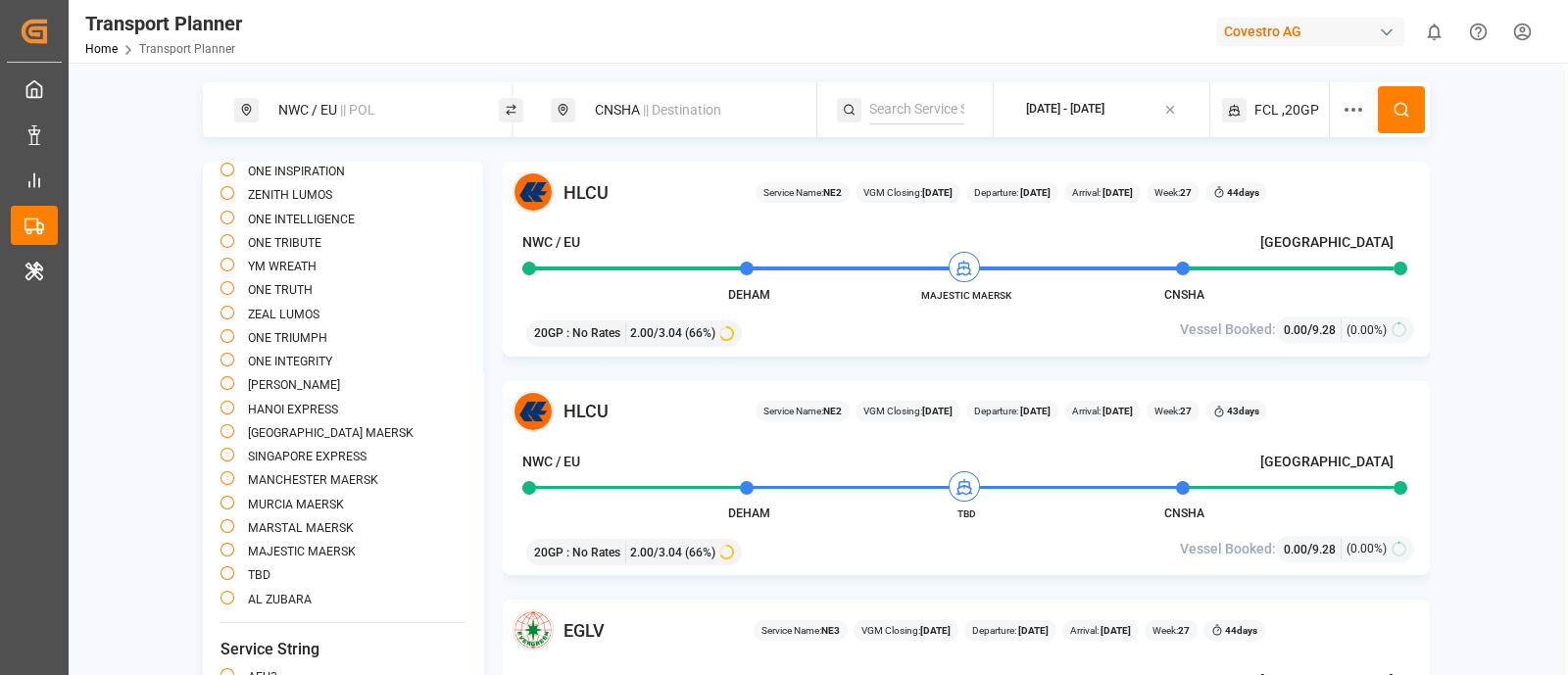click on "|| Destination" at bounding box center [682, 110] 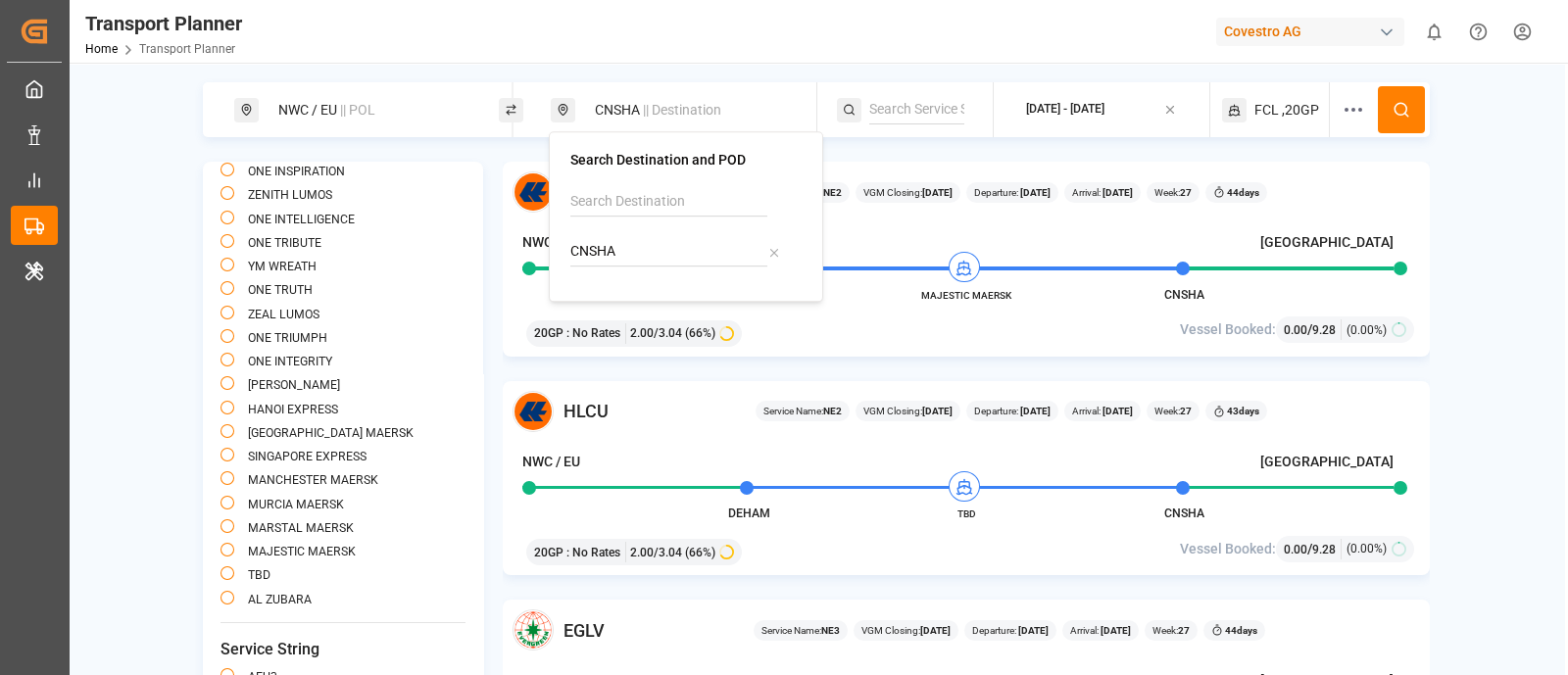 click on "CNSHA" at bounding box center [668, 252] 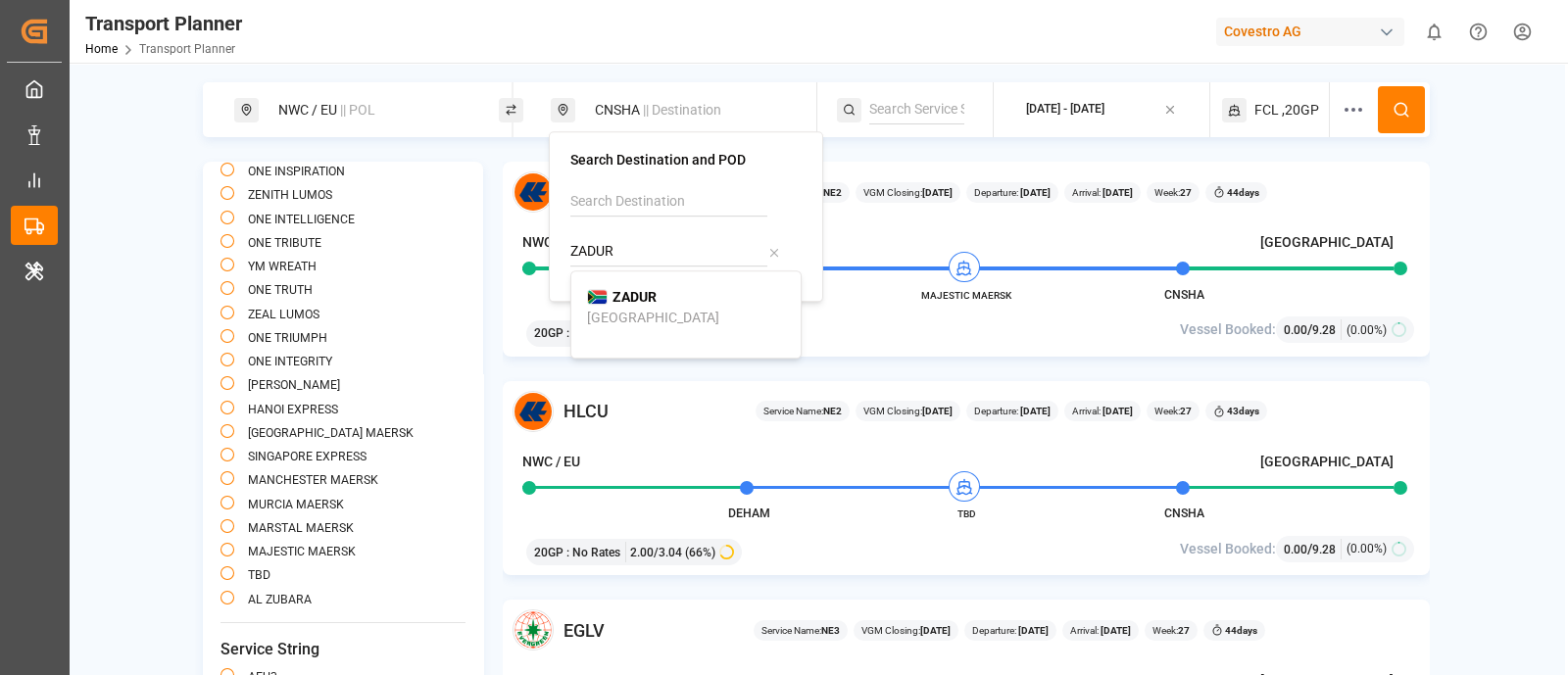 type on "ZADUR" 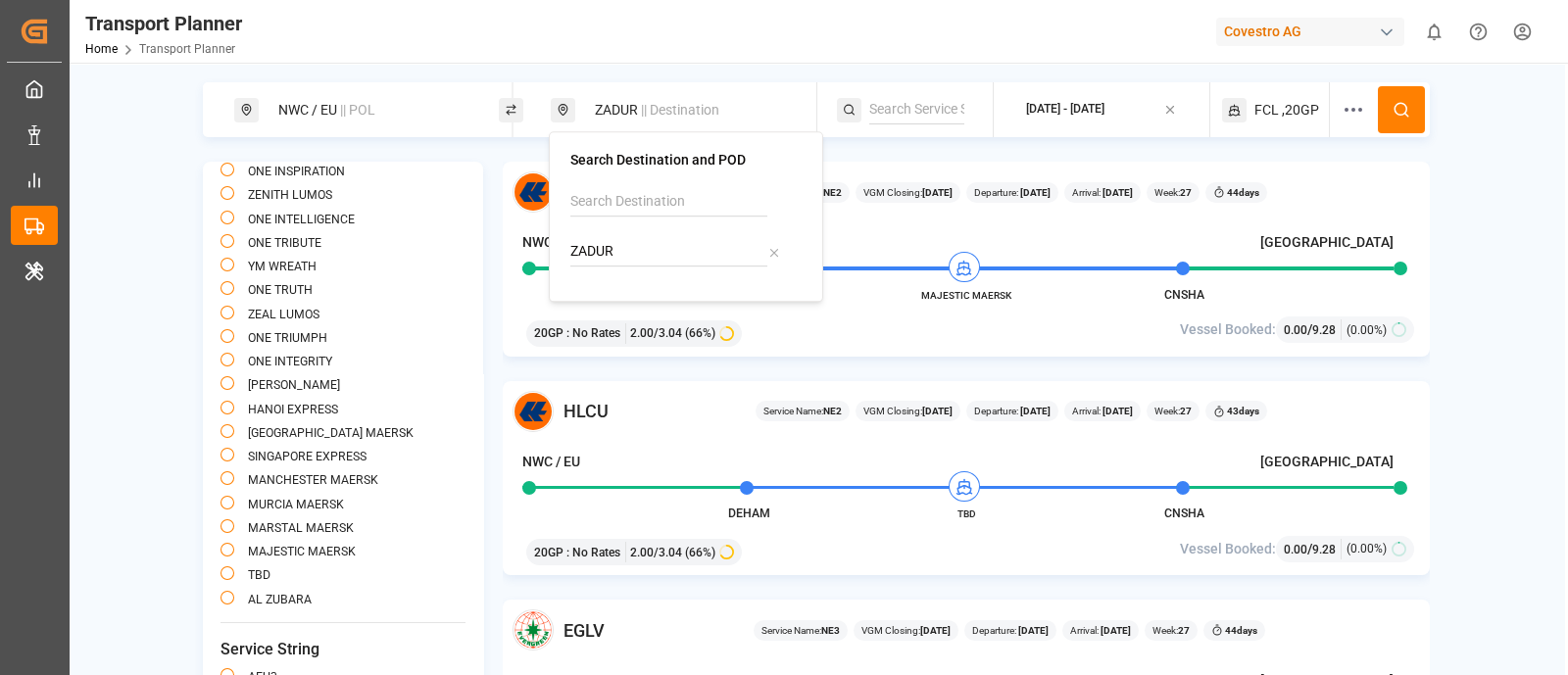 click at bounding box center (1401, 110) 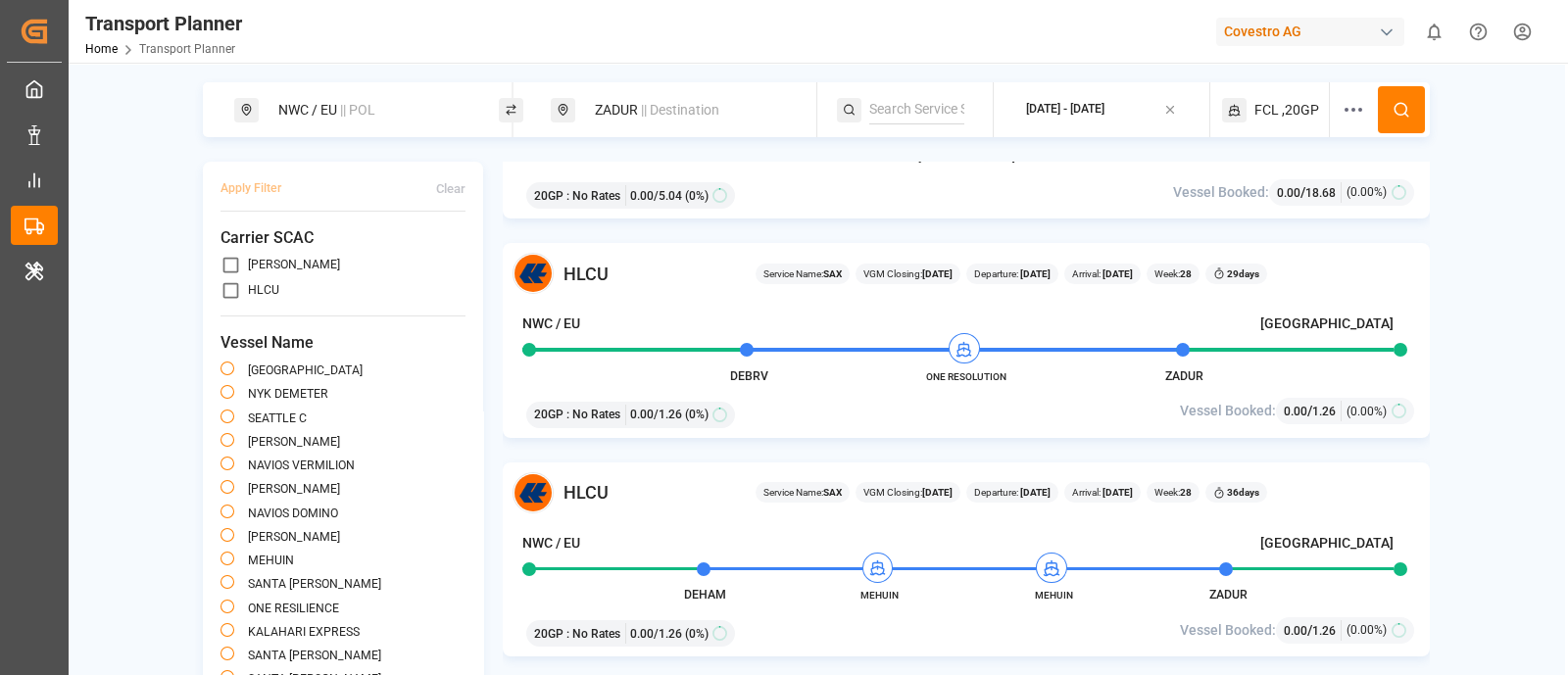 scroll, scrollTop: 367, scrollLeft: 0, axis: vertical 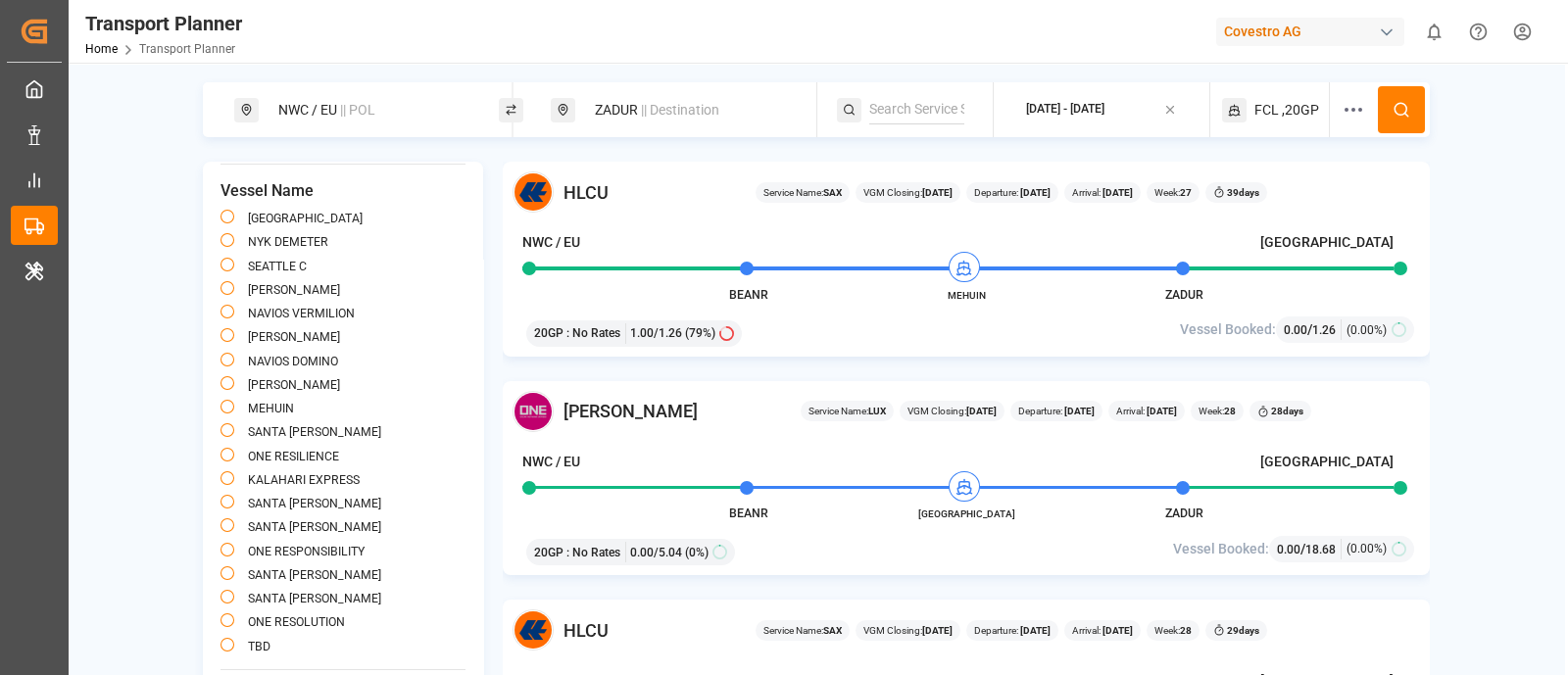 click on "|| Destination" at bounding box center (680, 110) 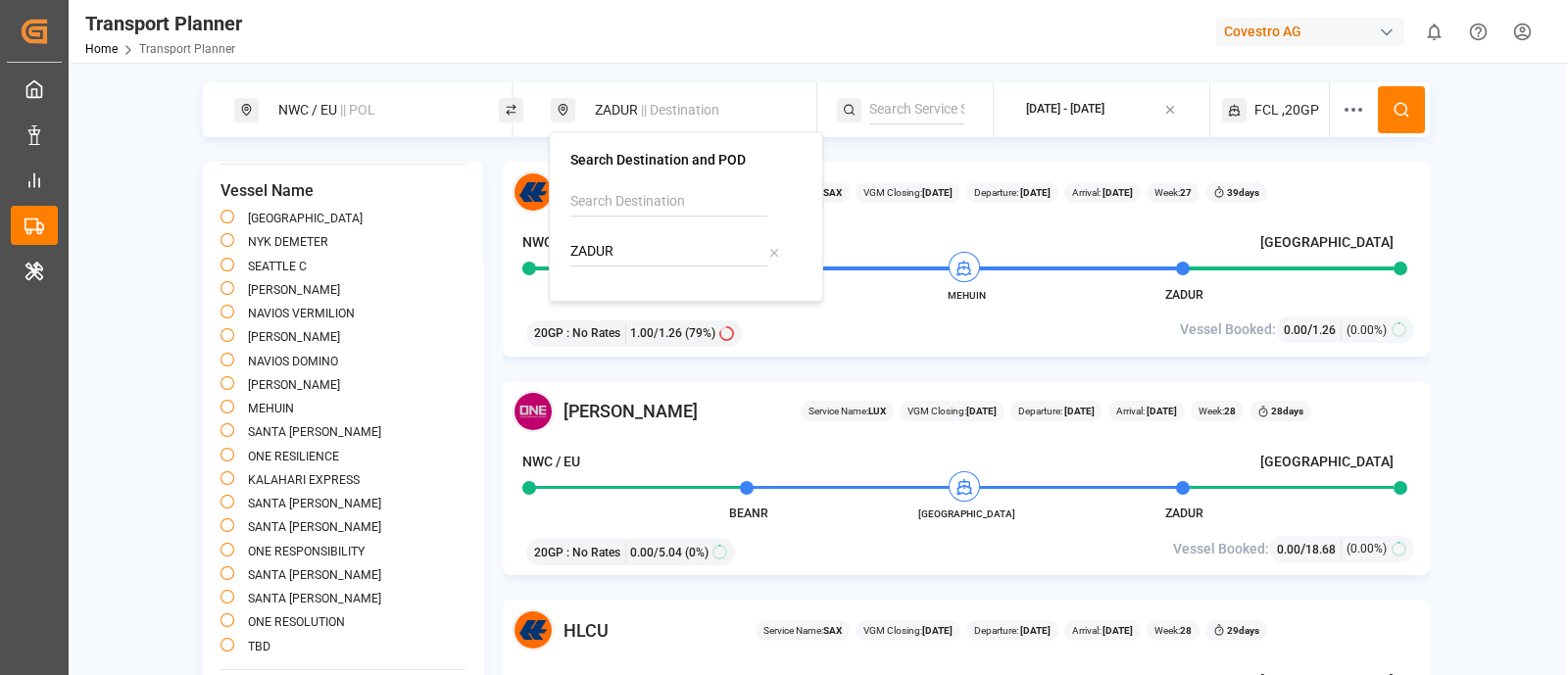 click on "ZADUR" at bounding box center [668, 252] 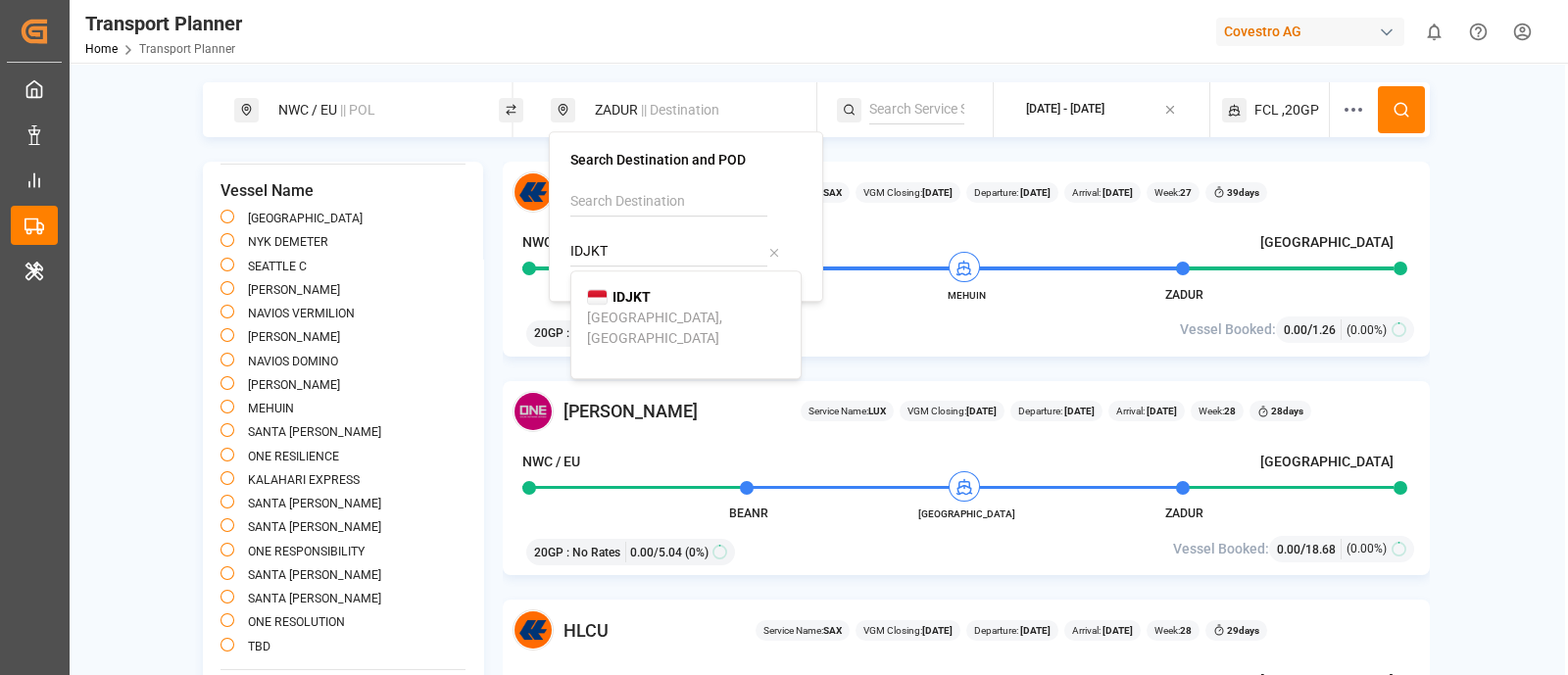 type on "IDJKT" 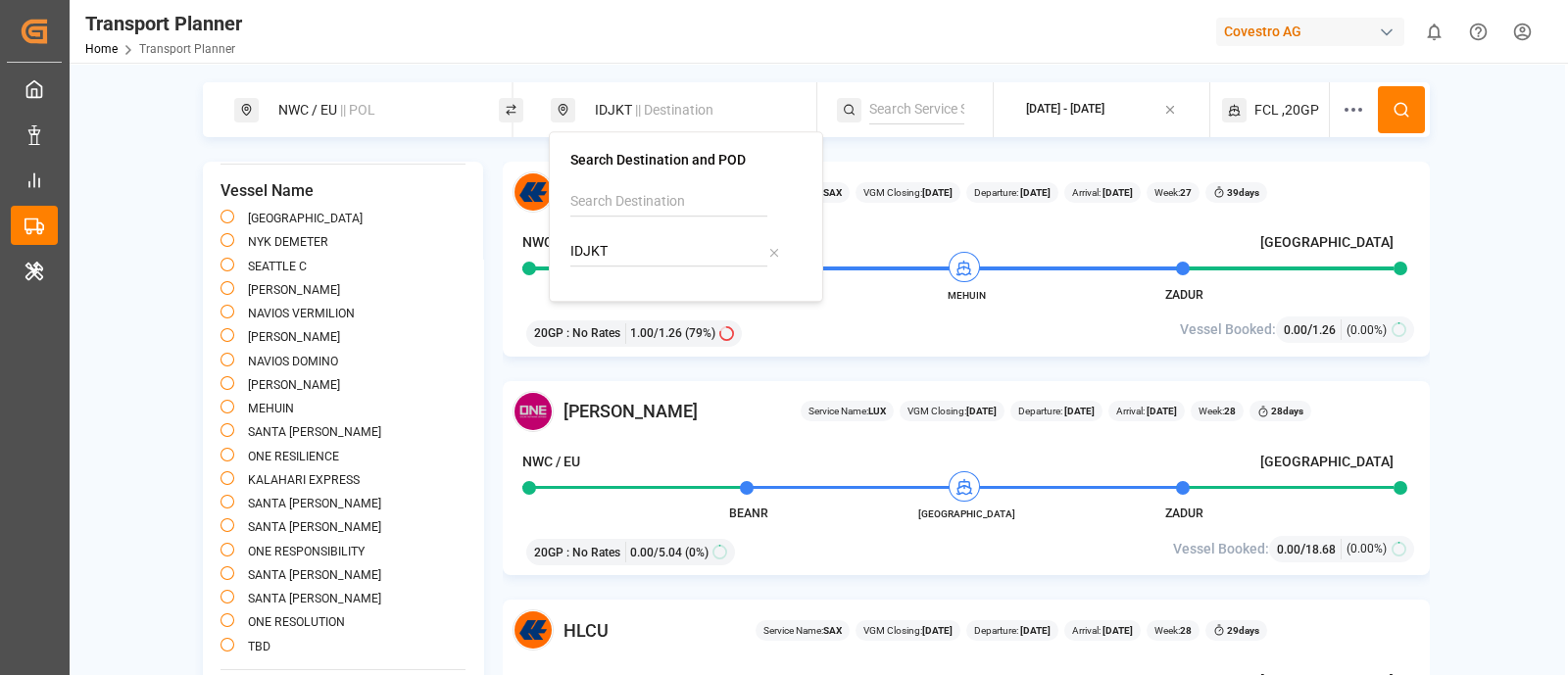 click 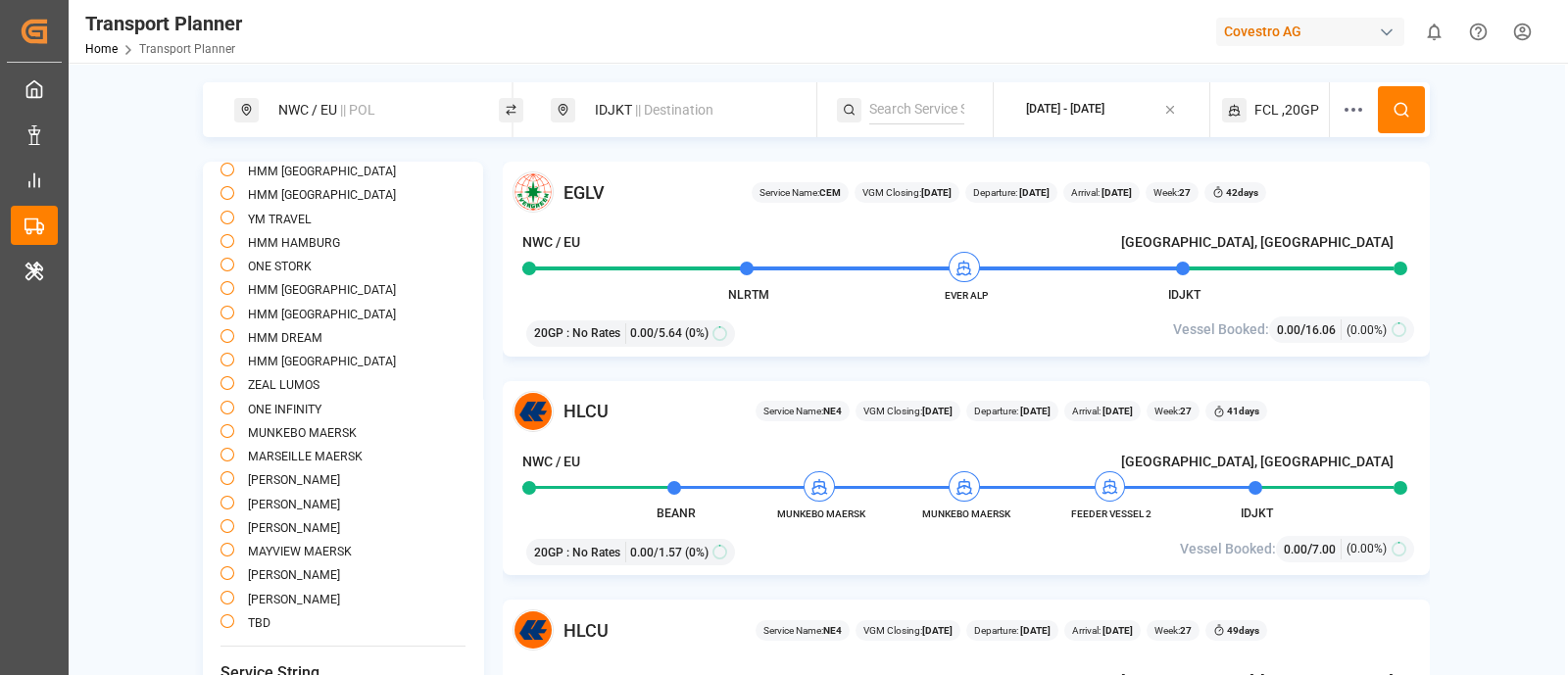 scroll, scrollTop: 509, scrollLeft: 0, axis: vertical 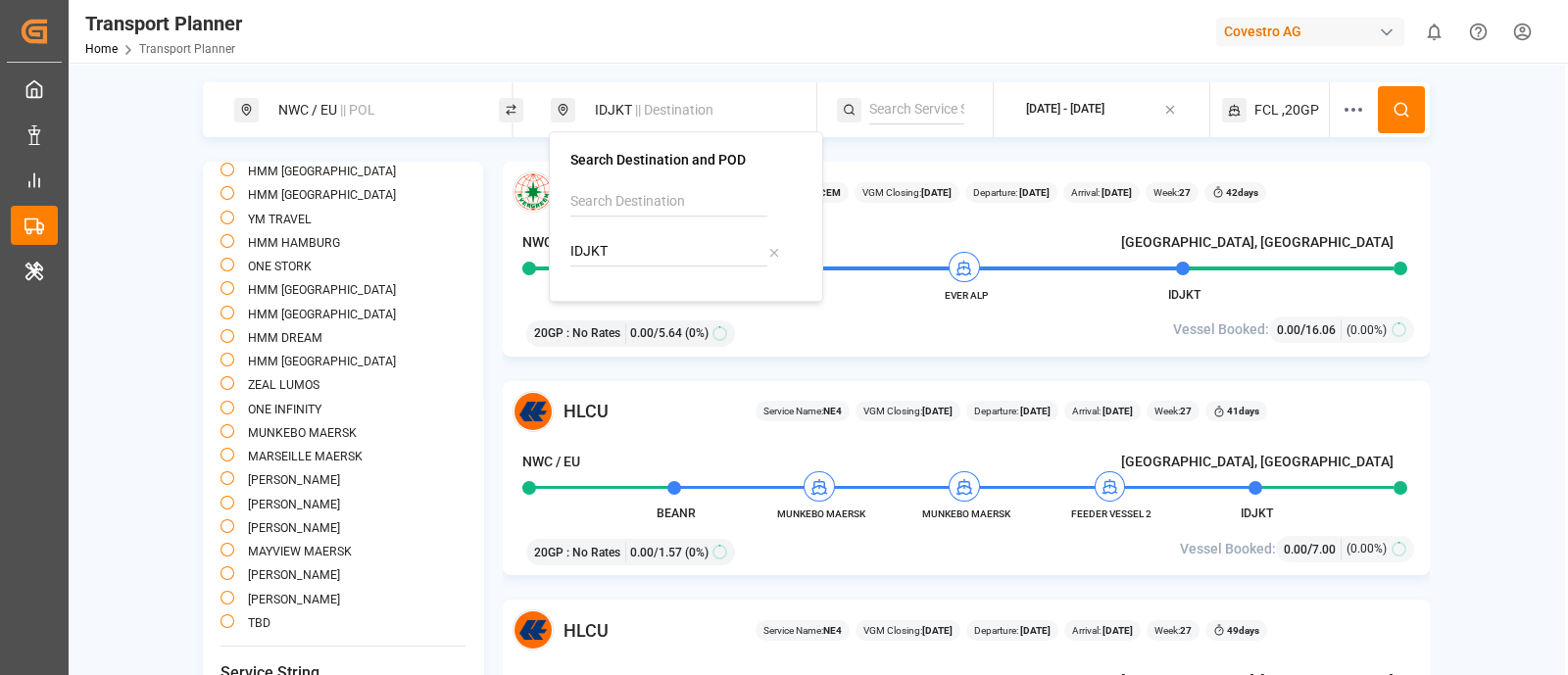 click on "IDJKT" at bounding box center [668, 252] 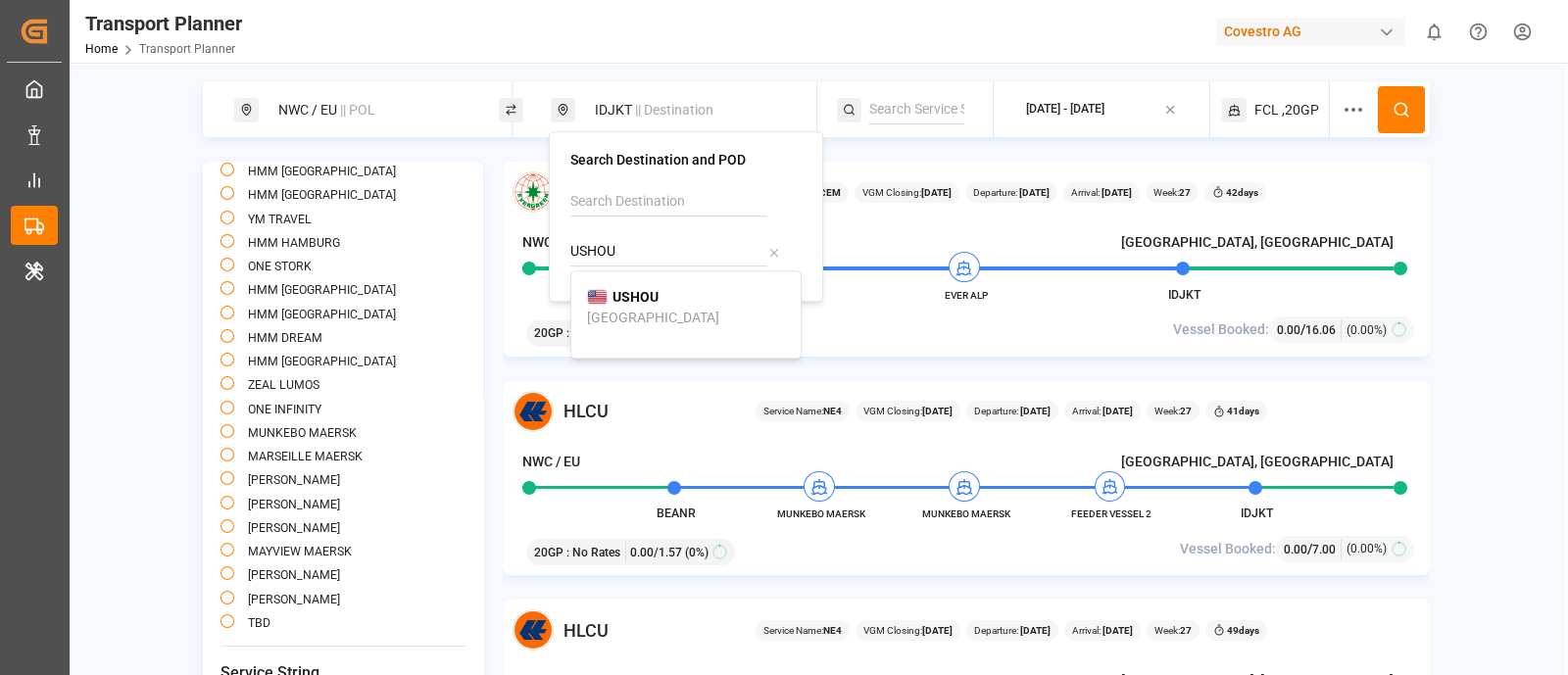 type on "USHOU" 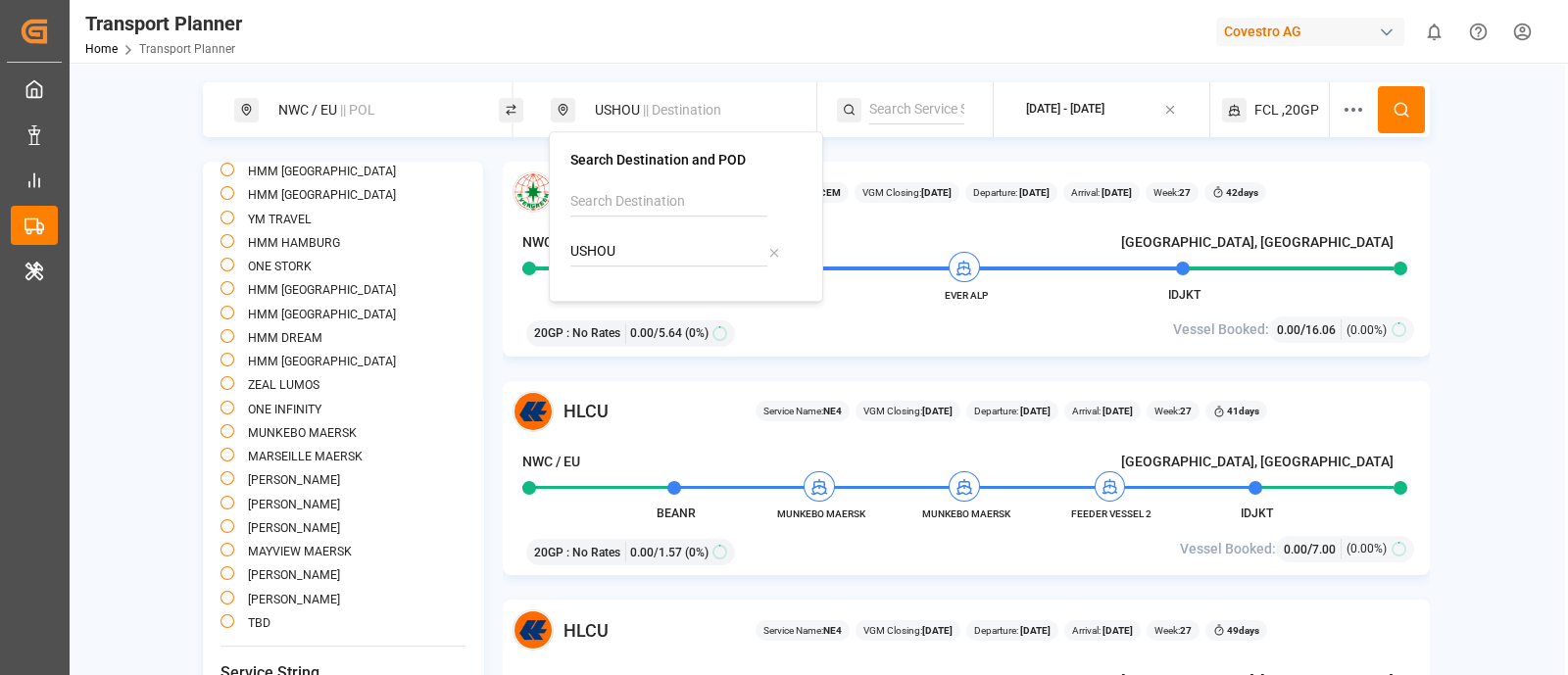 click 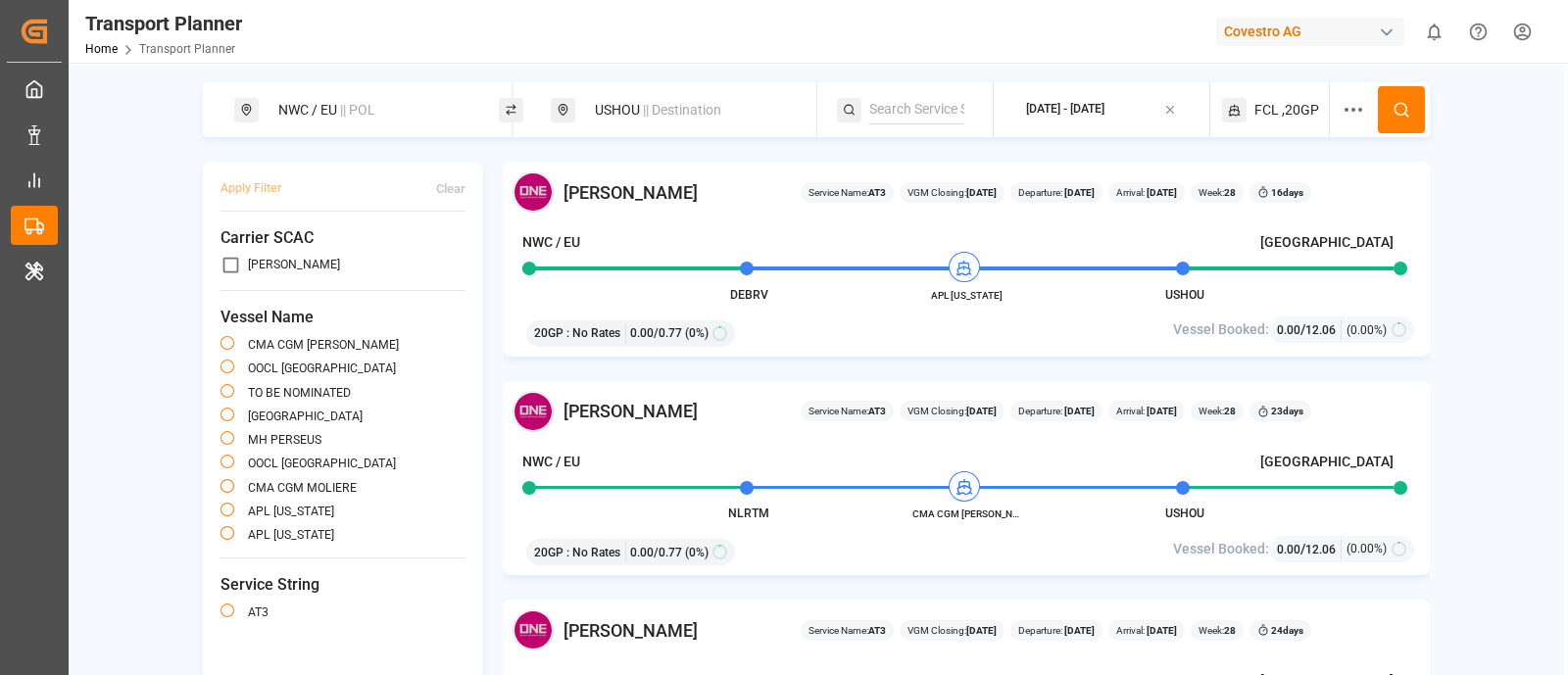 click on "USHOU   || Destination" at bounding box center [683, 110] 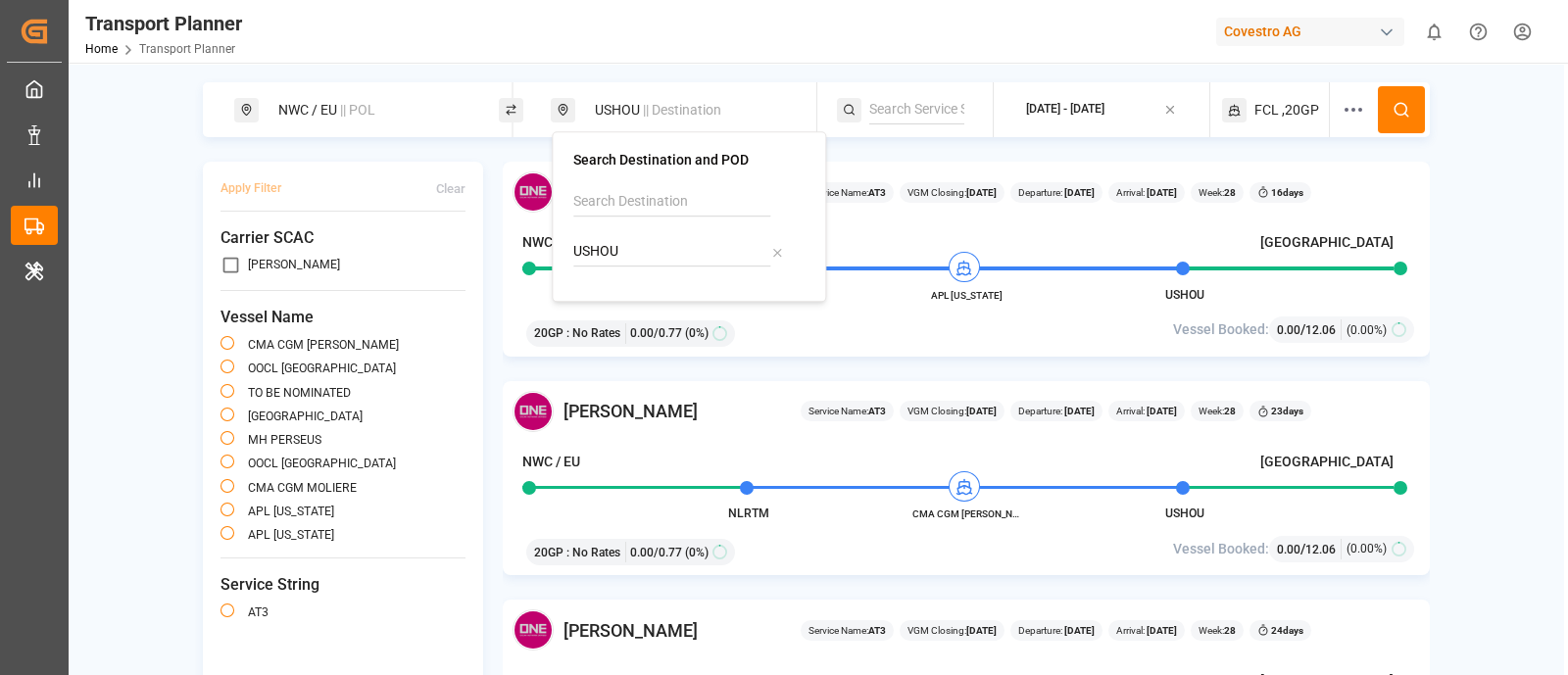 click on "USHOU" at bounding box center (671, 252) 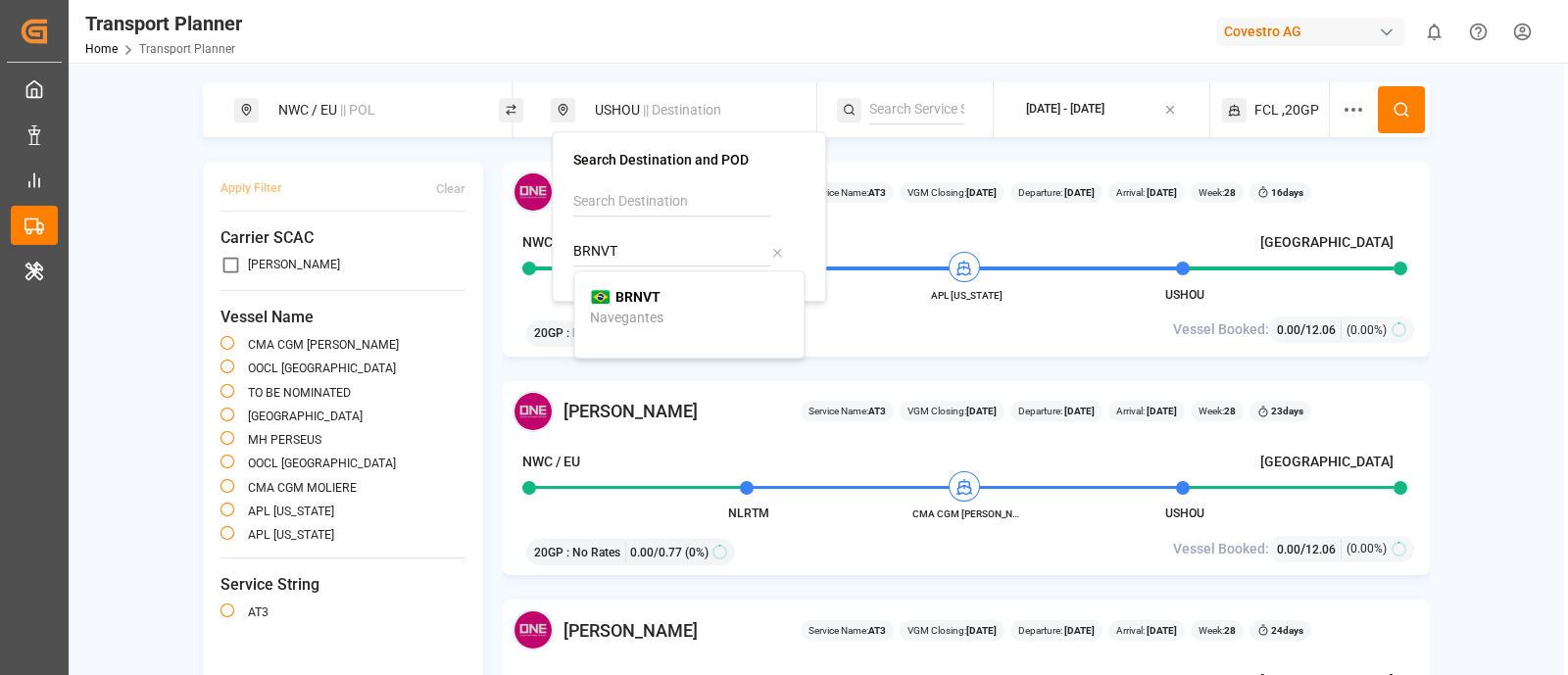 type on "BRNVT" 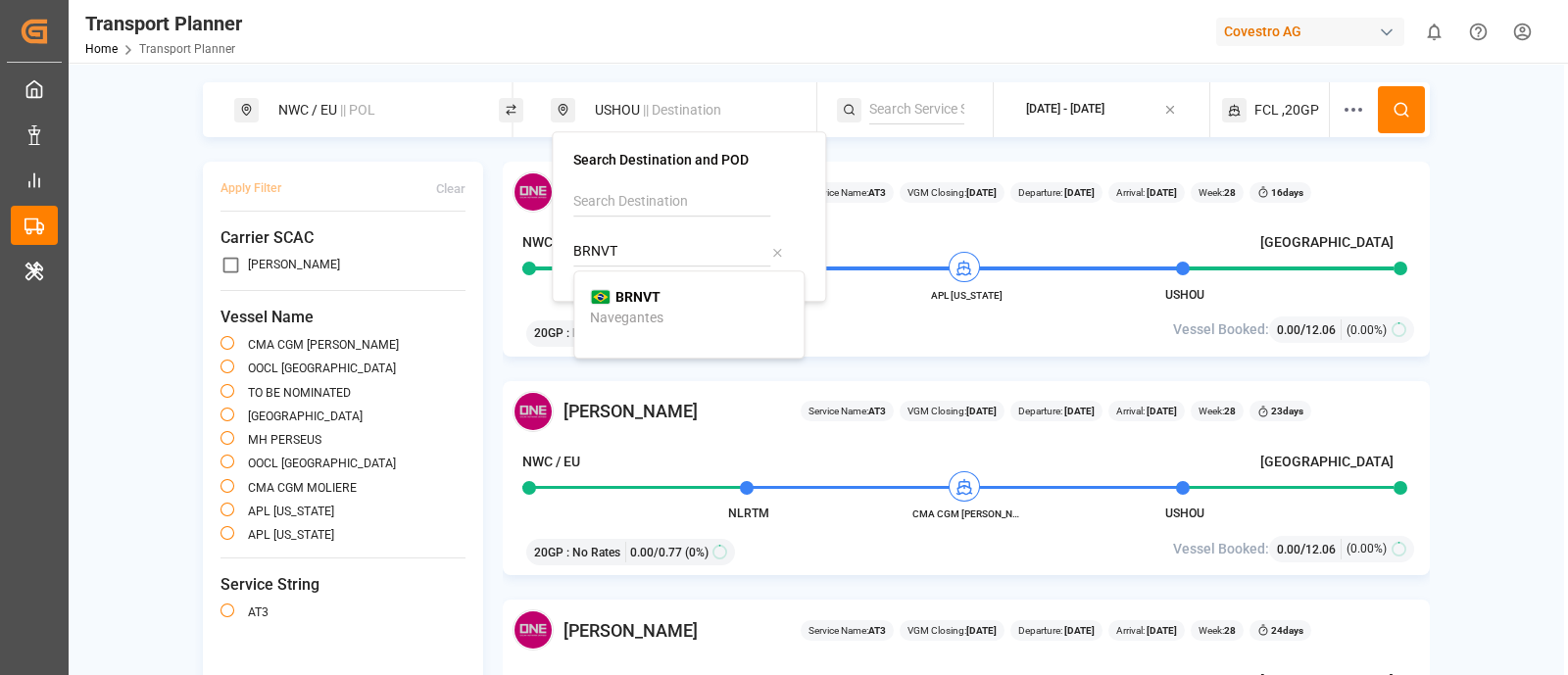 click on "BRNVT" at bounding box center (638, 297) 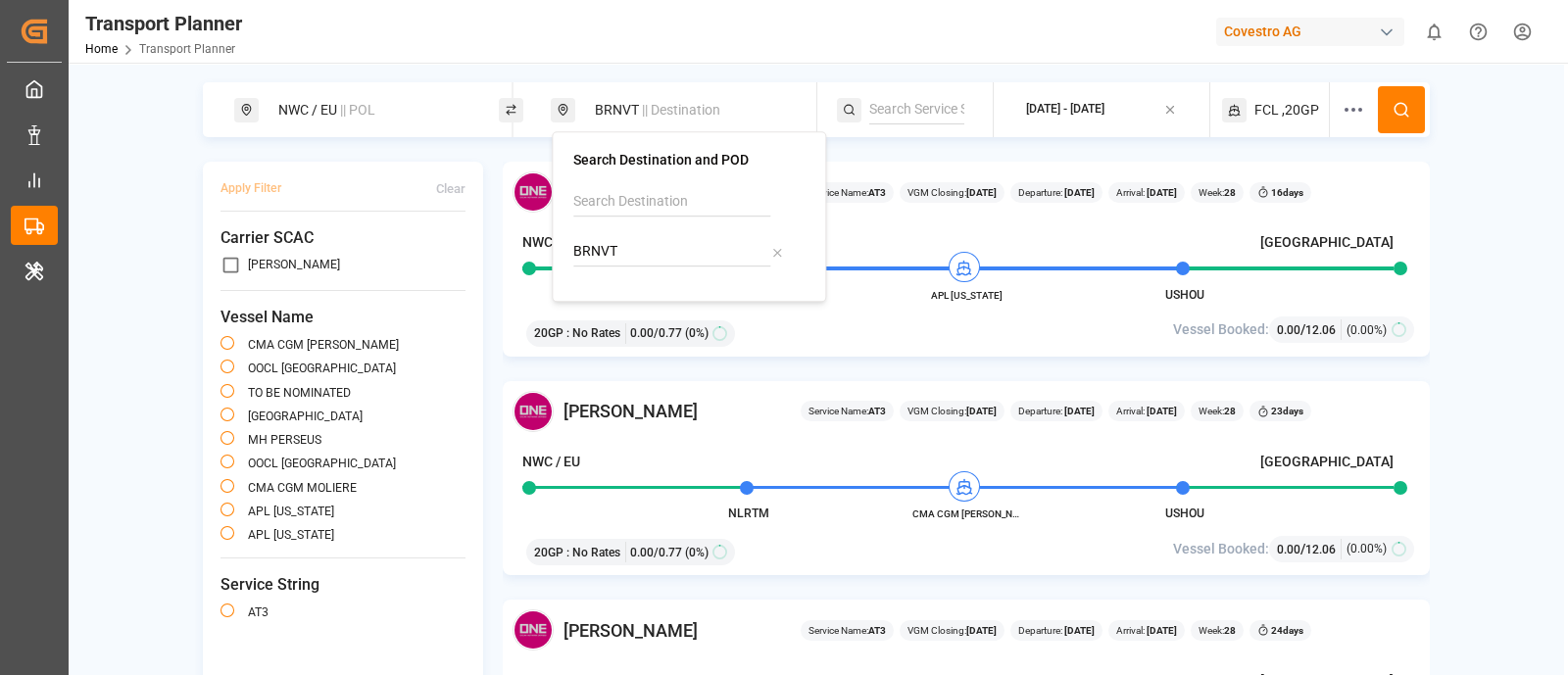 click at bounding box center (1401, 110) 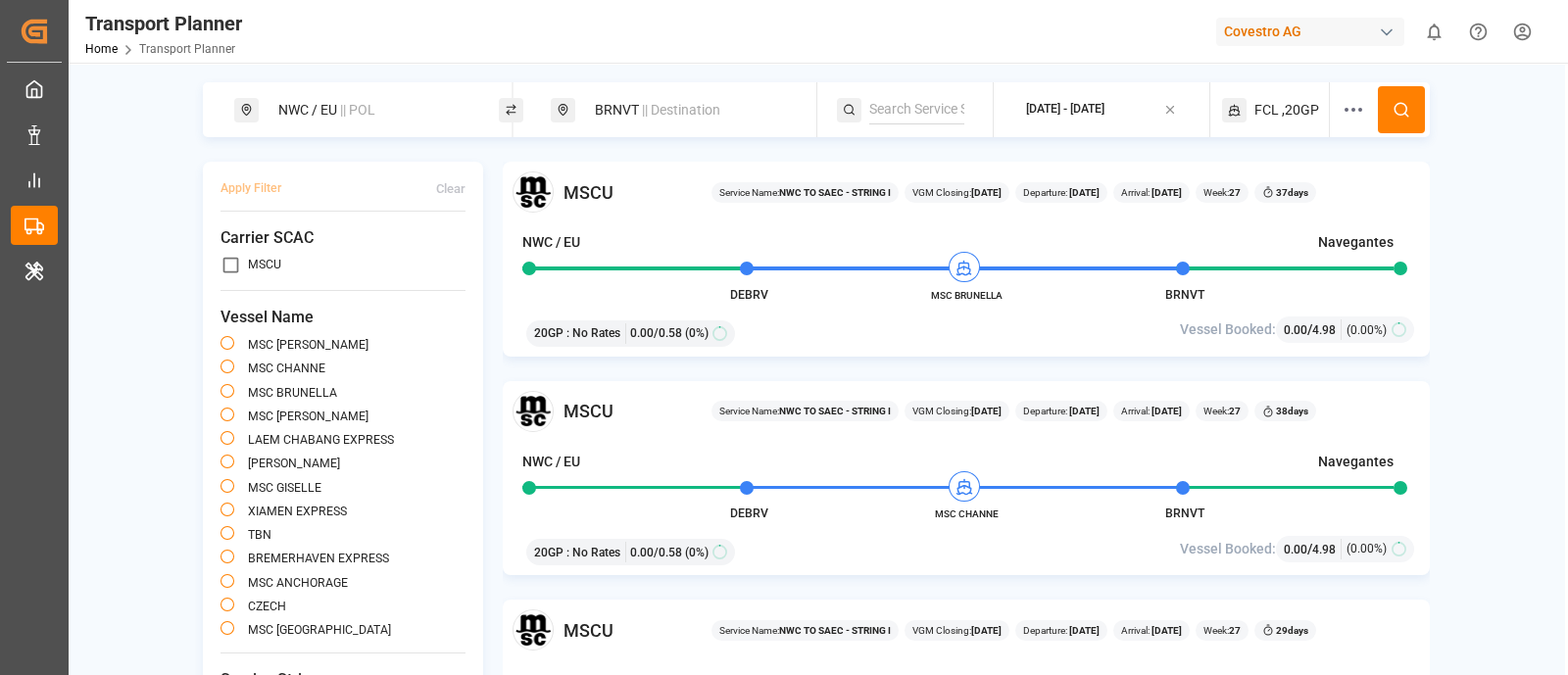 click on "BRNVT   || Destination" at bounding box center (689, 110) 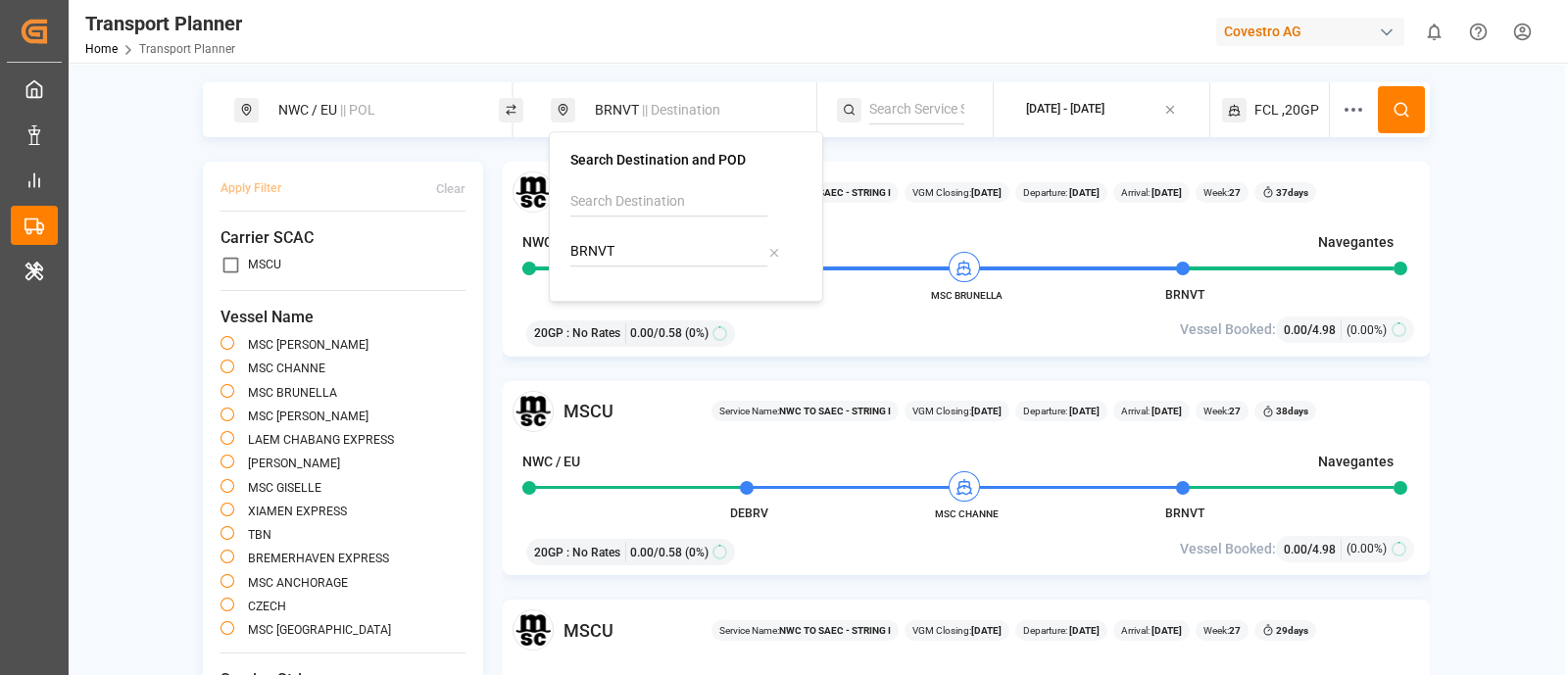 click on "BRNVT" at bounding box center (668, 252) 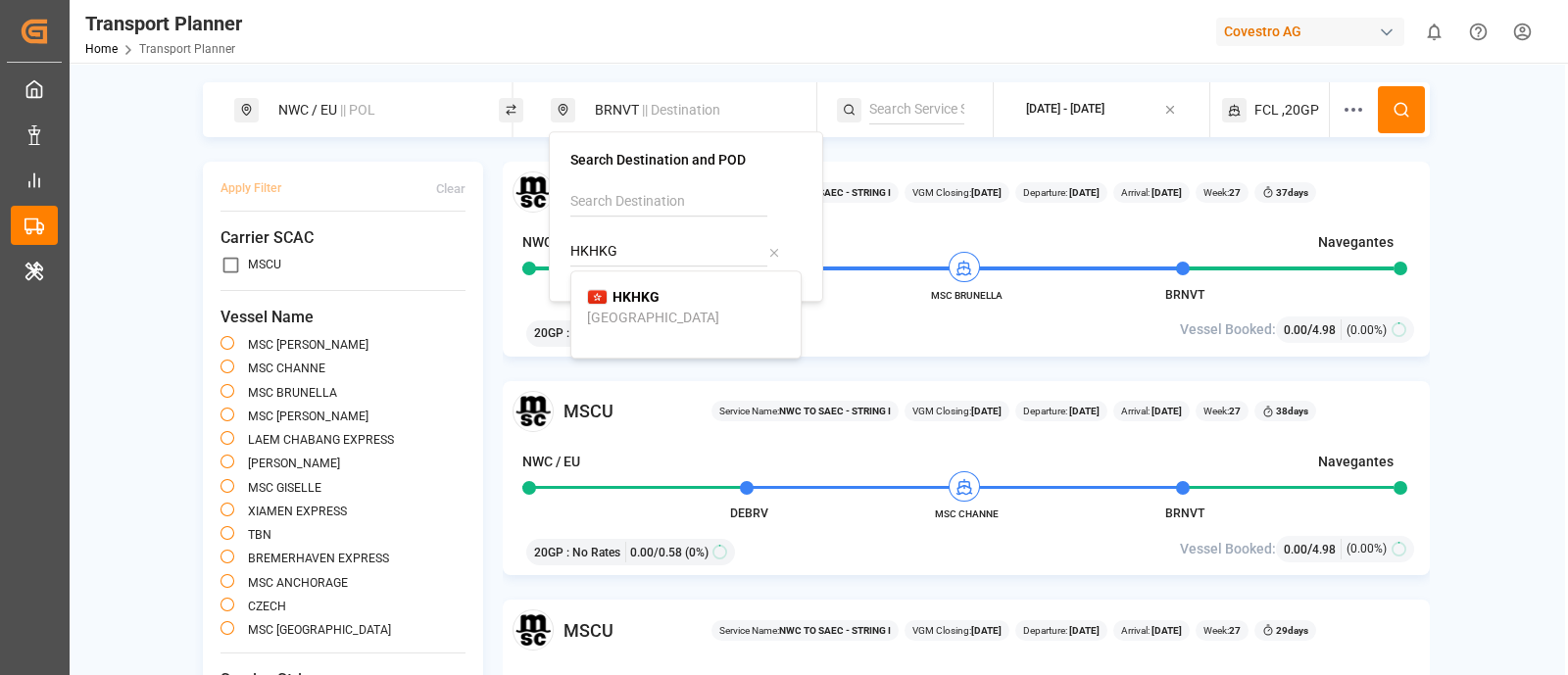 type on "HKHKG" 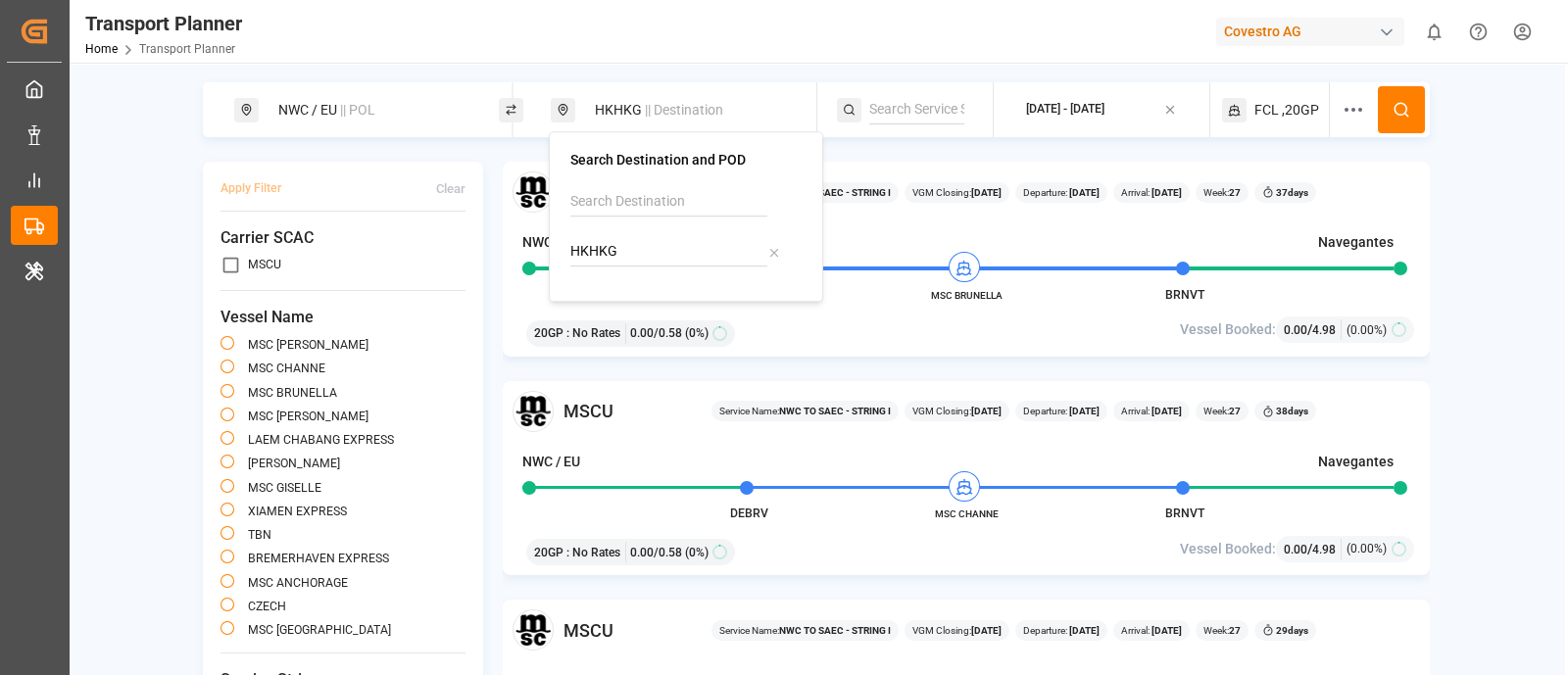 click at bounding box center (1401, 110) 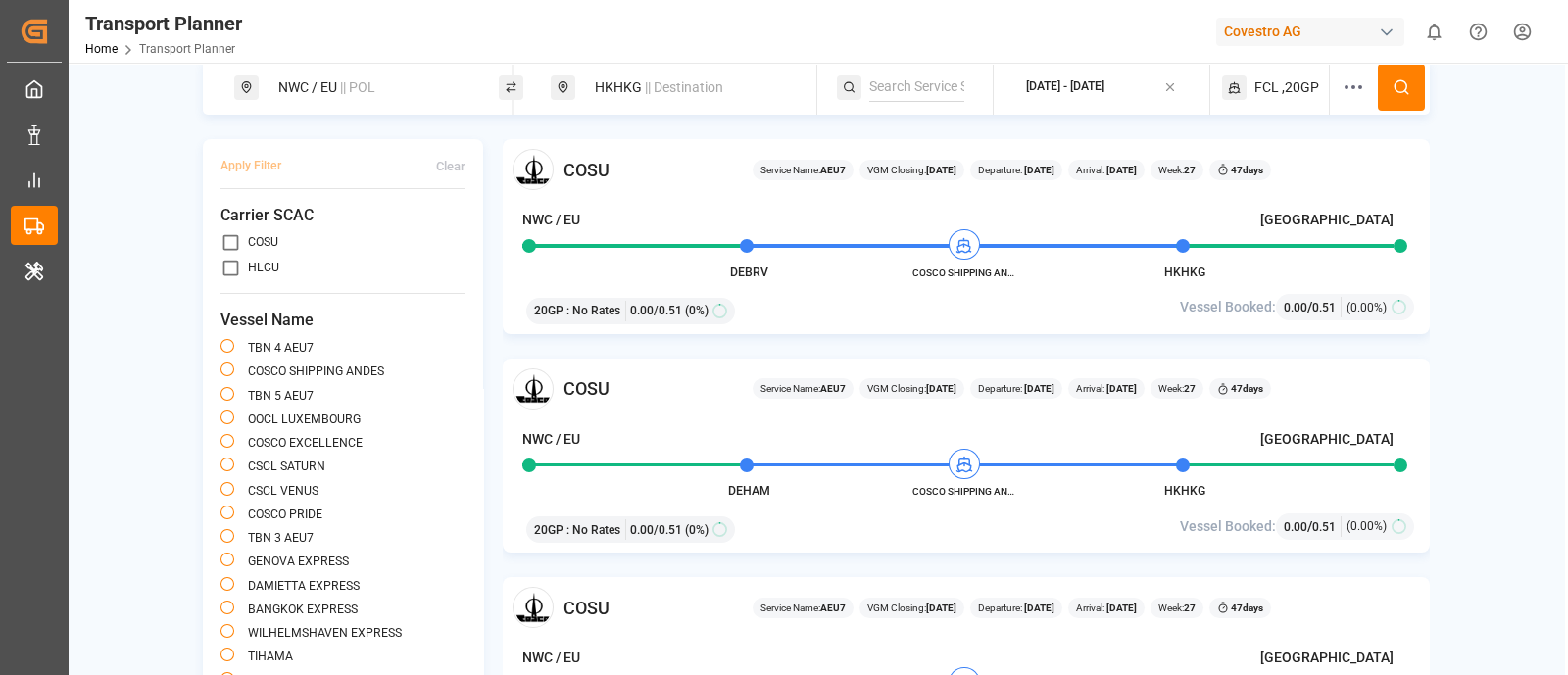 scroll, scrollTop: 40, scrollLeft: 0, axis: vertical 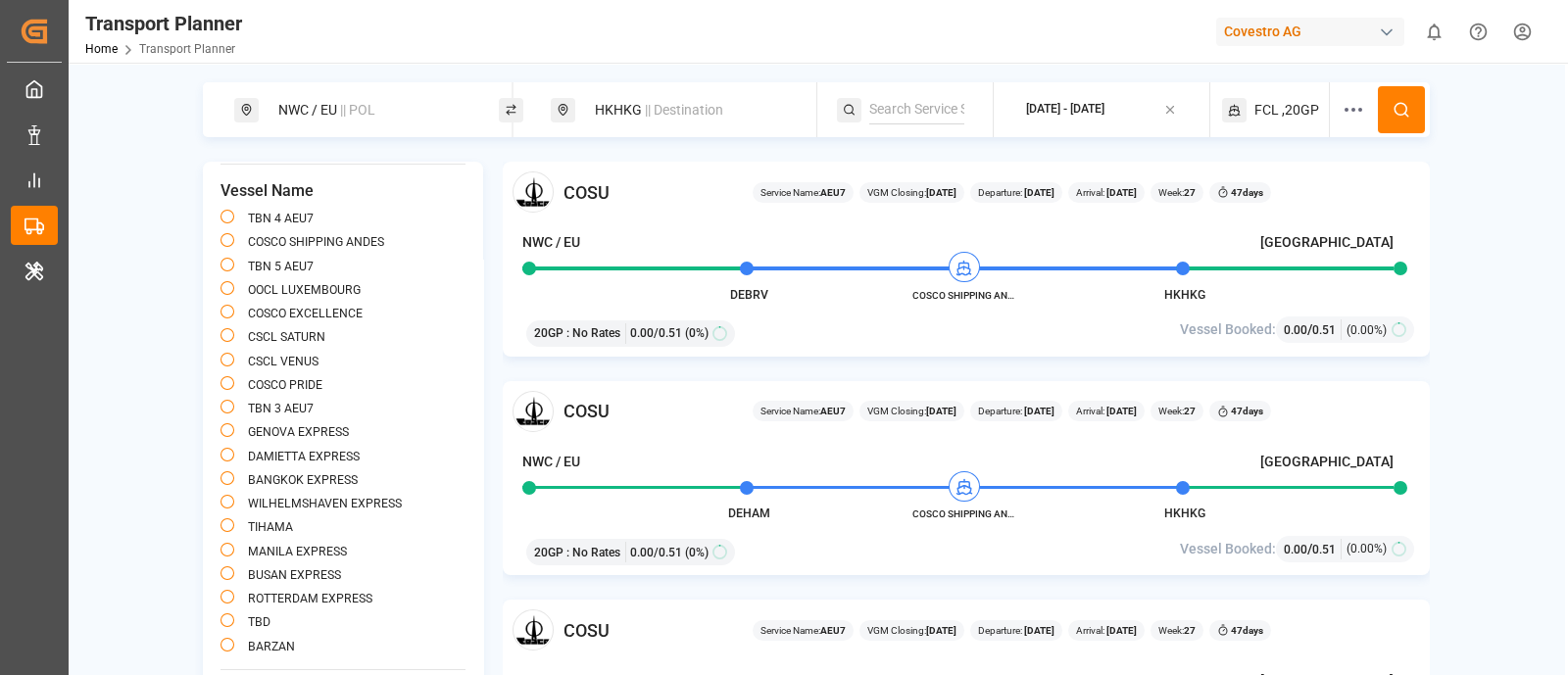click on "|| Destination" at bounding box center [684, 110] 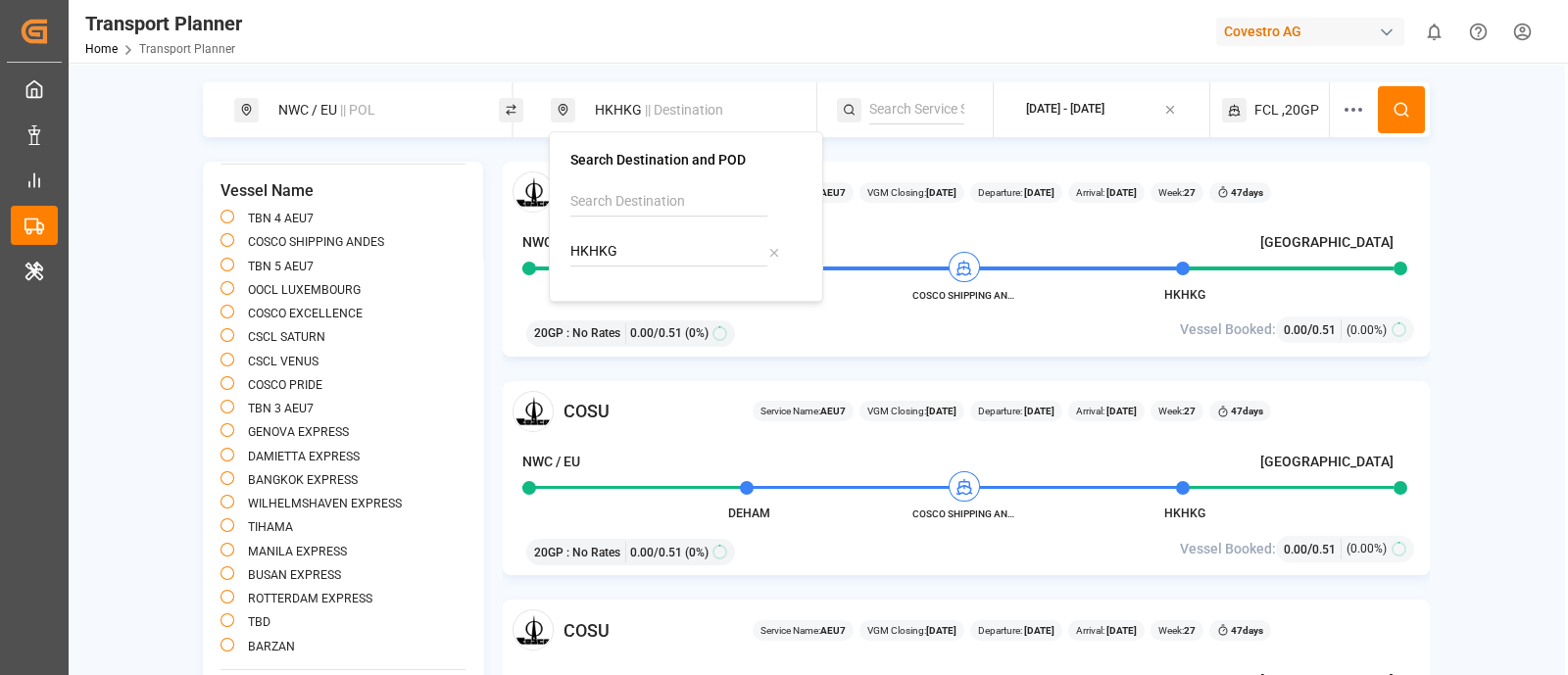 click on "HKHKG" at bounding box center (668, 252) 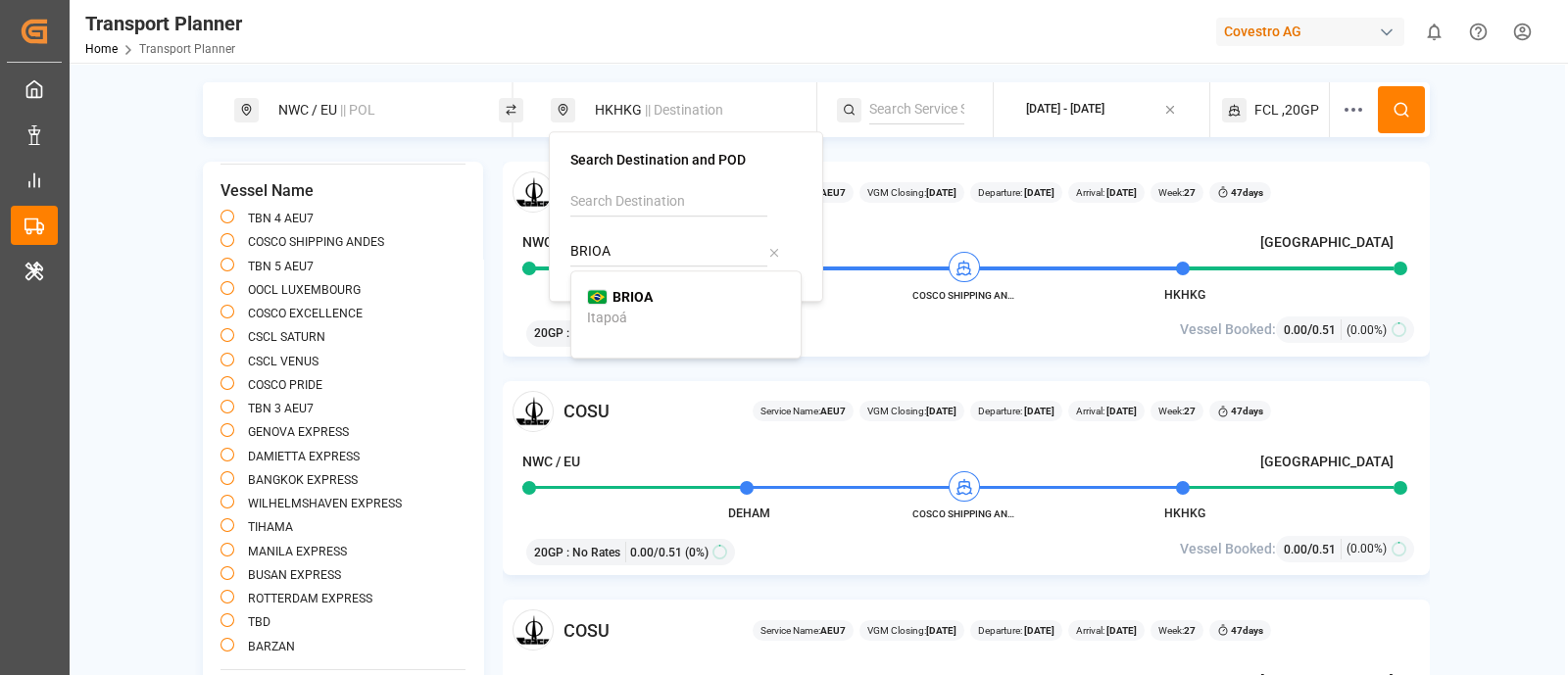type on "BRIOA" 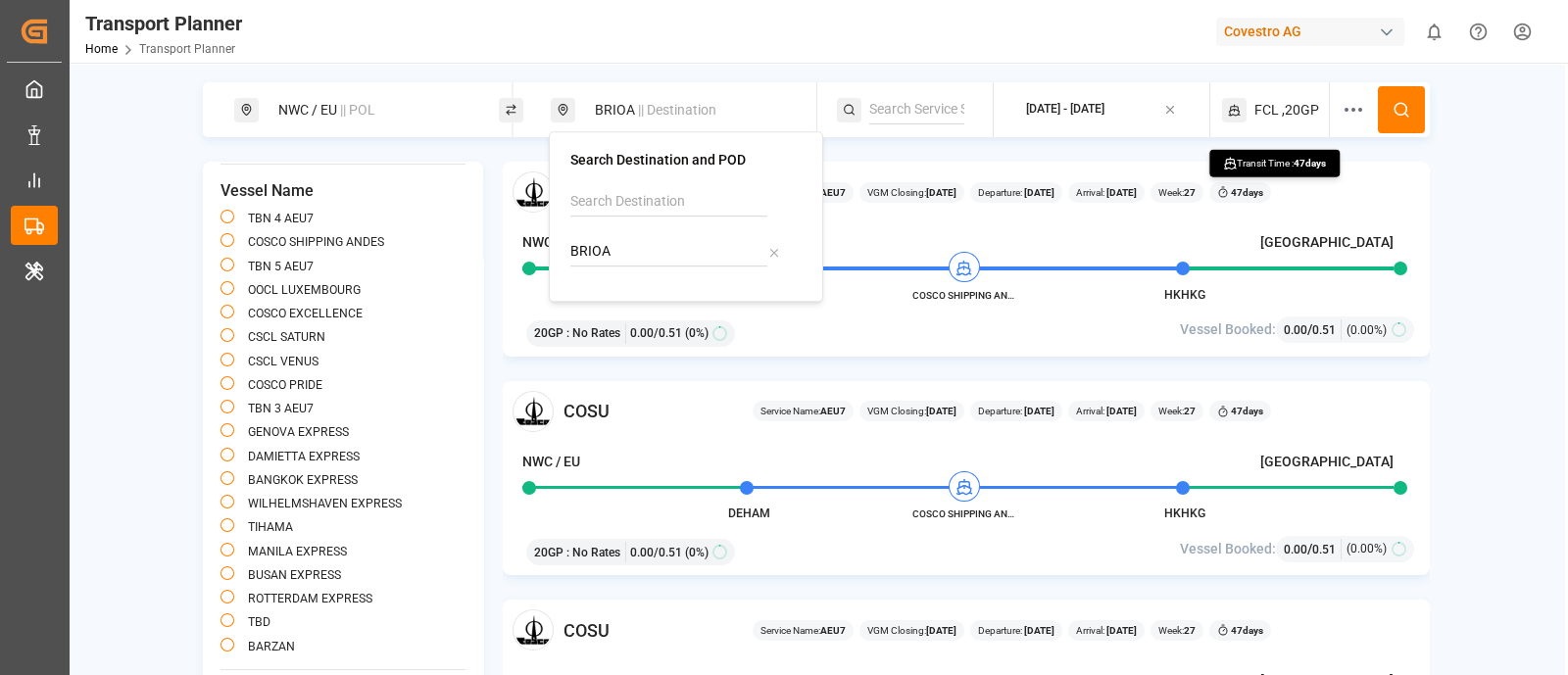 click at bounding box center [1401, 110] 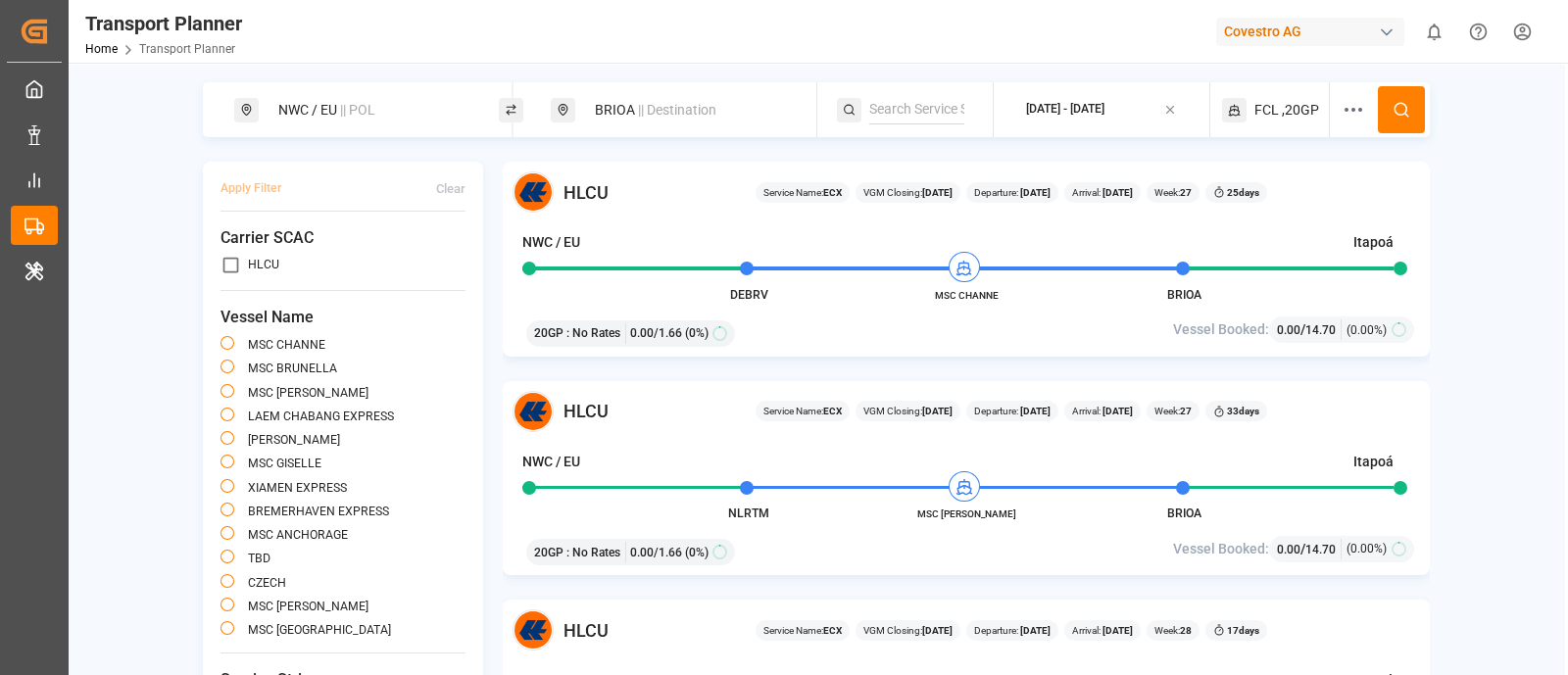 click on "BRIOA   || Destination" at bounding box center [689, 110] 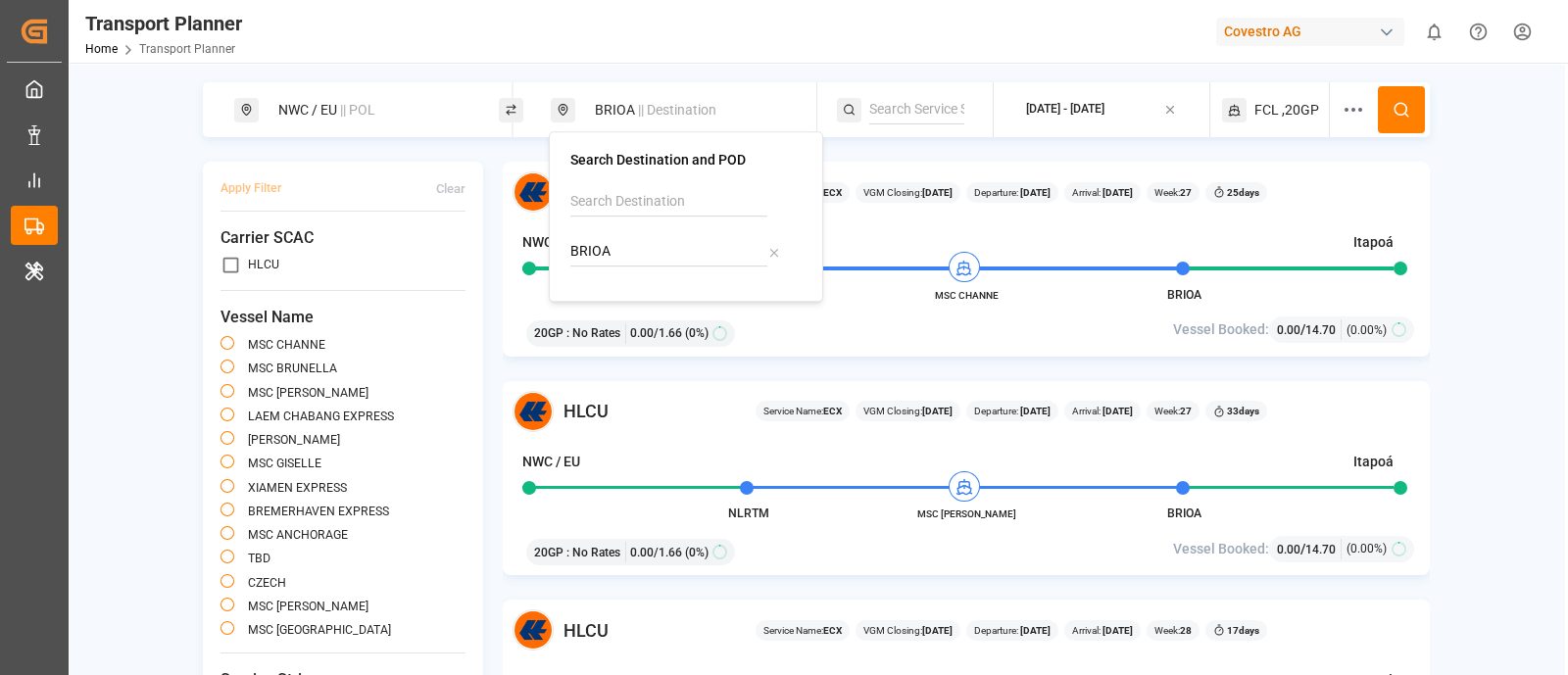 click on "BRIOA" at bounding box center [668, 252] 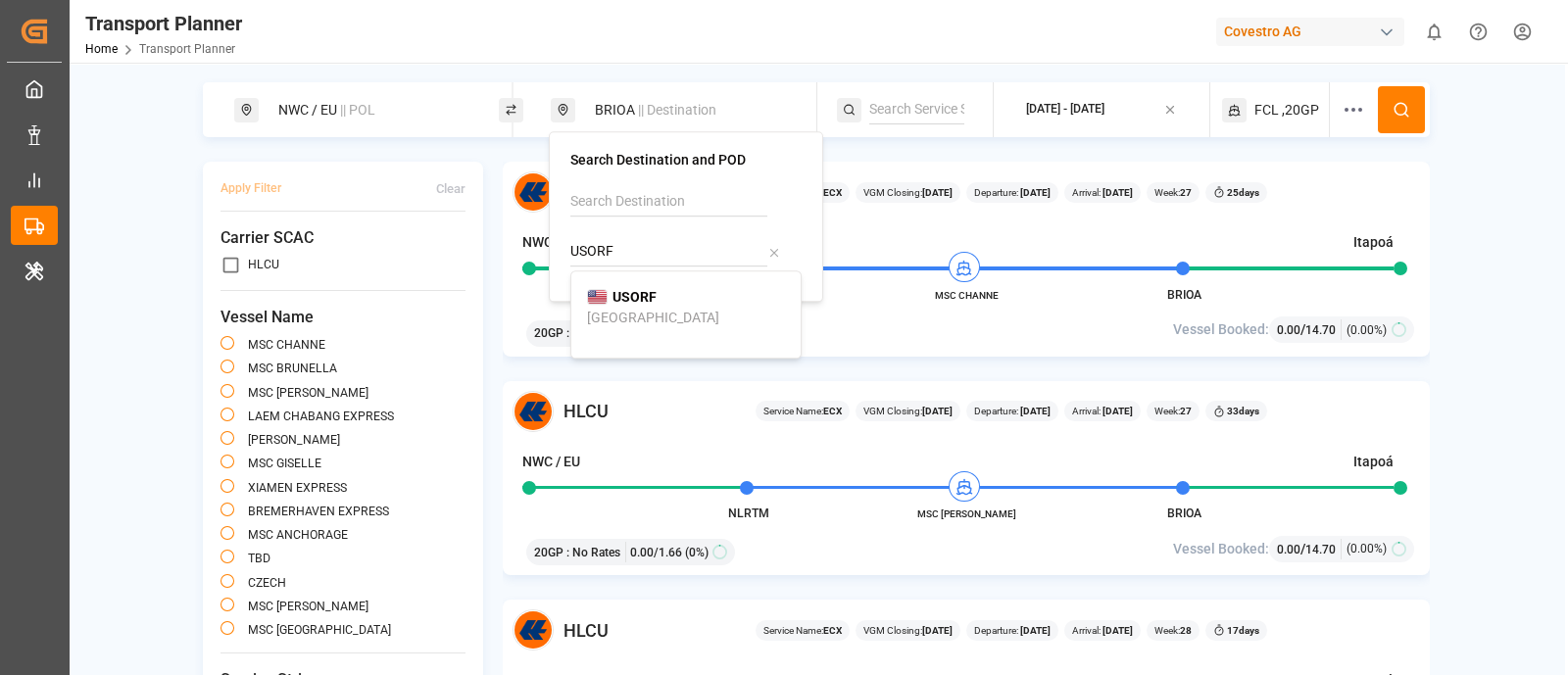 type on "USORF" 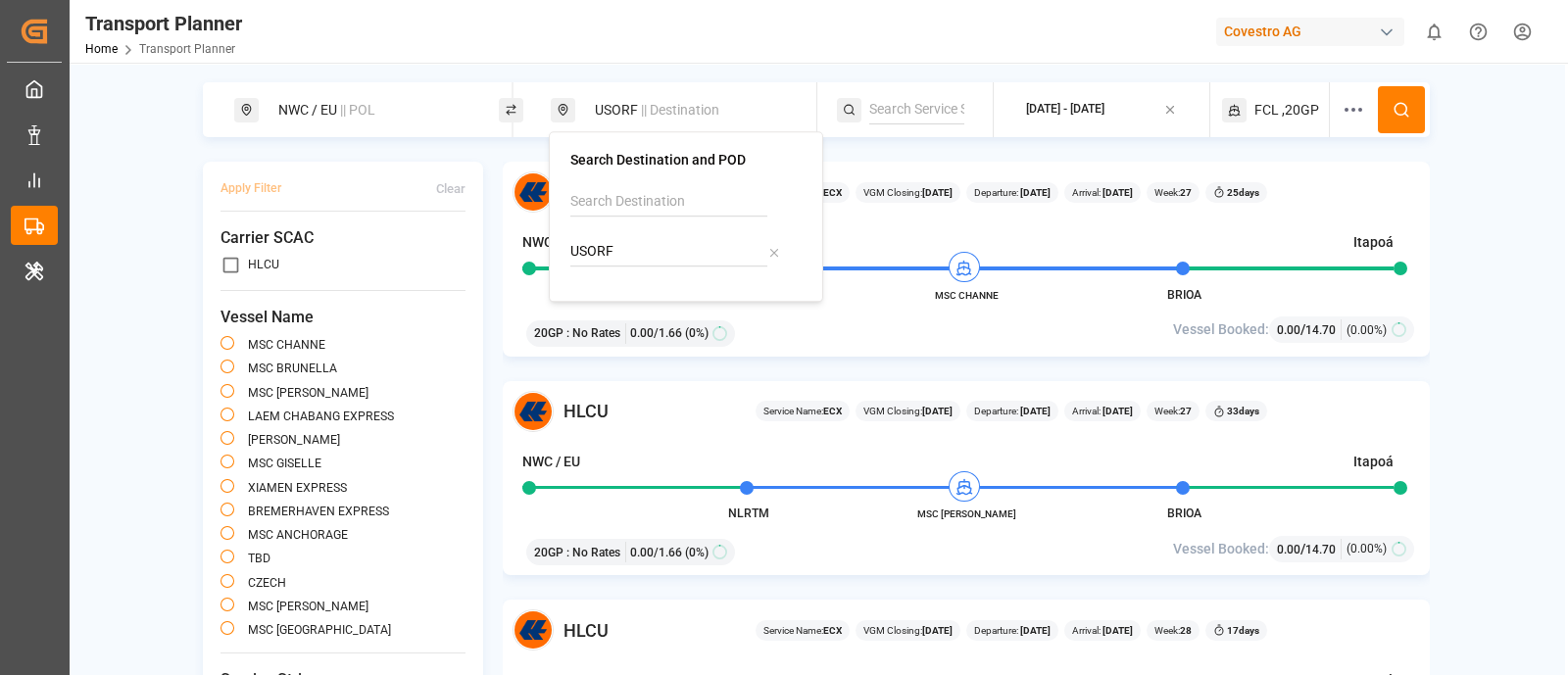 click at bounding box center [1401, 110] 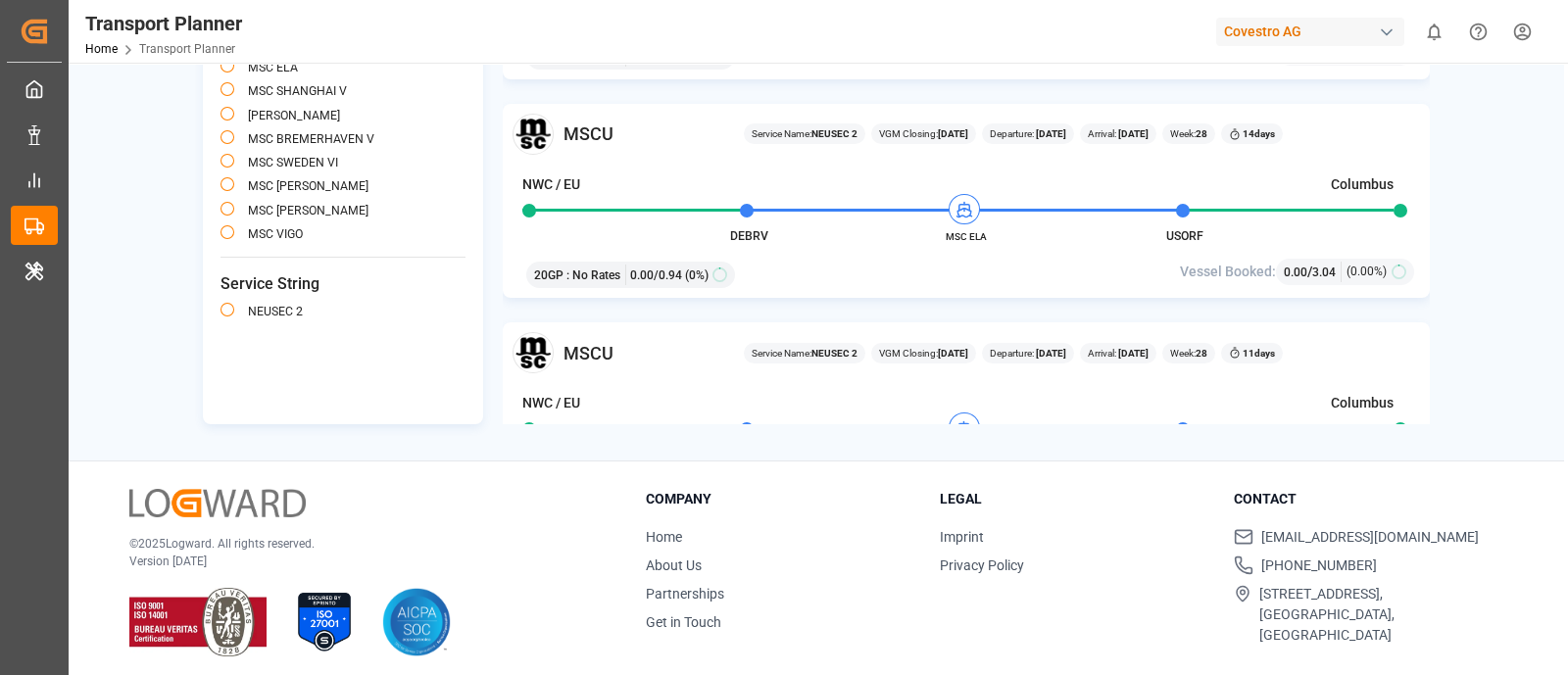 scroll, scrollTop: 285, scrollLeft: 0, axis: vertical 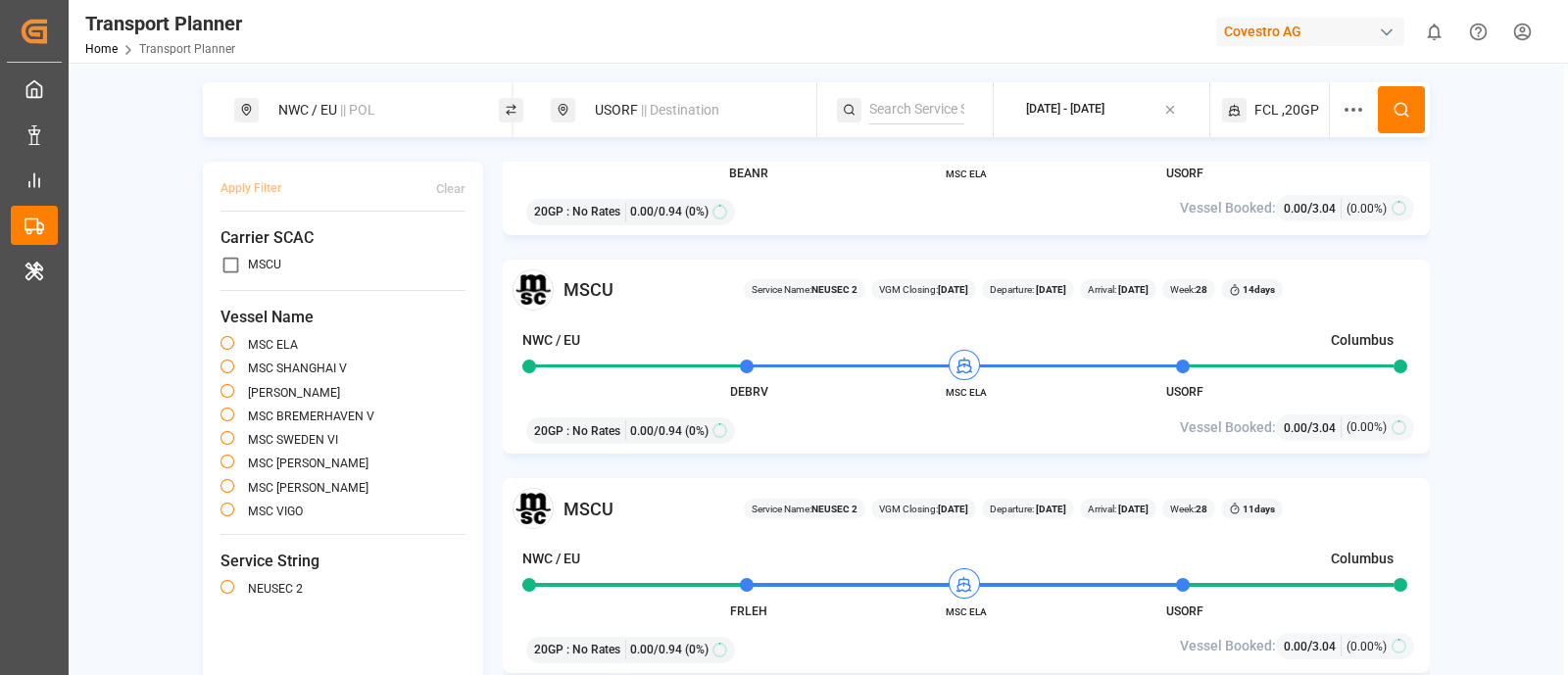 click on "|| Destination" at bounding box center (680, 110) 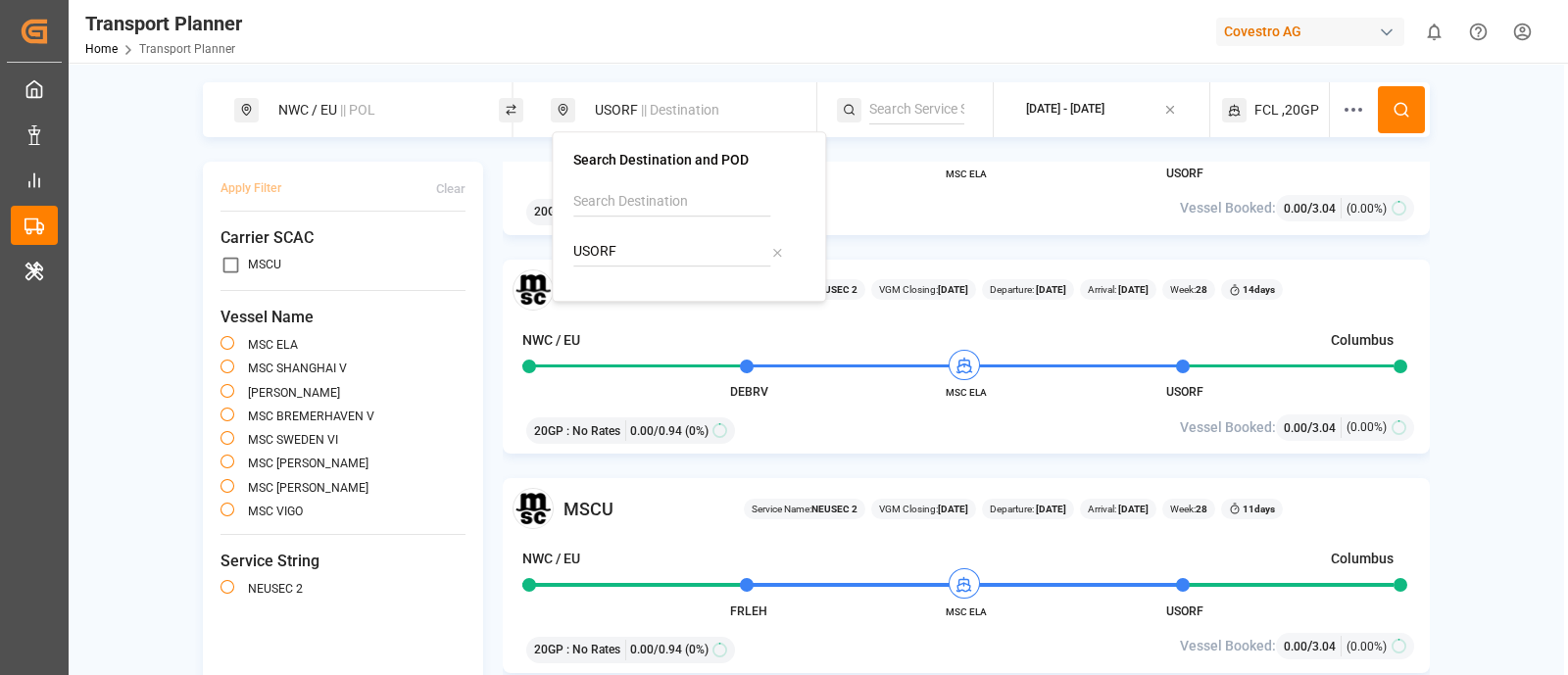 click on "USORF" at bounding box center [671, 252] 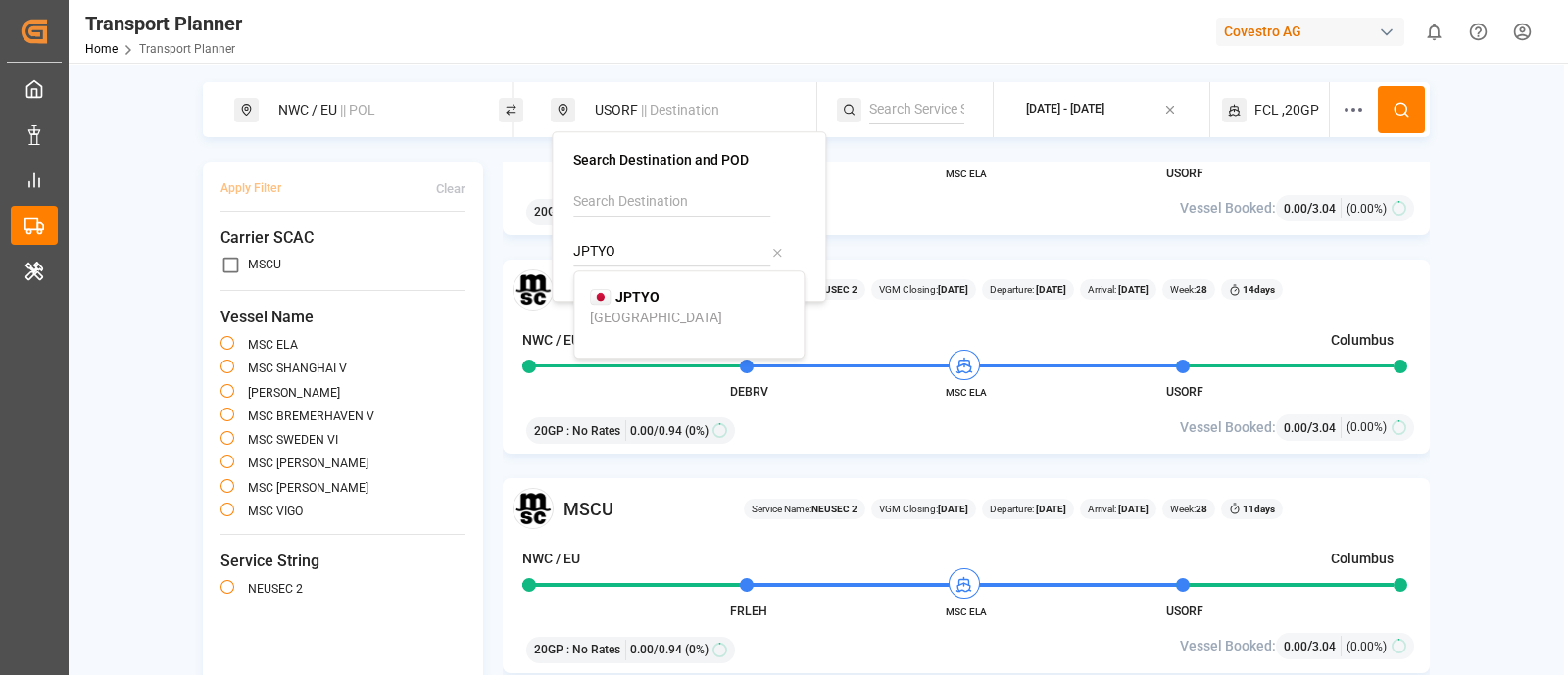 type on "JPTYO" 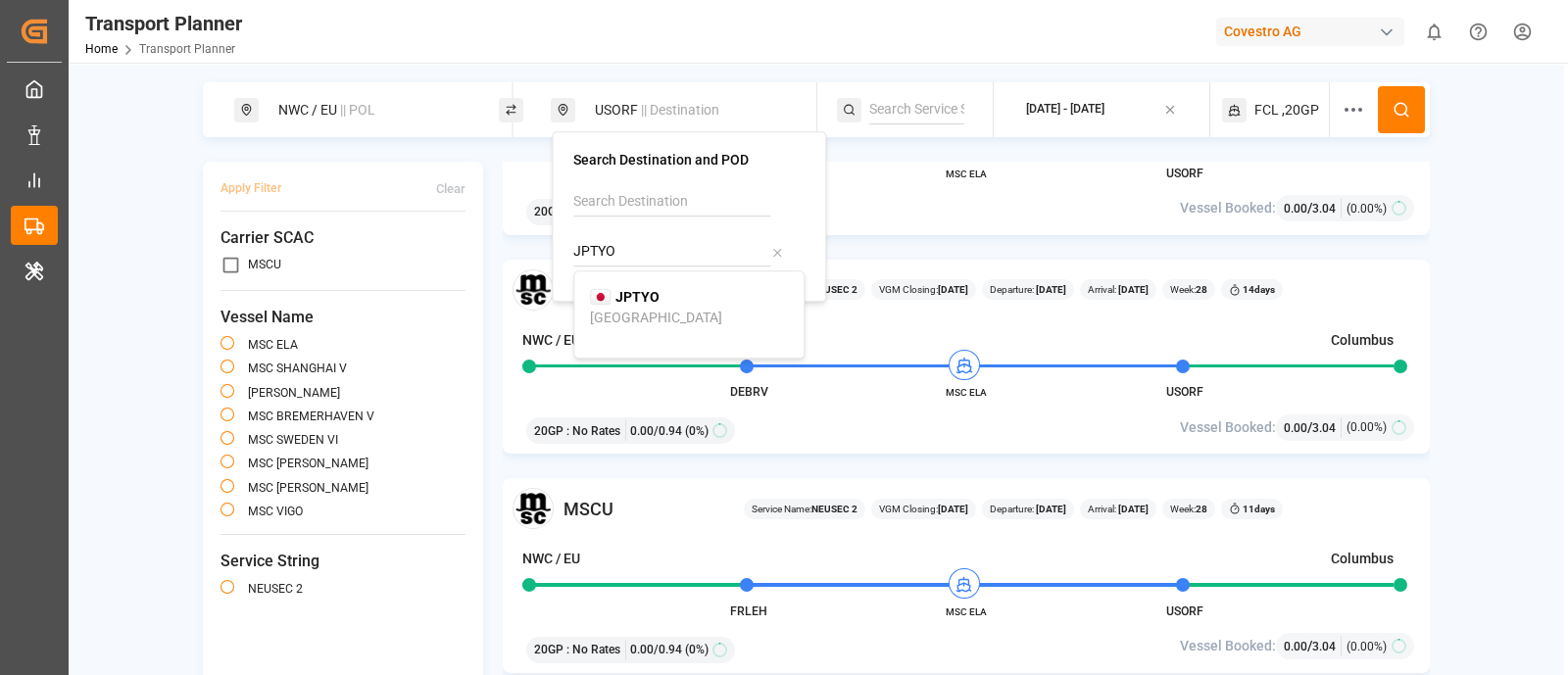 drag, startPoint x: 627, startPoint y: 269, endPoint x: 647, endPoint y: 291, distance: 29.732137 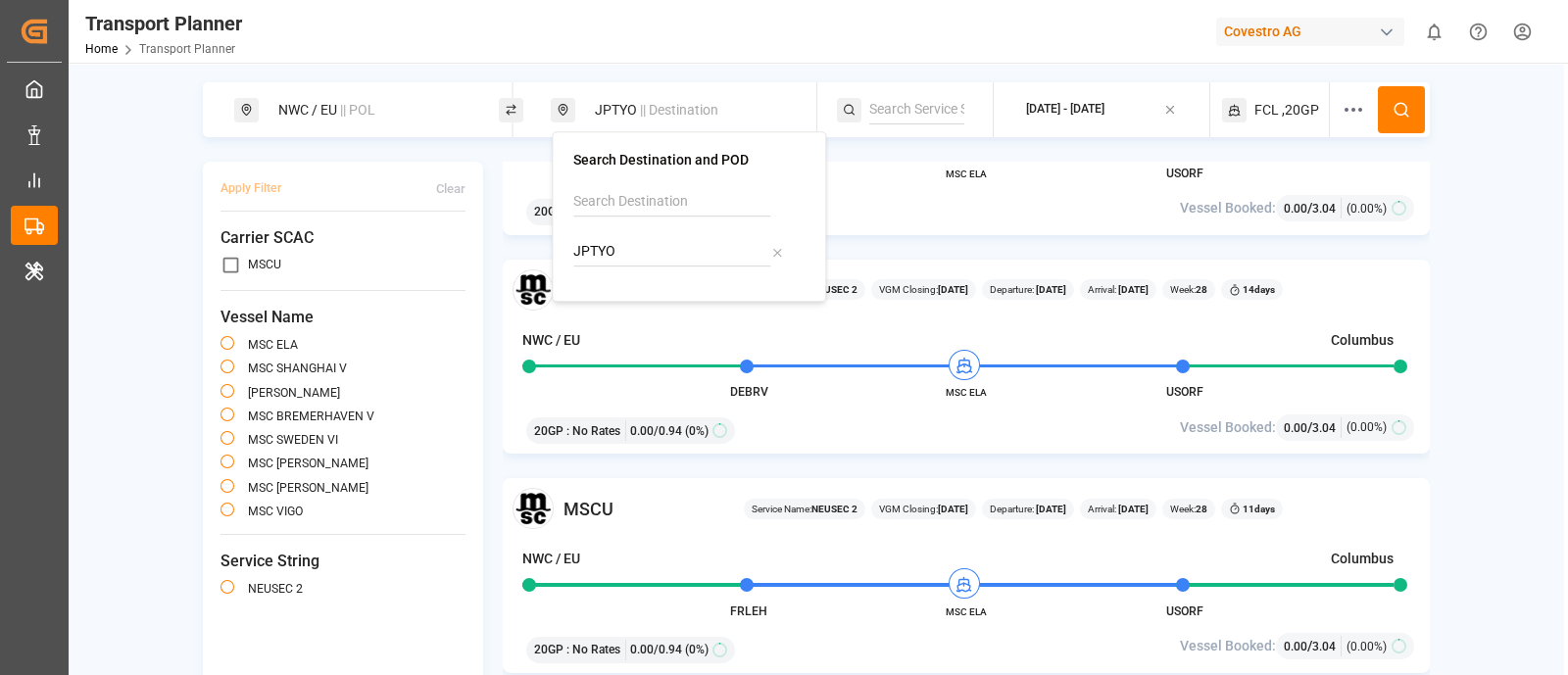 click at bounding box center [1401, 110] 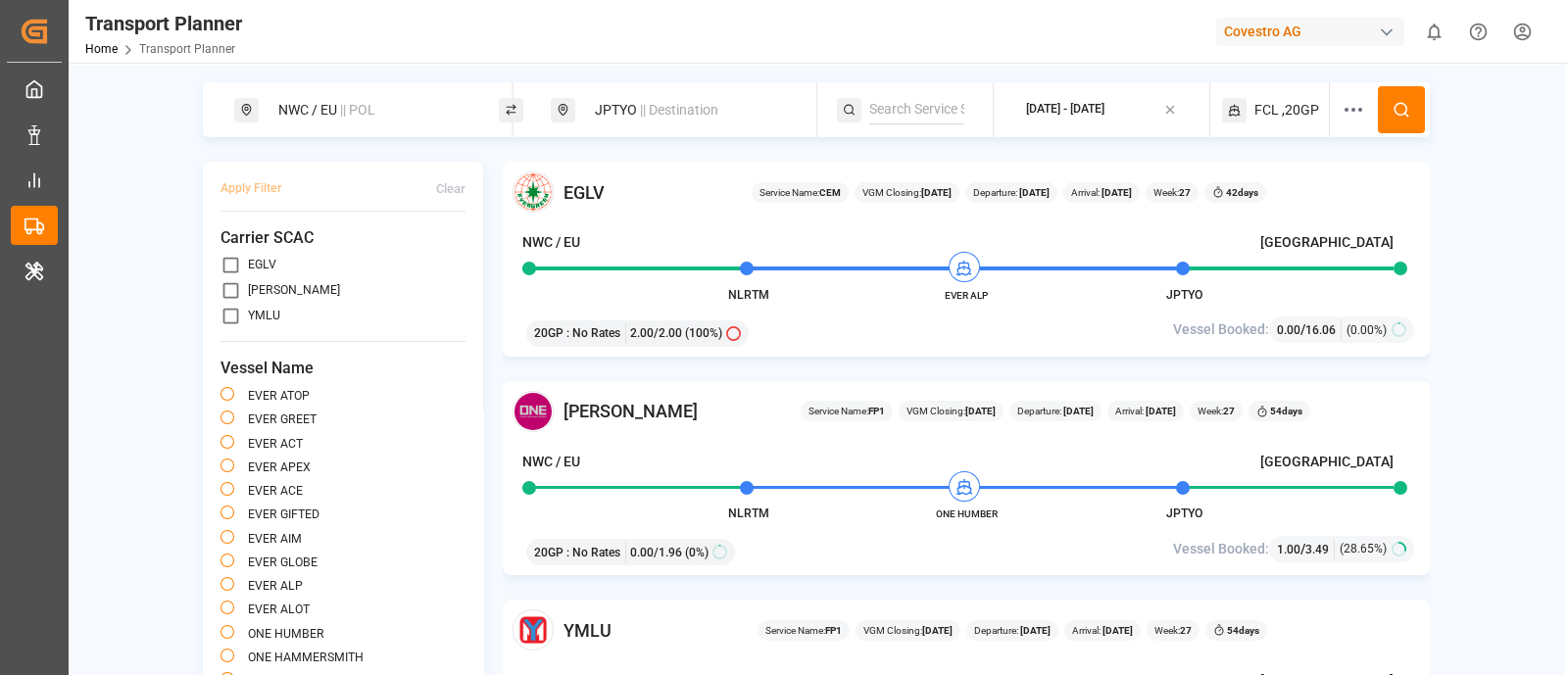 click on "|| Destination" at bounding box center (679, 110) 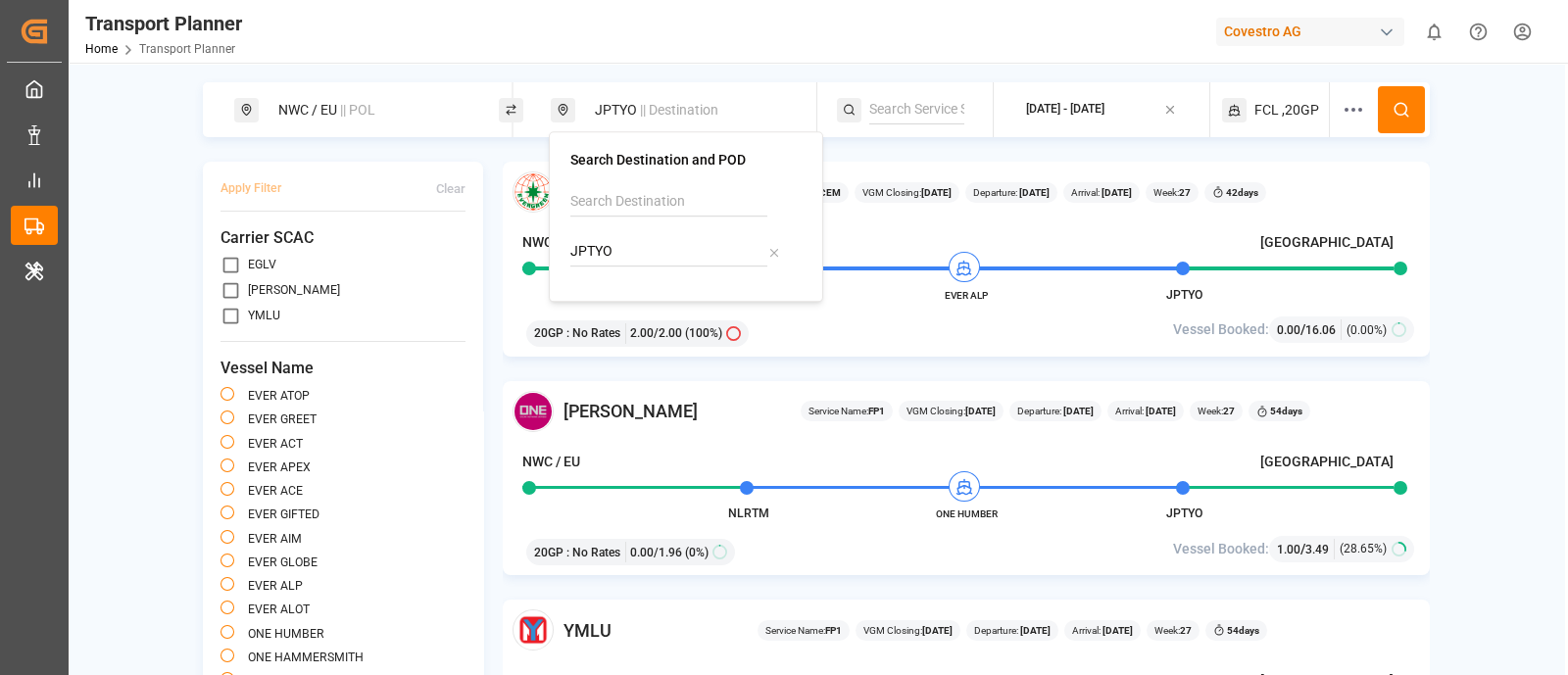 click on "JPTYO" at bounding box center [668, 252] 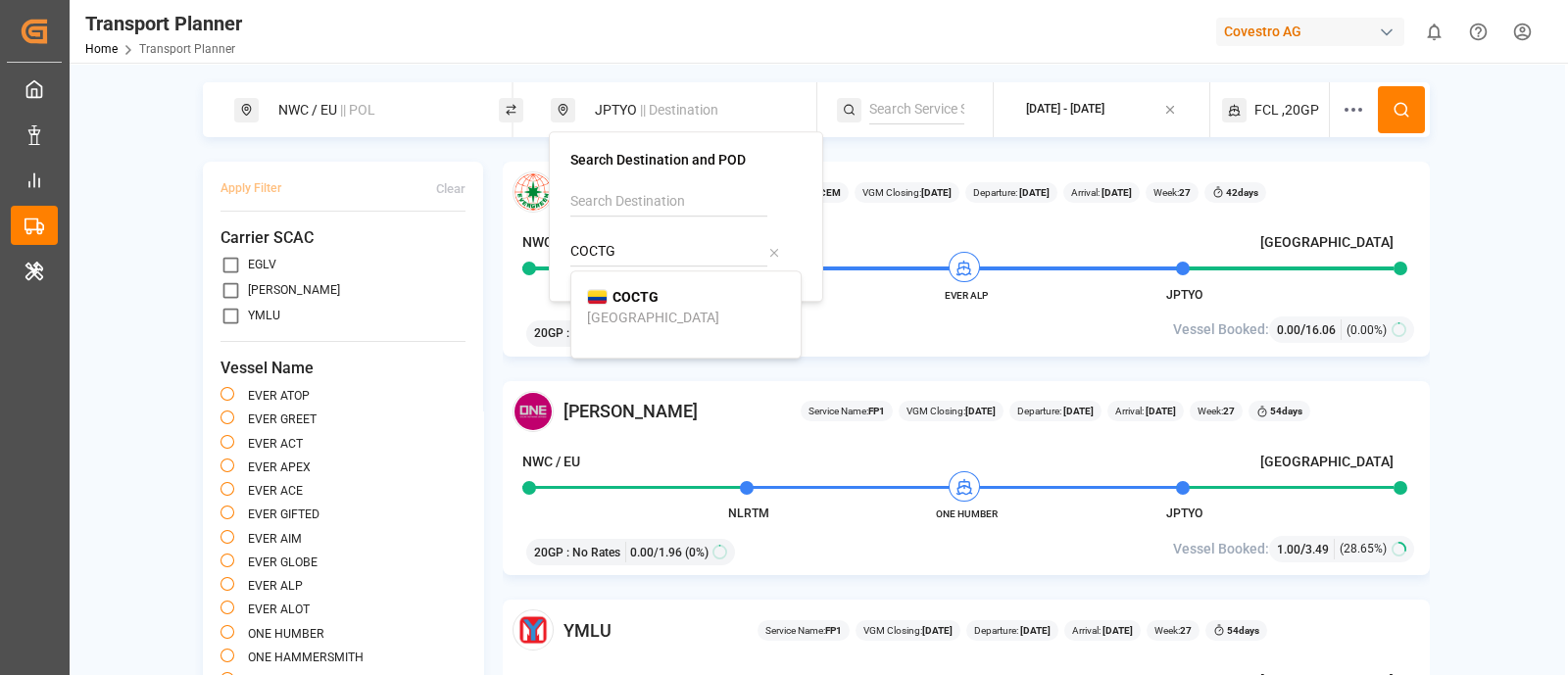 type on "COCTG" 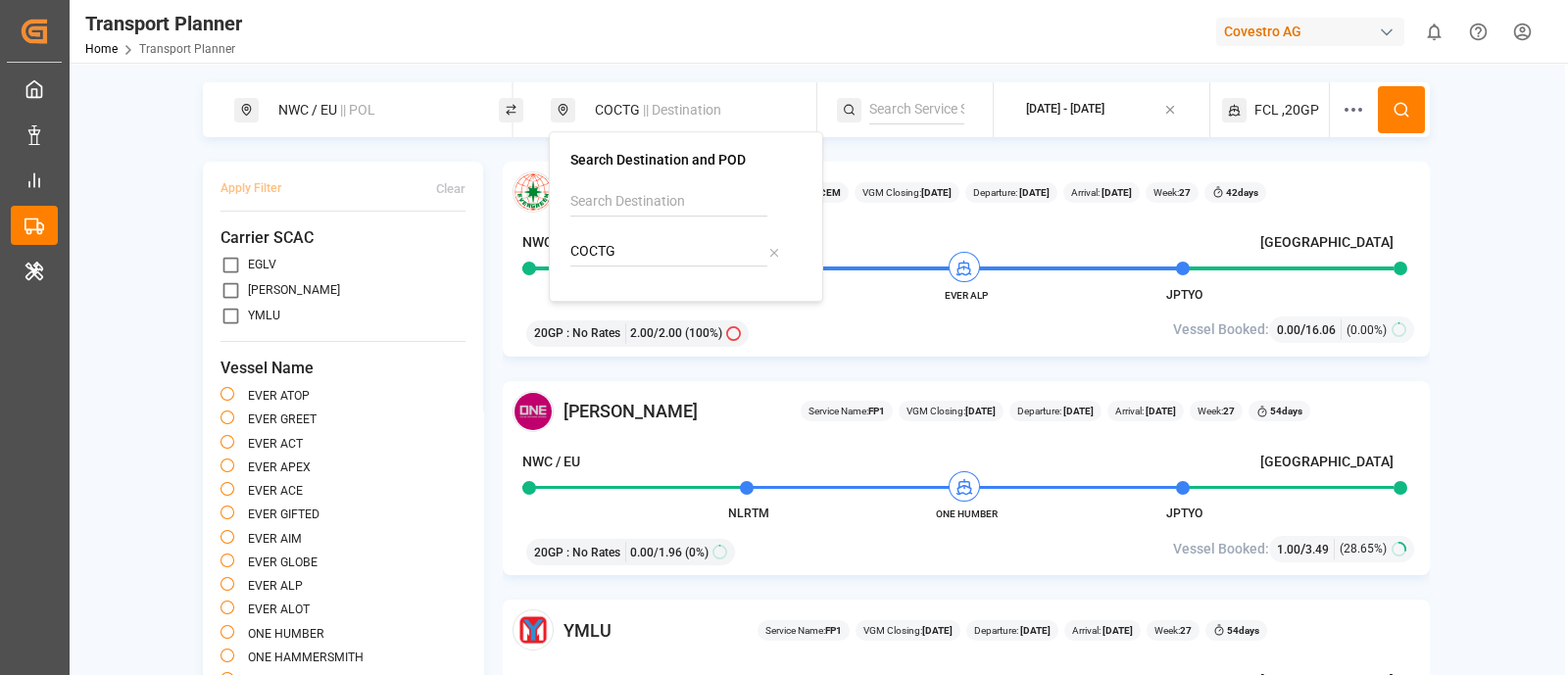 click 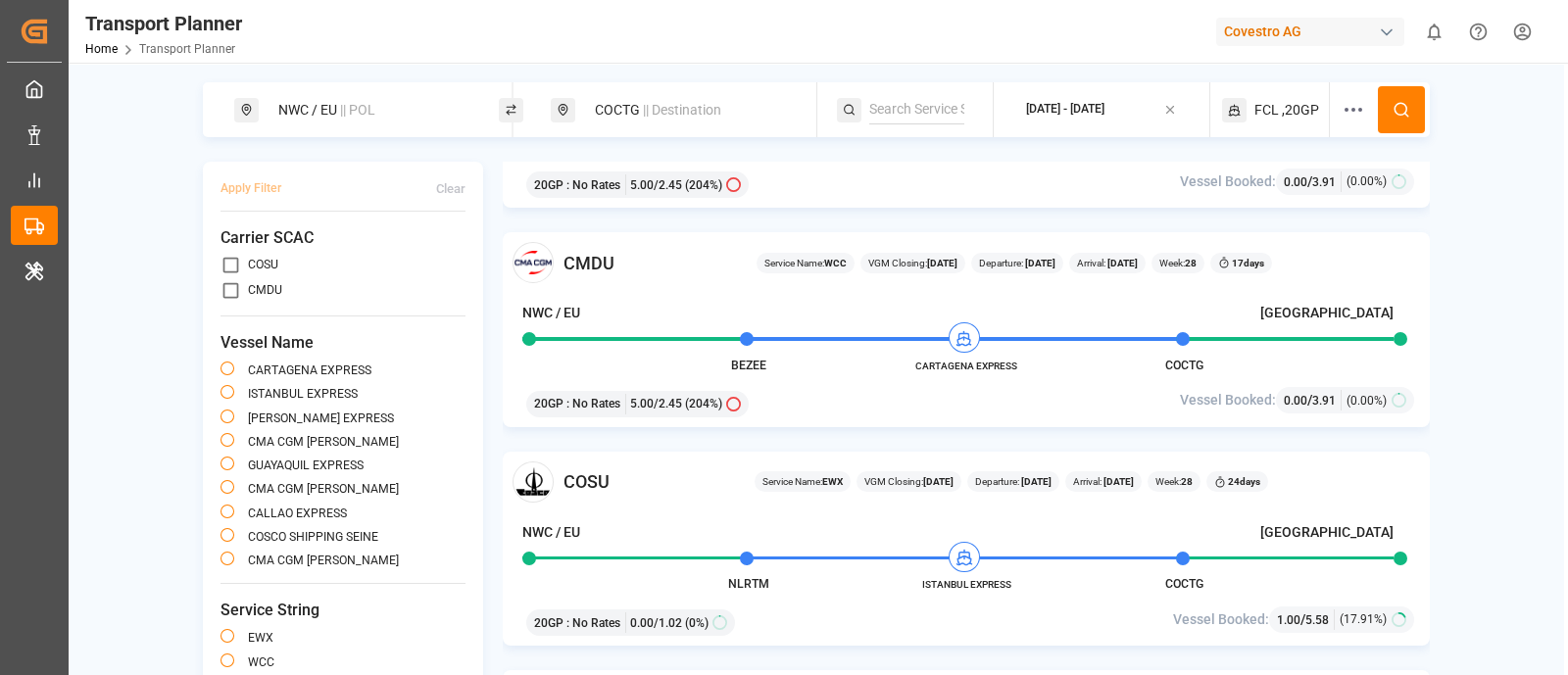 scroll, scrollTop: 0, scrollLeft: 0, axis: both 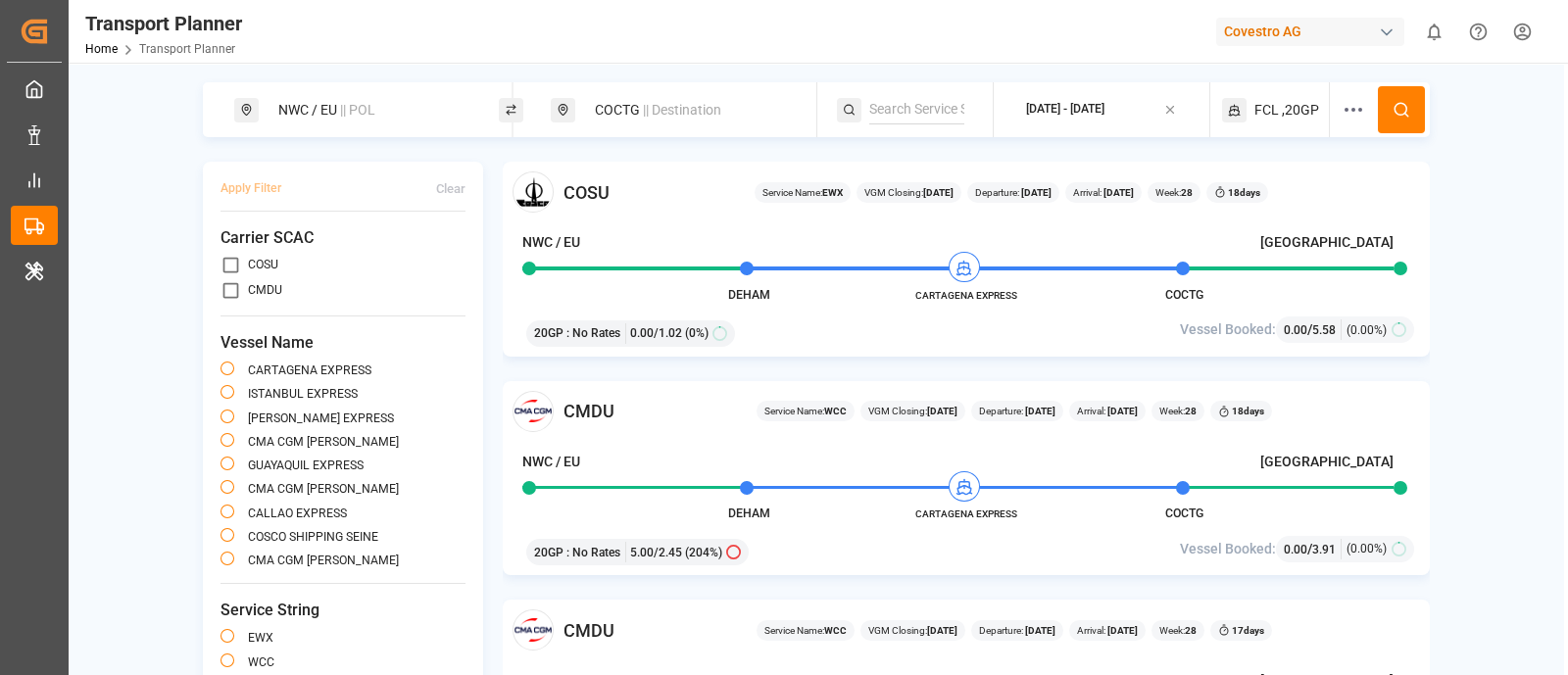 click on "|| Destination" at bounding box center (682, 110) 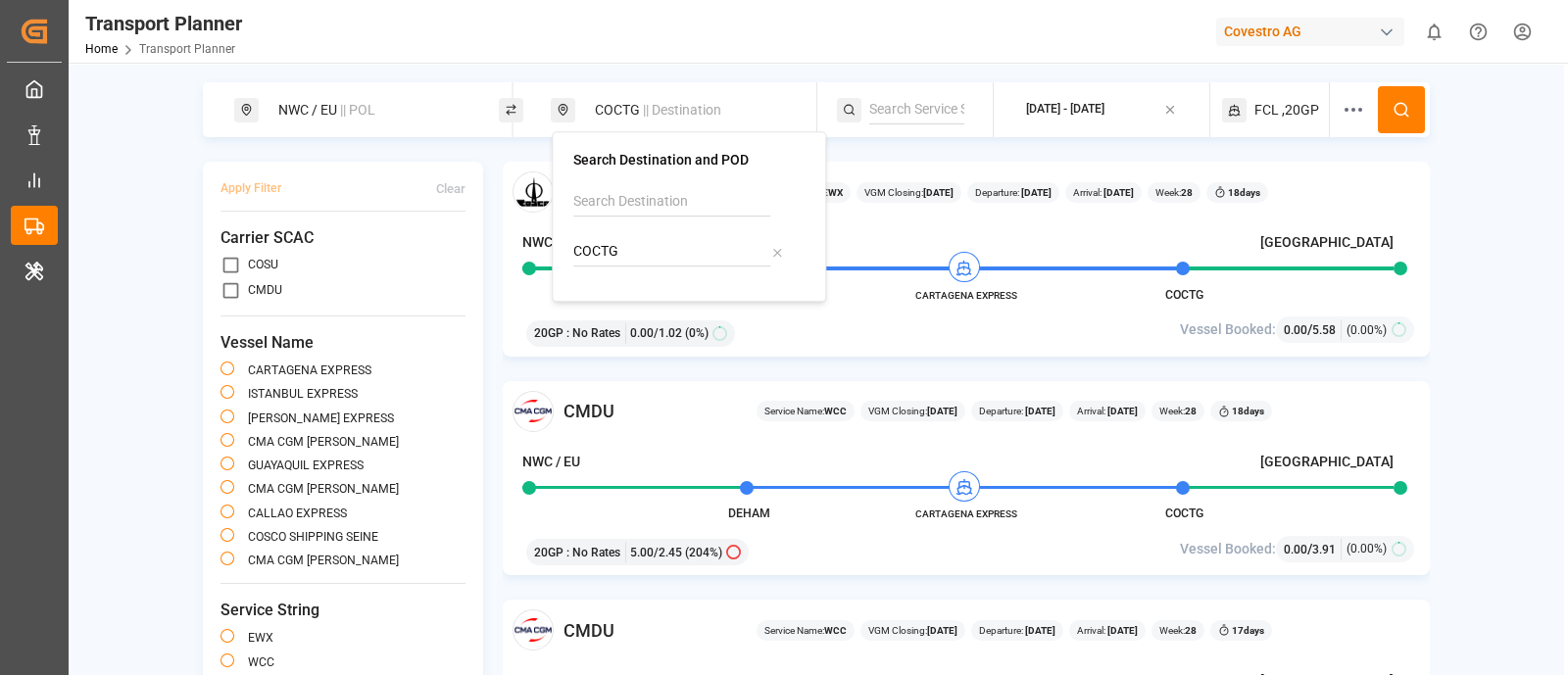 click on "COCTG" at bounding box center [671, 252] 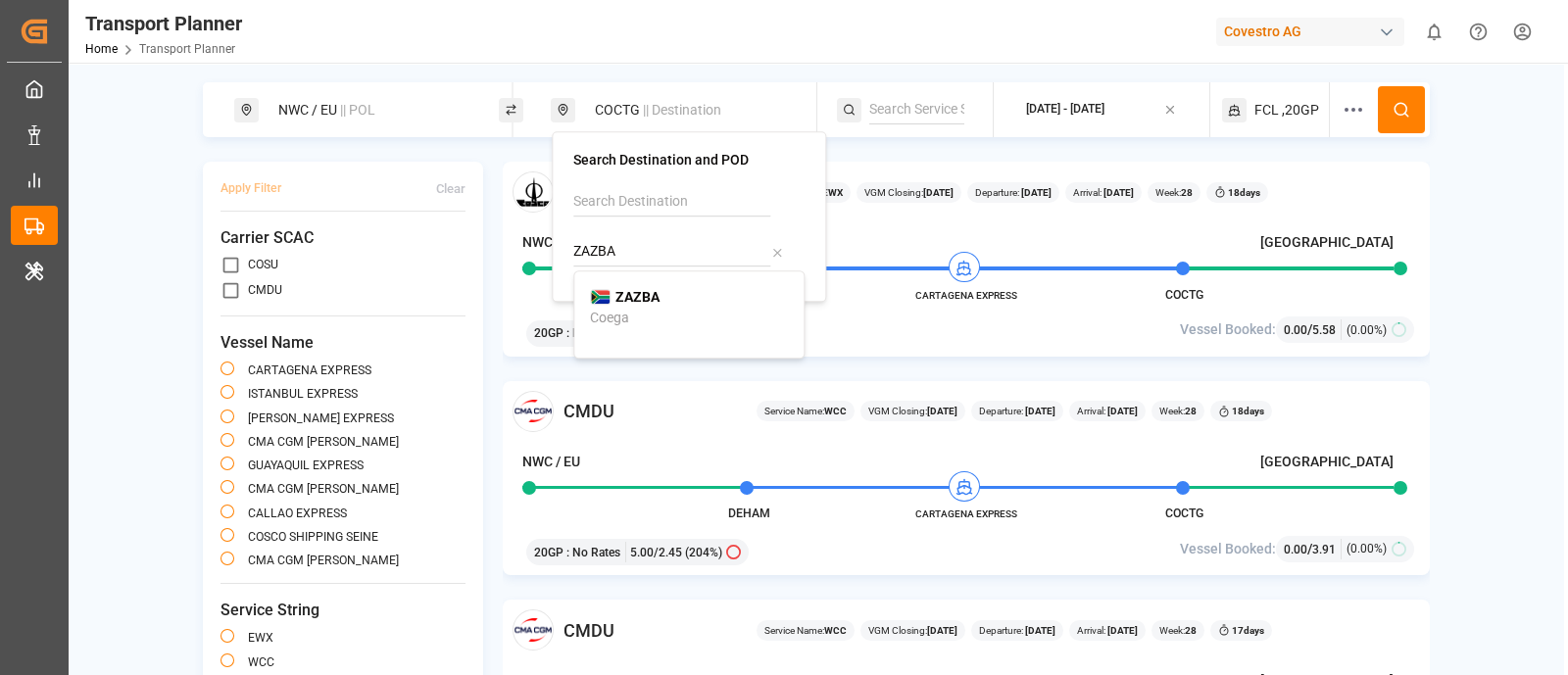 type on "ZAZBA" 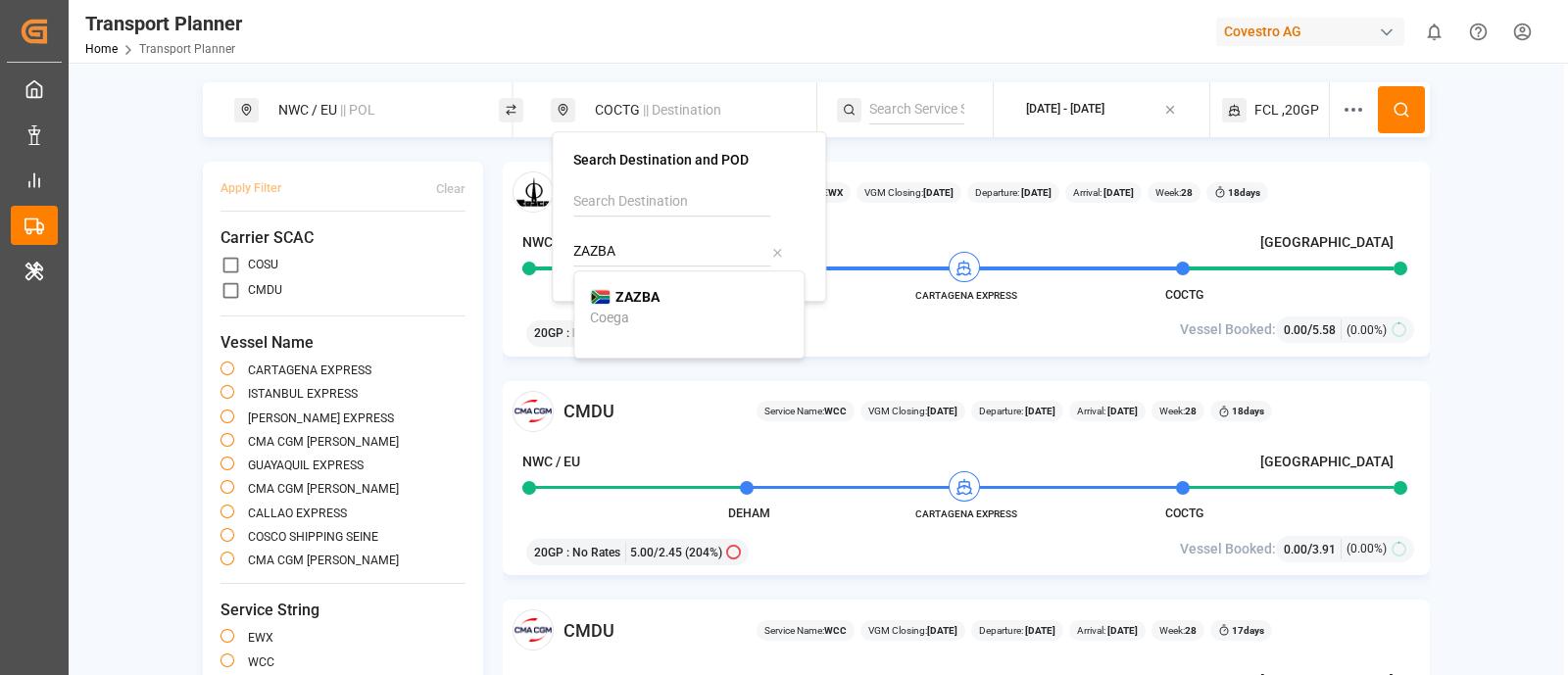 click on "ZAZBA Coega" at bounding box center [689, 308] 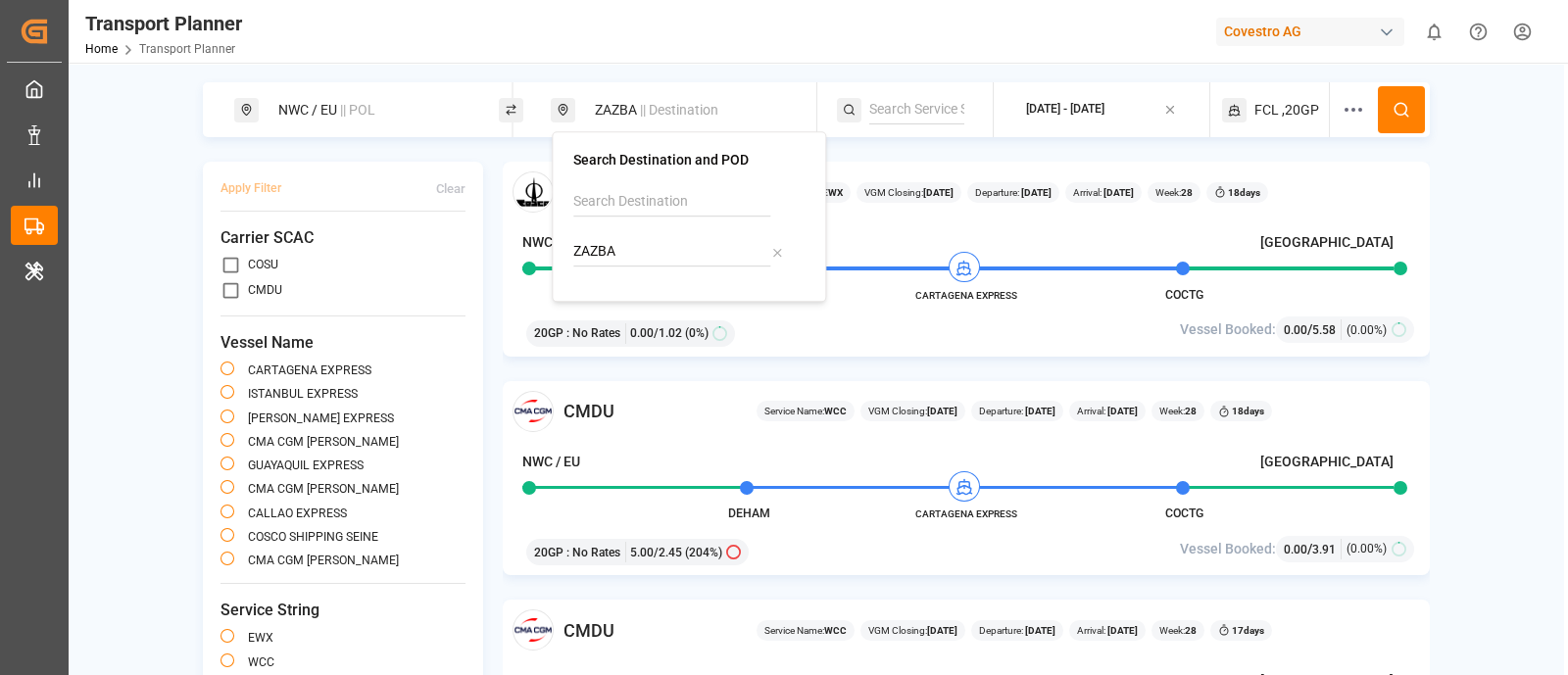 click at bounding box center [1401, 110] 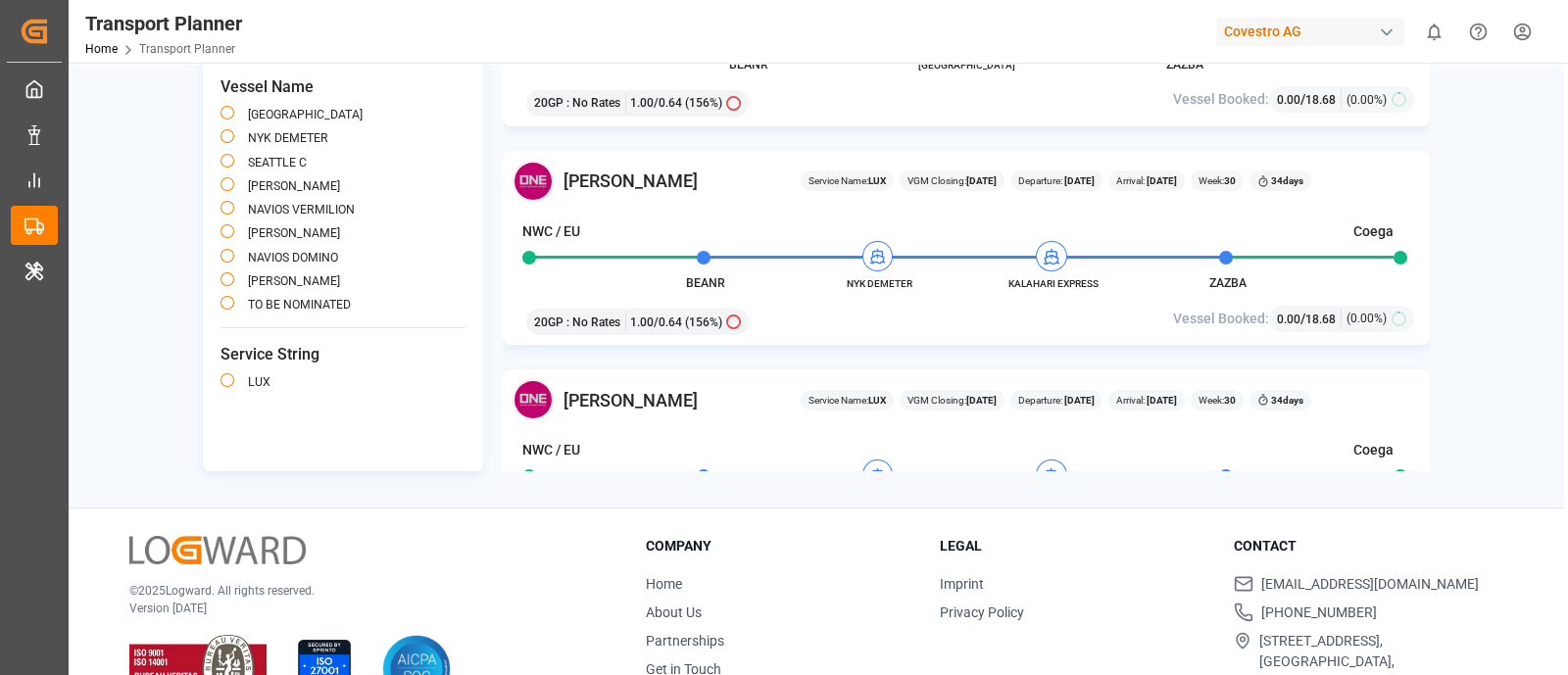 scroll, scrollTop: 244, scrollLeft: 0, axis: vertical 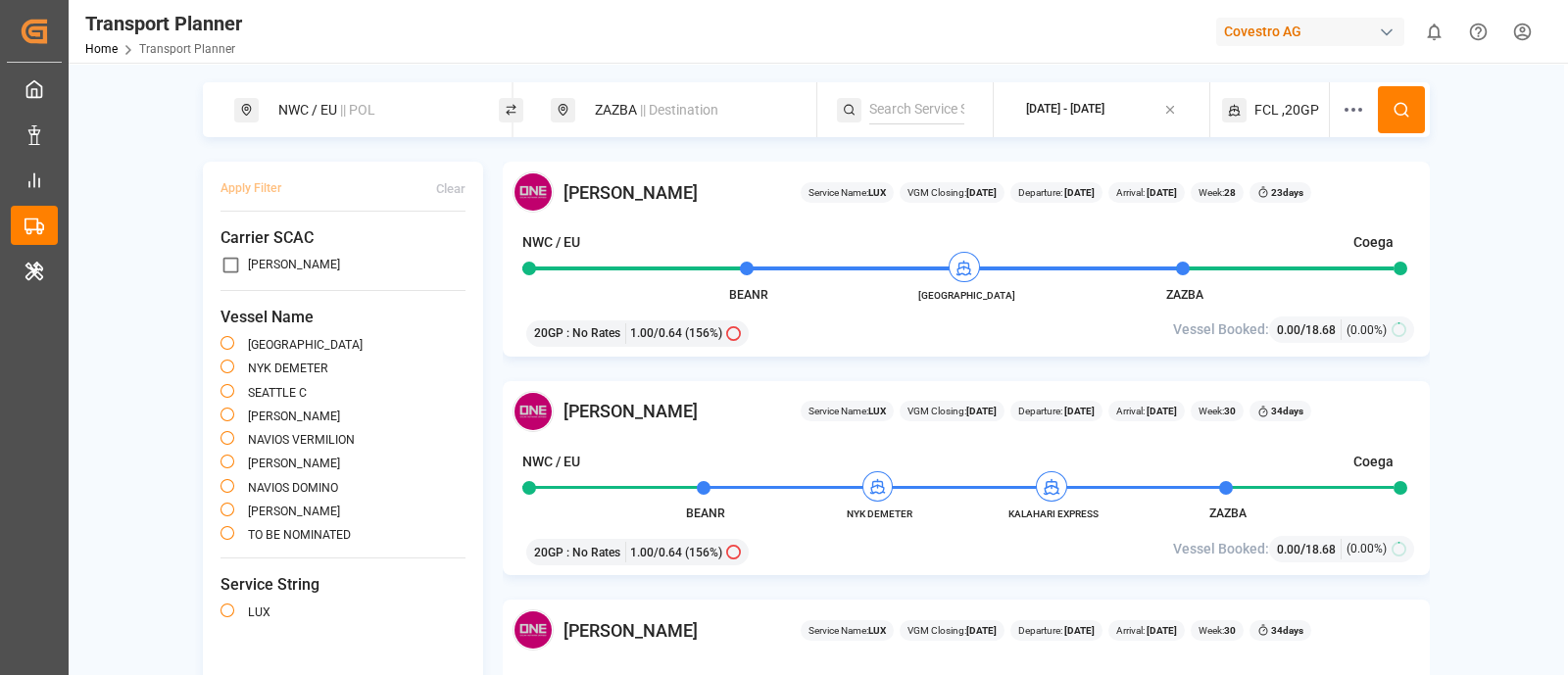 click on "|| Destination" at bounding box center [679, 110] 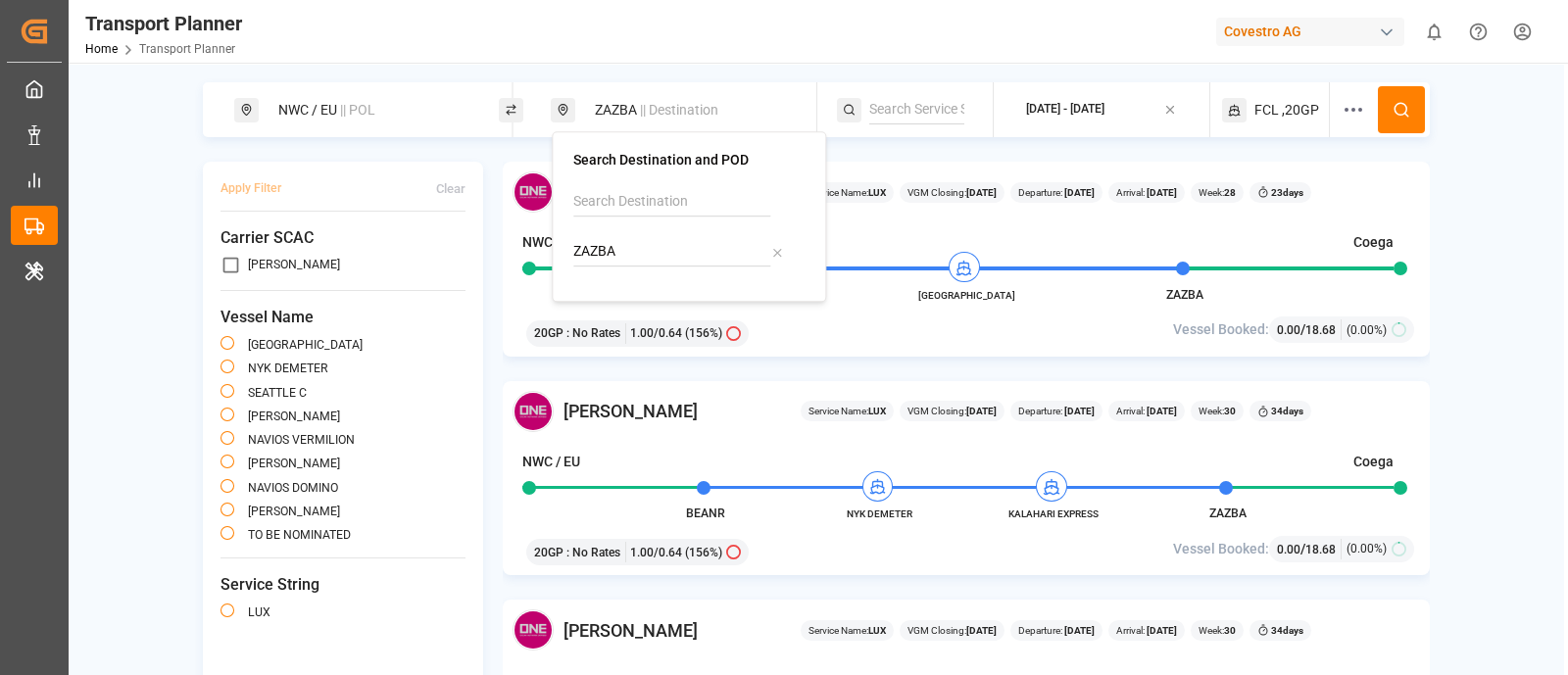 click on "ZAZBA" at bounding box center [671, 252] 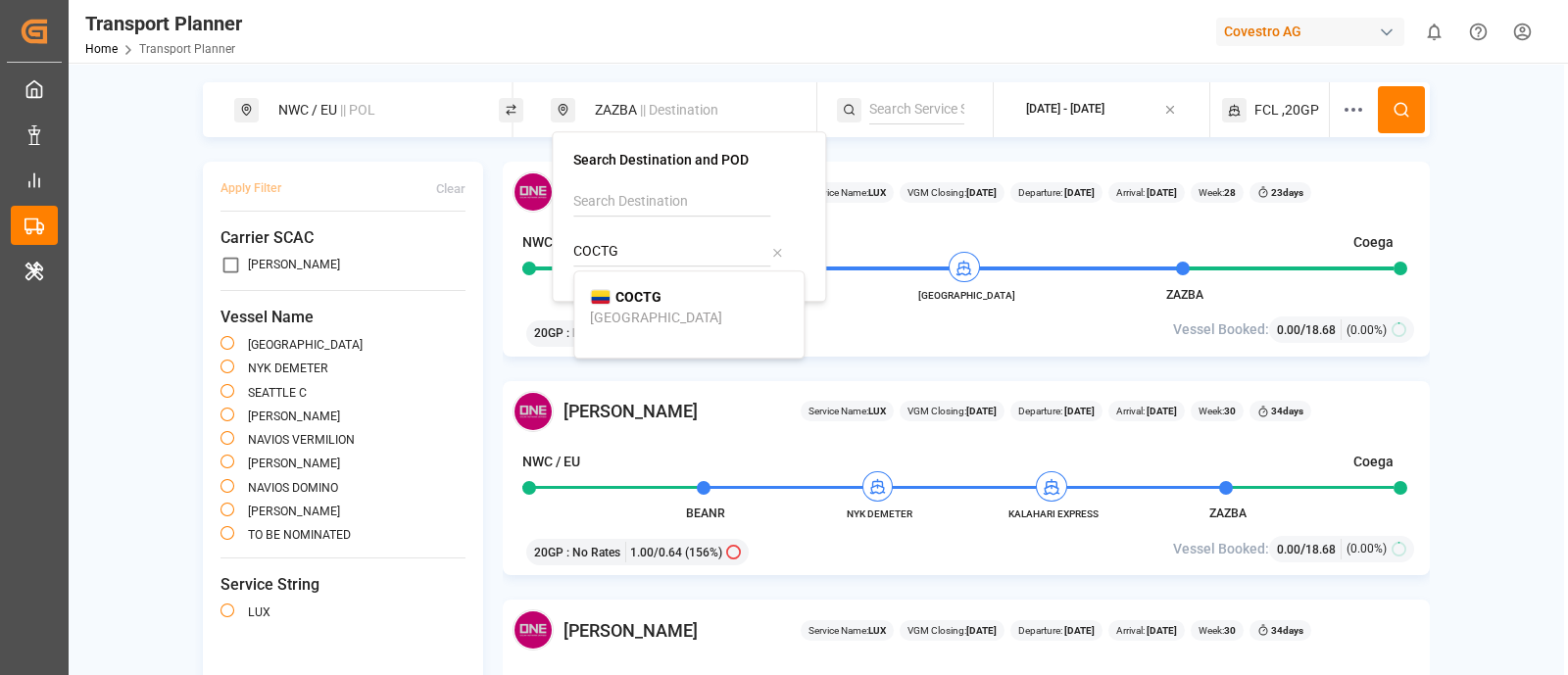 type on "COCTG" 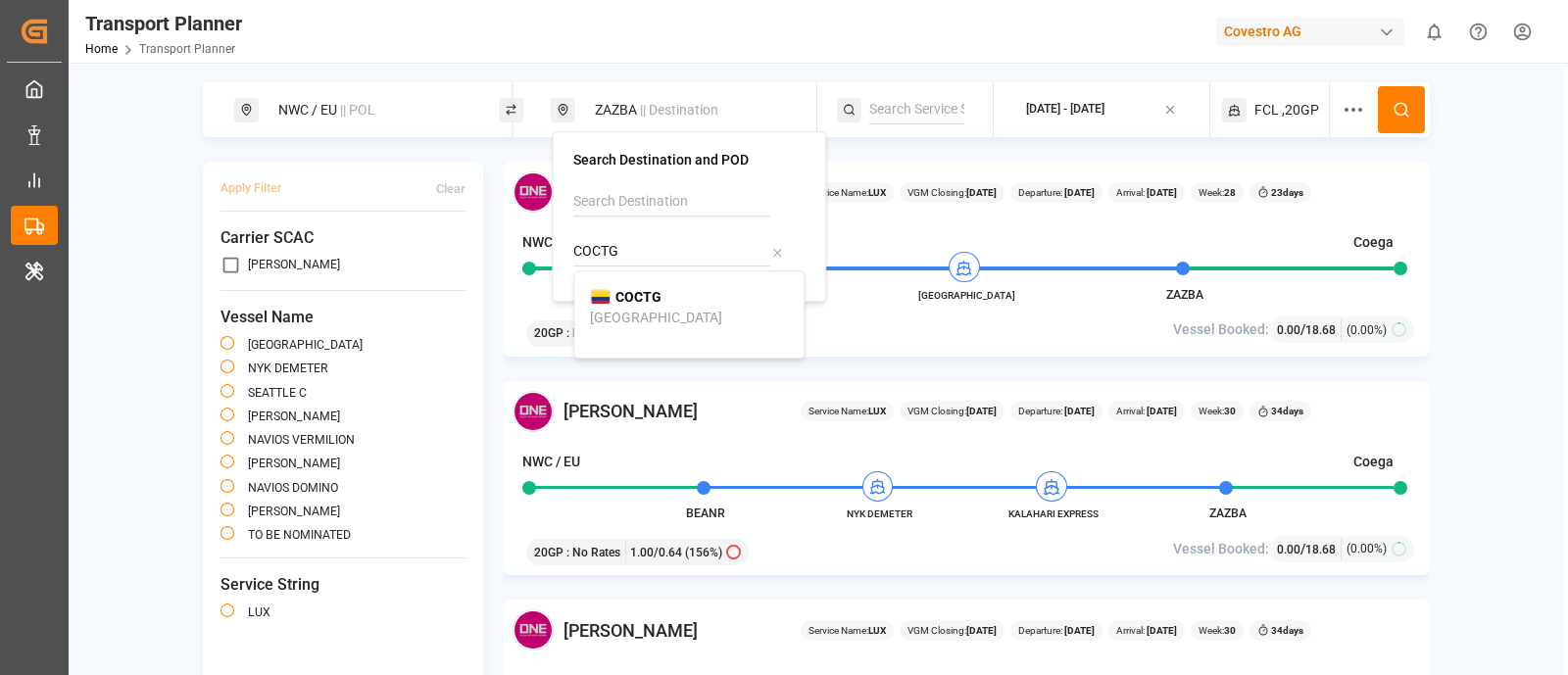 click on "COCTG" at bounding box center [638, 297] 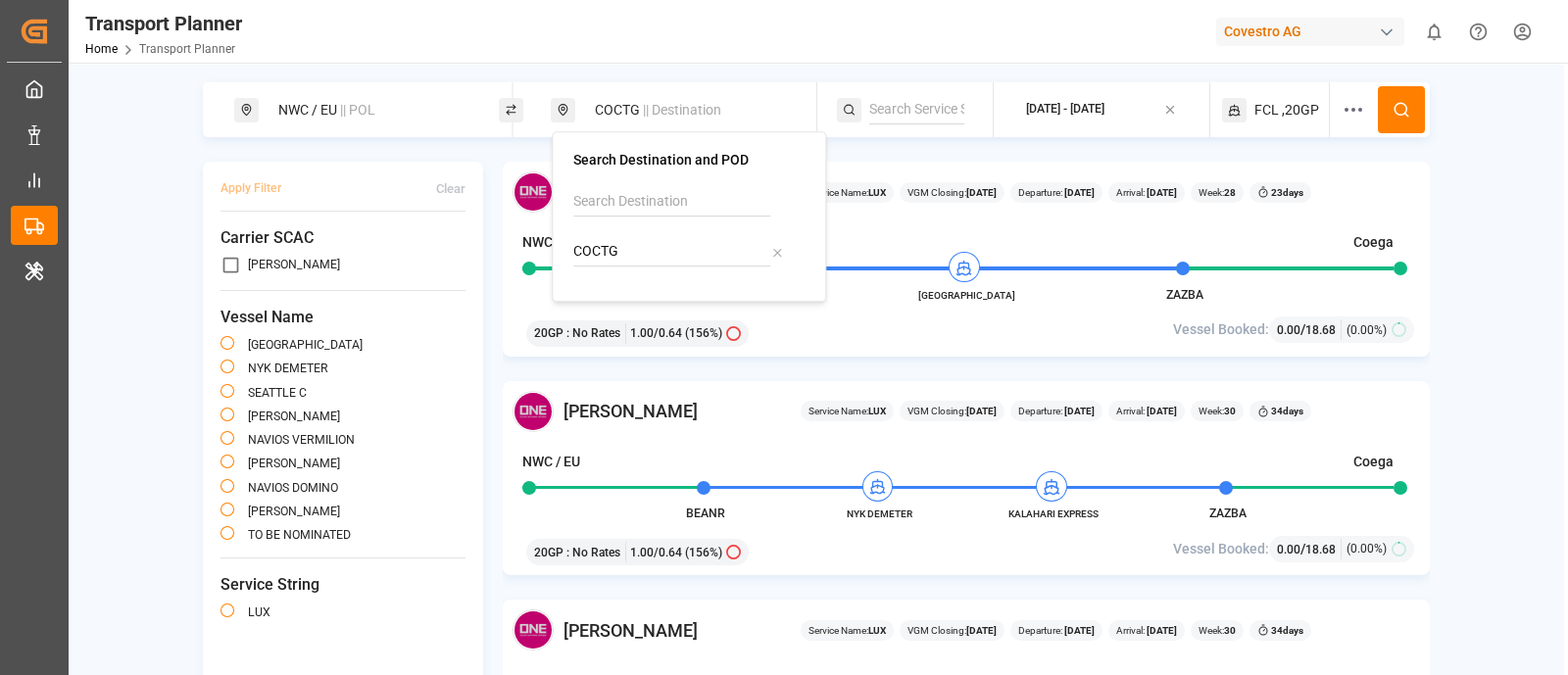 click 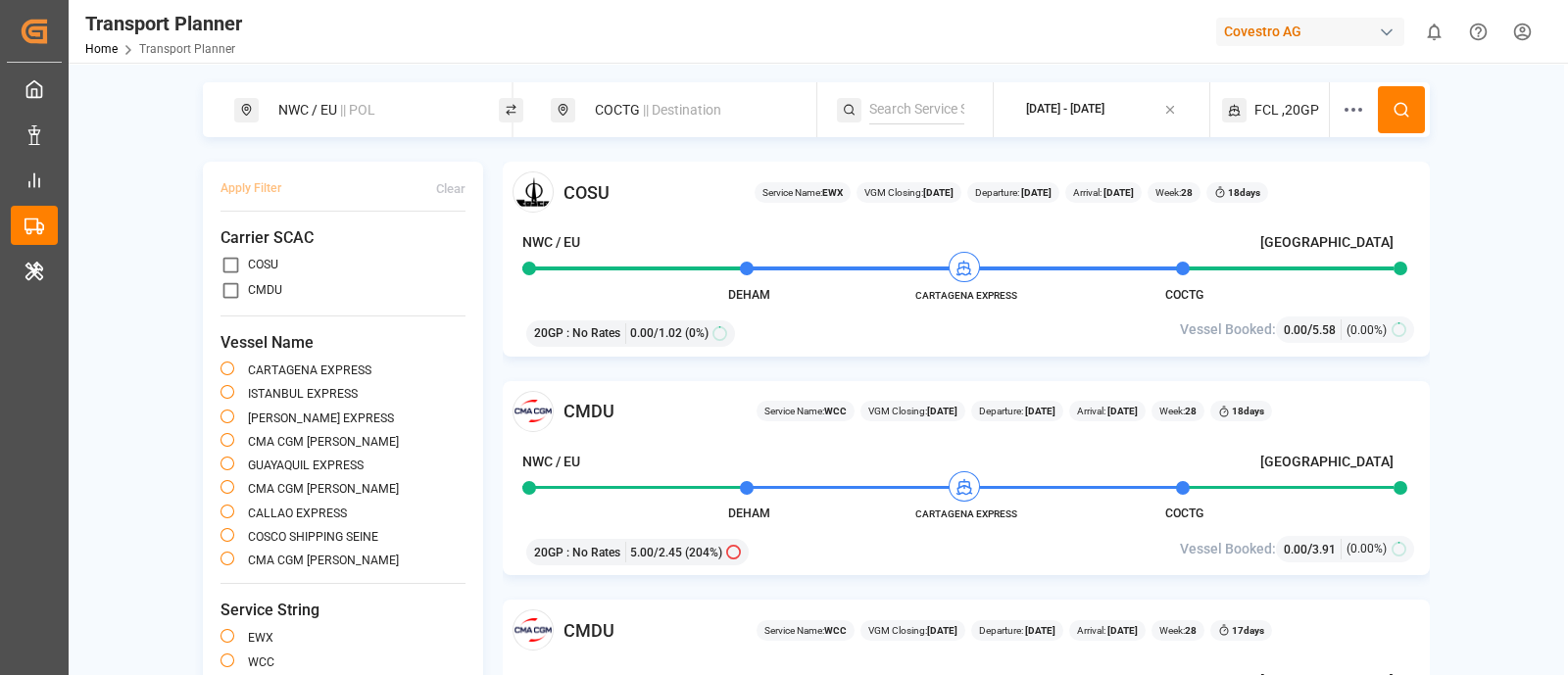 click on "COCTG   || Destination" at bounding box center (689, 110) 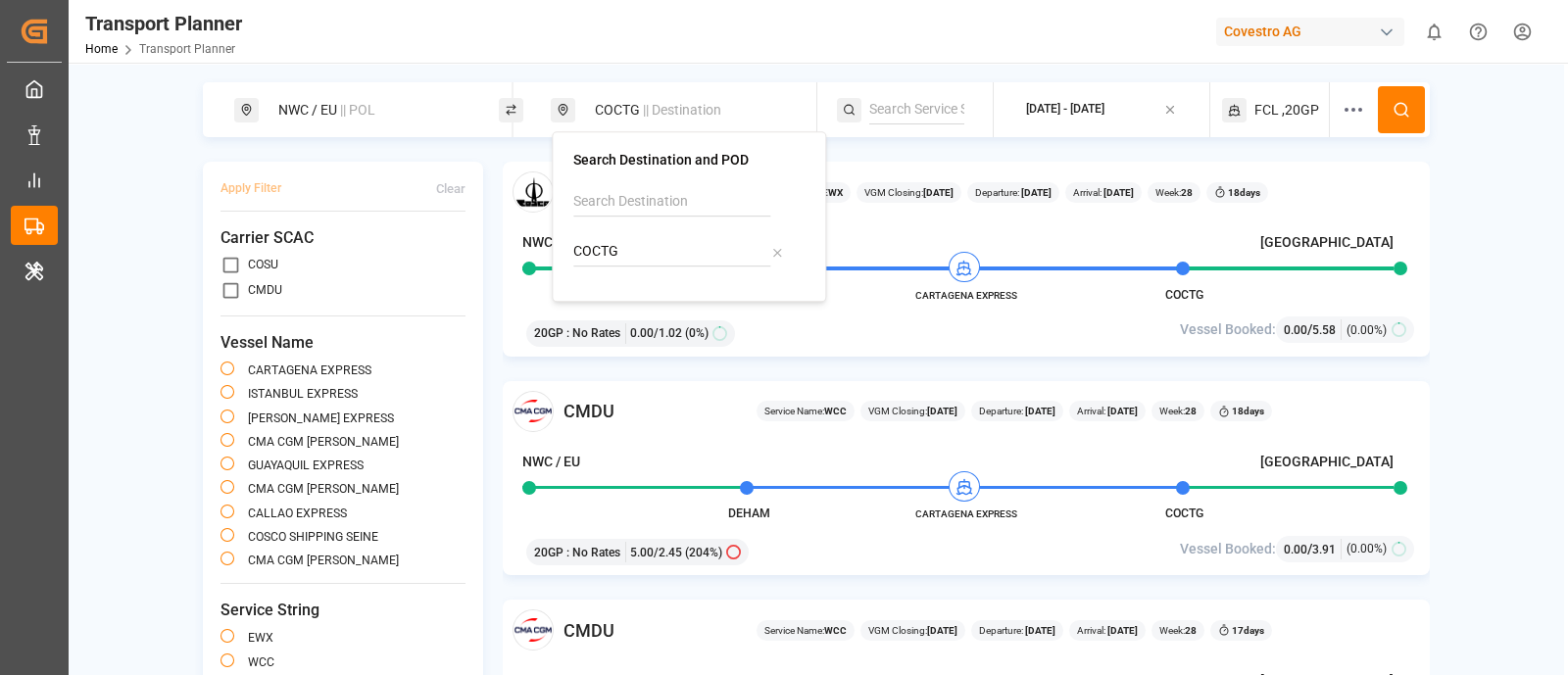 click on "COCTG" at bounding box center [671, 252] 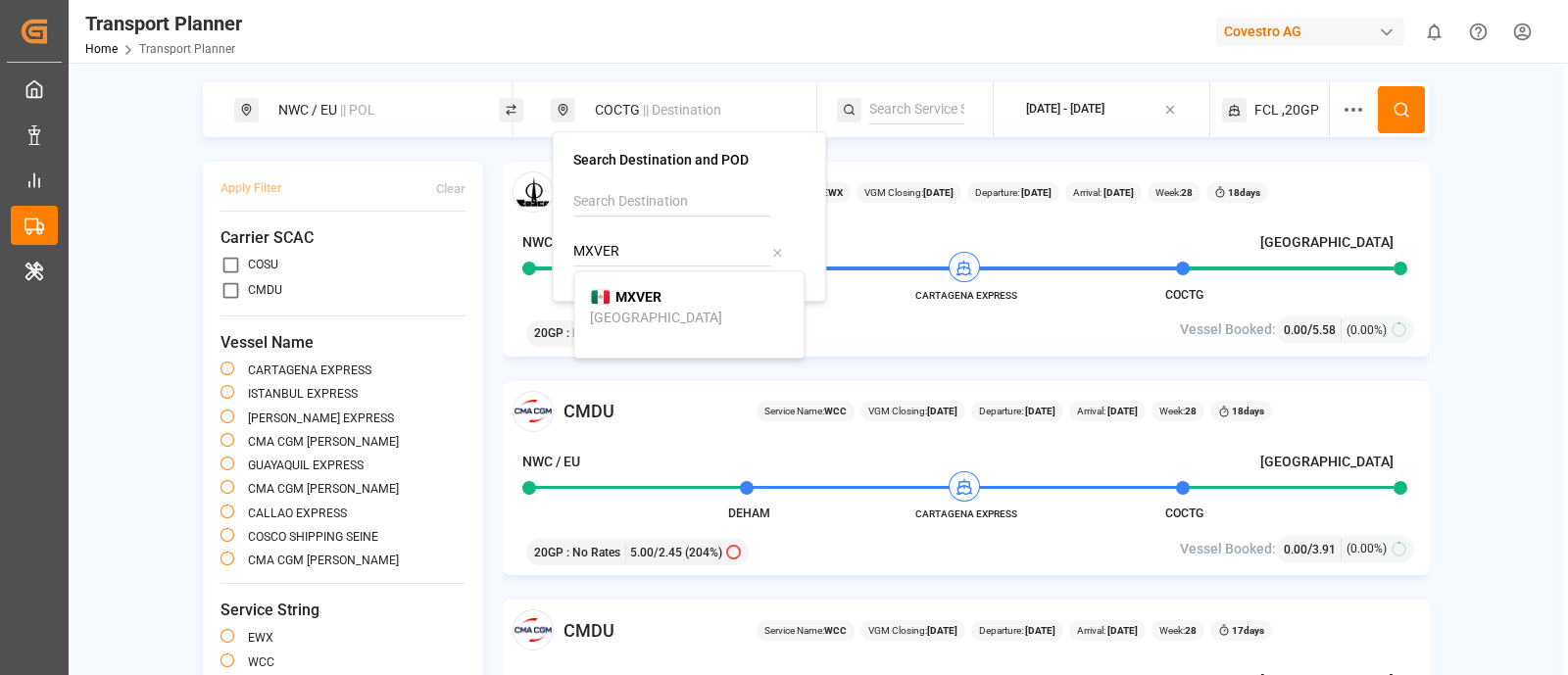 type on "MXVER" 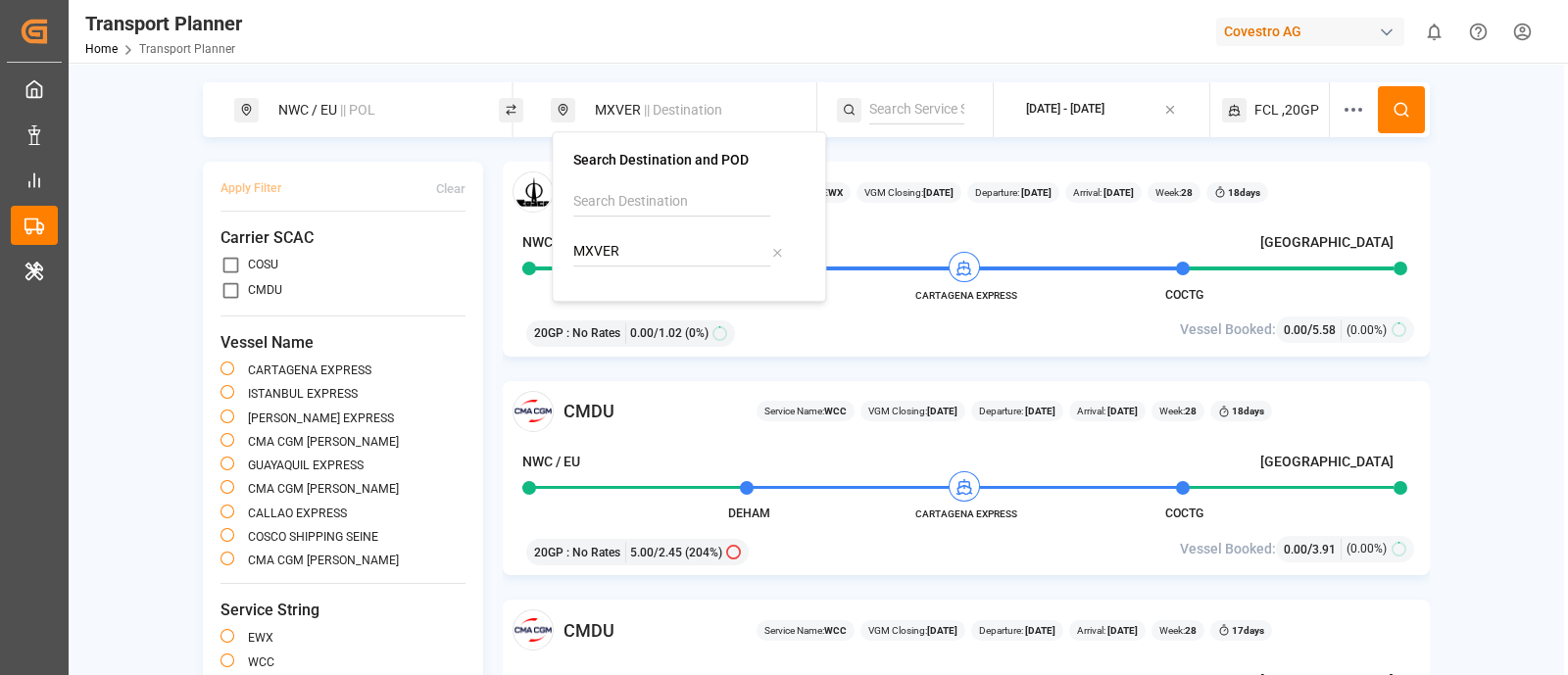 click at bounding box center [1401, 110] 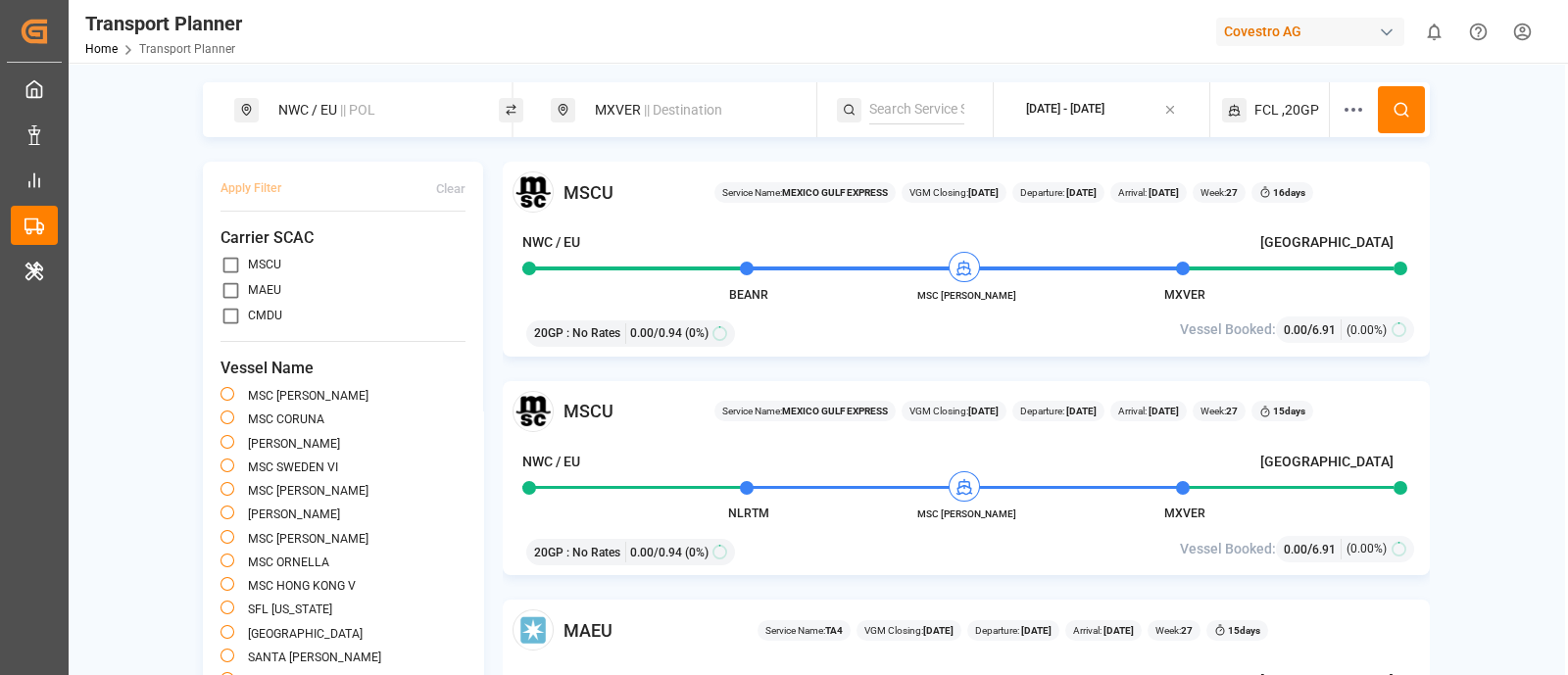 click on "Covestro AG" at bounding box center [1310, 31] 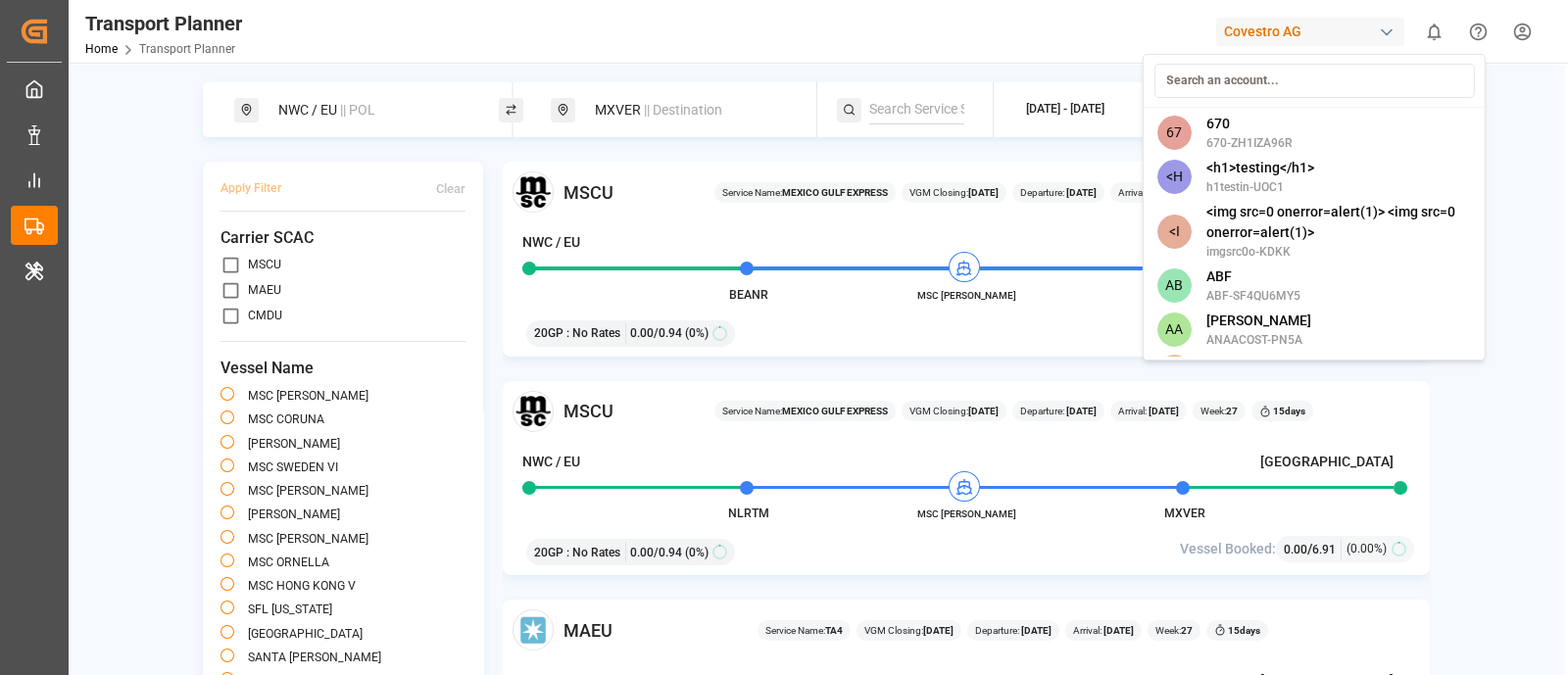 click at bounding box center (1387, 32) 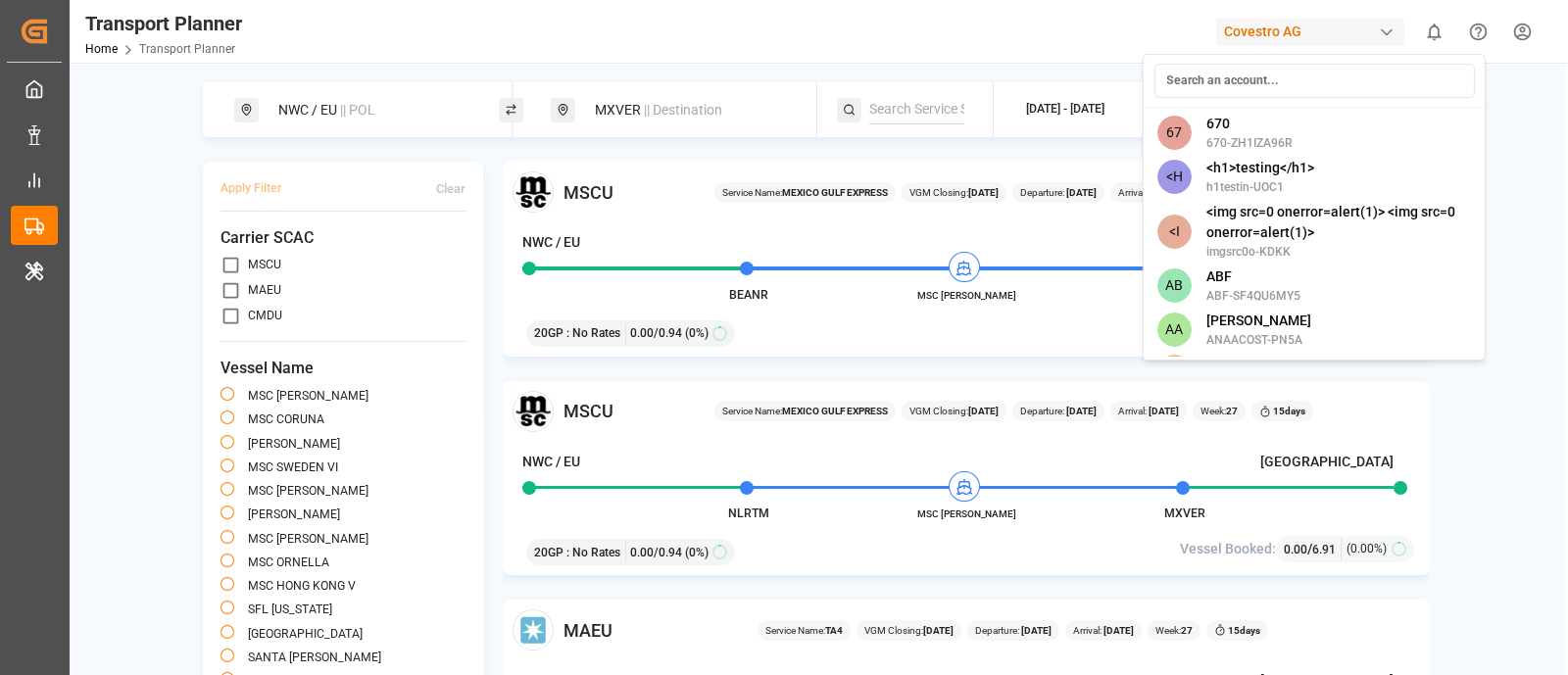 click on "Created by potrace 1.15, written by Peter Selinger 2001-2017 Created by potrace 1.15, written by Peter Selinger 2001-2017 My Cockpit My Cockpit Data Management Data Management My Reports My Reports Transport Planner Transport Planner Internal Tool Internal Tool Back to main menu Transport Planner Home Transport Planner Covestro AG 0 Notifications Only show unread All Watching Mark all categories read No notifications NWC / EU    || POL MXVER   || Destination 2025-07-05 - 2025-10-31 FCL   ,20GP Apply Filter Clear Carrier SCAC MSCU MAEU CMDU Vessel Name MSC FLORENTINA MSC CORUNA HUBERT SCHULTE MSC SWEDEN VI MSC PILAR VI HENRIKA SCHULTE MSC ANGELA MSC ORNELLA MSC HONG KONG V SFL HAWAII SANTA CATARINA SANTA ROSA MAERSK MONTE PASCO MAERSK PUELO MAERSK SEMBAWANG W KLAIPEDA SFL MAUI TBD CMA CGM FRANCOISE SAGAN OOCL BREMERHAVEN MH PERSEUS CMA CGM MOLIERE --- CMA CGM LAMARTINE APL CALIFORNIA OOCL VERACRUZ APL MINNESOTA Service String MEXICO GULF EXPRESS TA4 VICTORY MSCU Service Name:  MEXICO GULF EXPRESS     27" at bounding box center [784, 337] 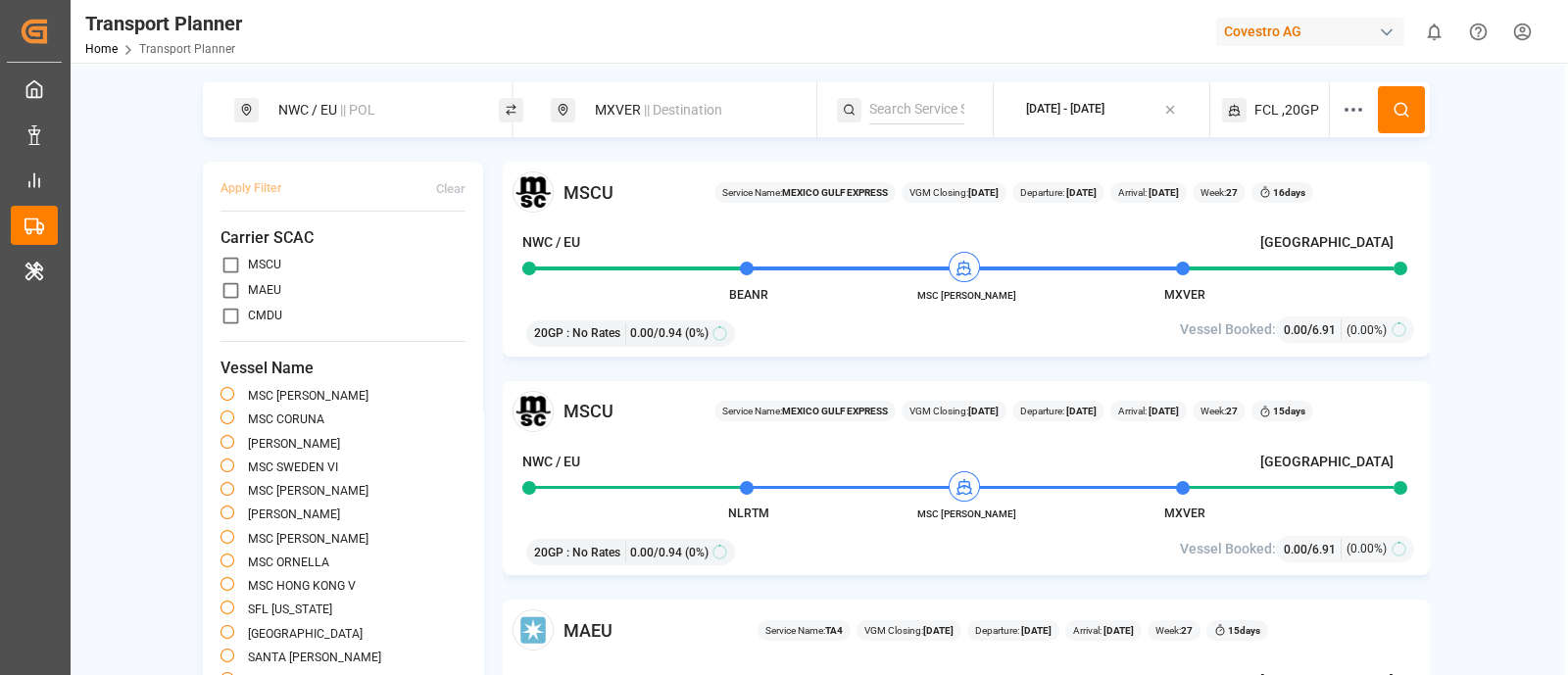 click on "Covestro AG" at bounding box center (1310, 31) 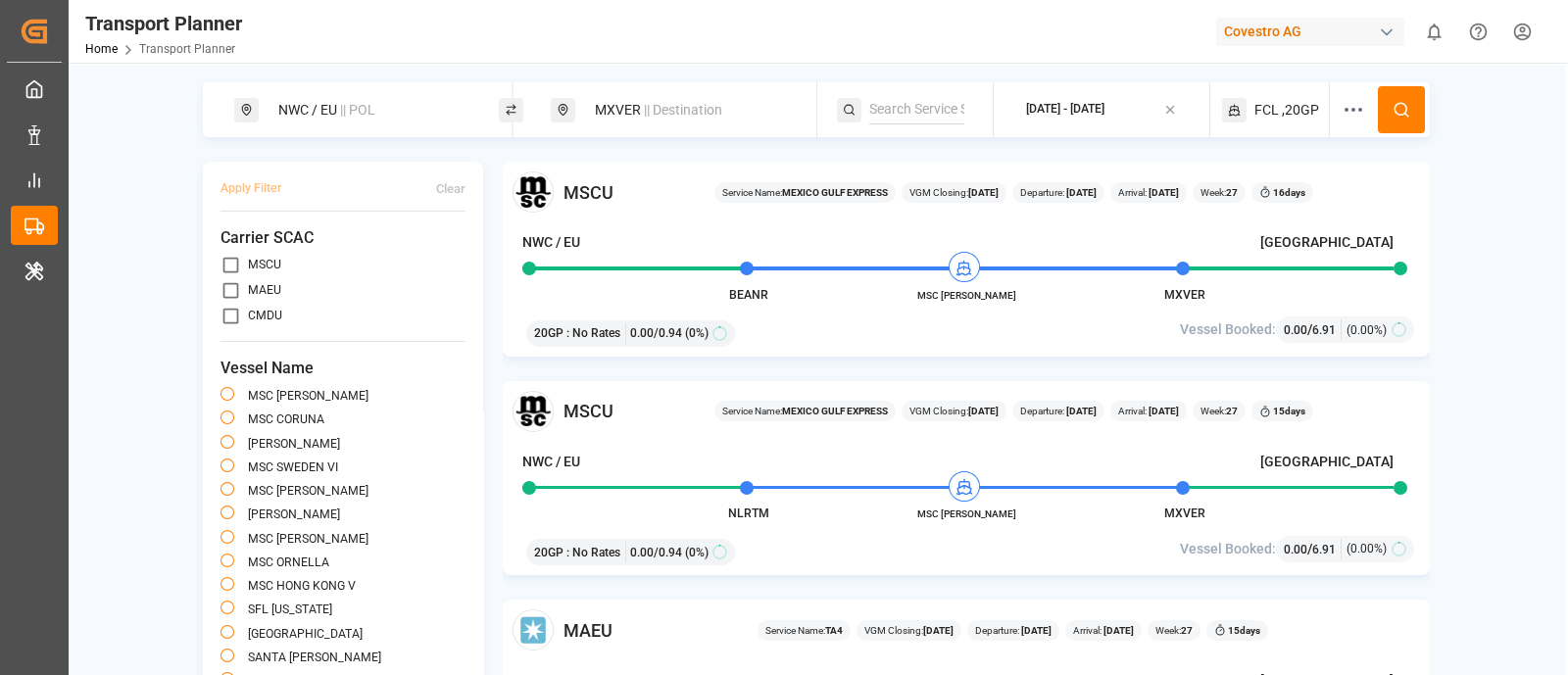 click on "Created by potrace 1.15, written by Peter Selinger 2001-2017 Created by potrace 1.15, written by Peter Selinger 2001-2017 My Cockpit My Cockpit Data Management Data Management My Reports My Reports Transport Planner Transport Planner Internal Tool Internal Tool Back to main menu Transport Planner Home Transport Planner Covestro AG 0 Notifications Only show unread All Watching Mark all categories read No notifications NWC / EU    || POL MXVER   || Destination 2025-07-05 - 2025-10-31 FCL   ,20GP Apply Filter Clear Carrier SCAC MSCU MAEU CMDU Vessel Name MSC FLORENTINA MSC CORUNA HUBERT SCHULTE MSC SWEDEN VI MSC PILAR VI HENRIKA SCHULTE MSC ANGELA MSC ORNELLA MSC HONG KONG V SFL HAWAII SANTA CATARINA SANTA ROSA MAERSK MONTE PASCO MAERSK PUELO MAERSK SEMBAWANG W KLAIPEDA SFL MAUI TBD CMA CGM FRANCOISE SAGAN OOCL BREMERHAVEN MH PERSEUS CMA CGM MOLIERE --- CMA CGM LAMARTINE APL CALIFORNIA OOCL VERACRUZ APL MINNESOTA Service String MEXICO GULF EXPRESS TA4 VICTORY MSCU Service Name:  MEXICO GULF EXPRESS     27" at bounding box center (784, 337) 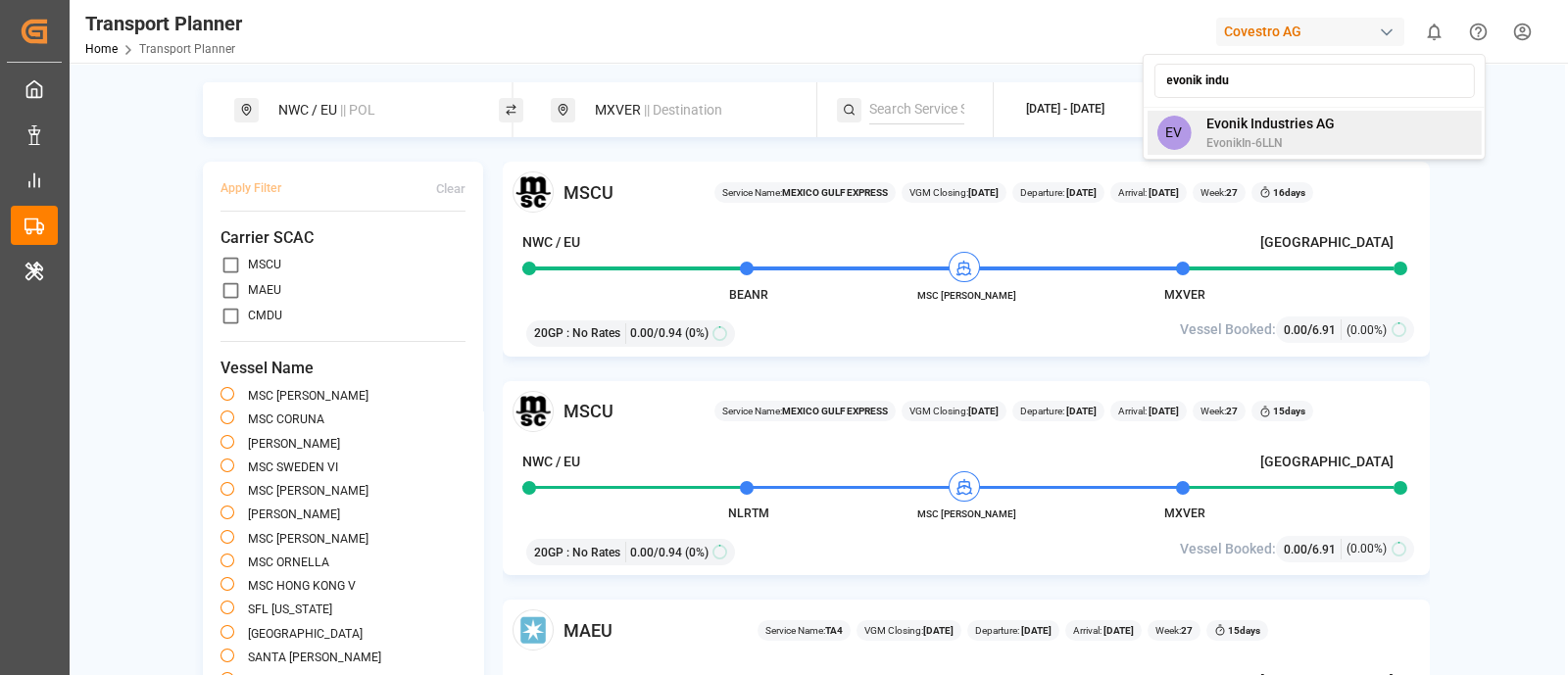 type on "evonik indu" 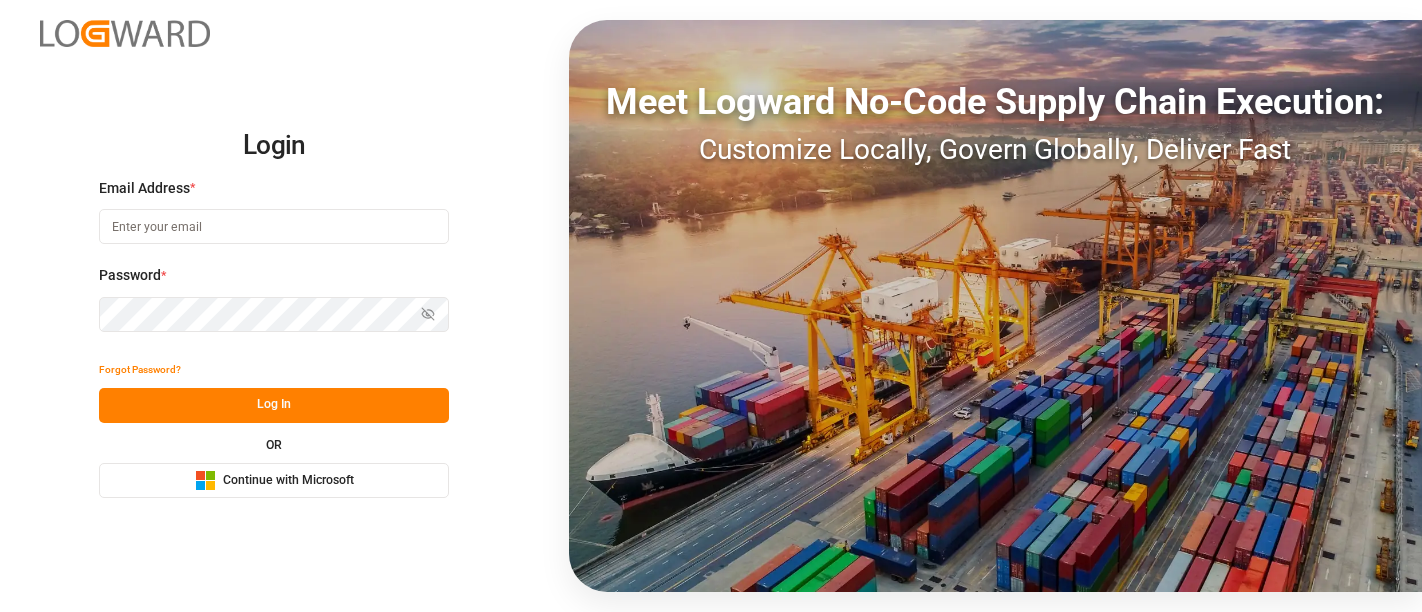 scroll, scrollTop: 0, scrollLeft: 0, axis: both 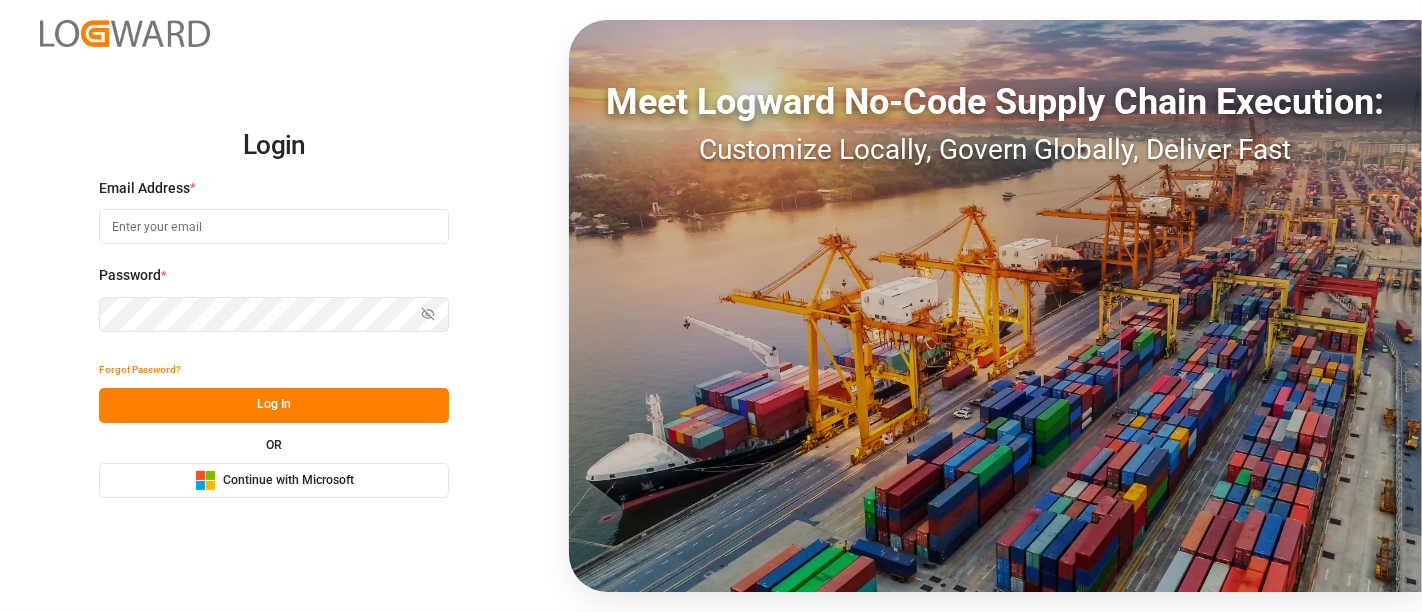 click on "Microsoft Logo Continue with Microsoft" at bounding box center (274, 480) 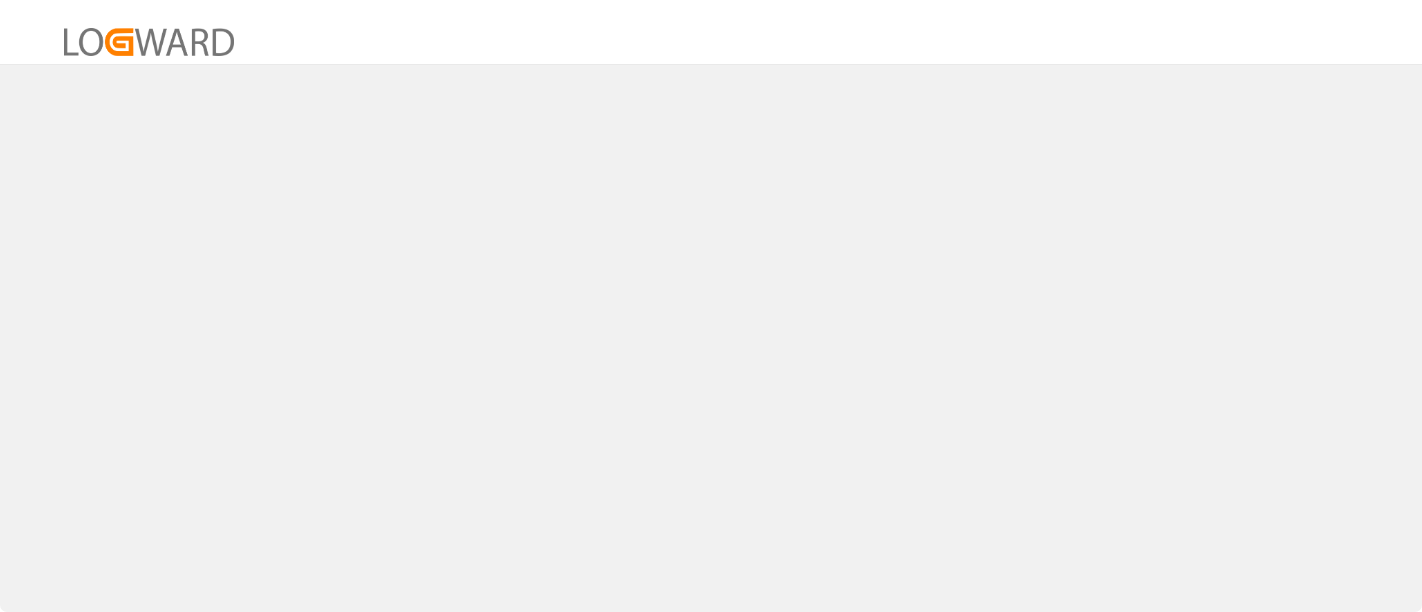 scroll, scrollTop: 0, scrollLeft: 0, axis: both 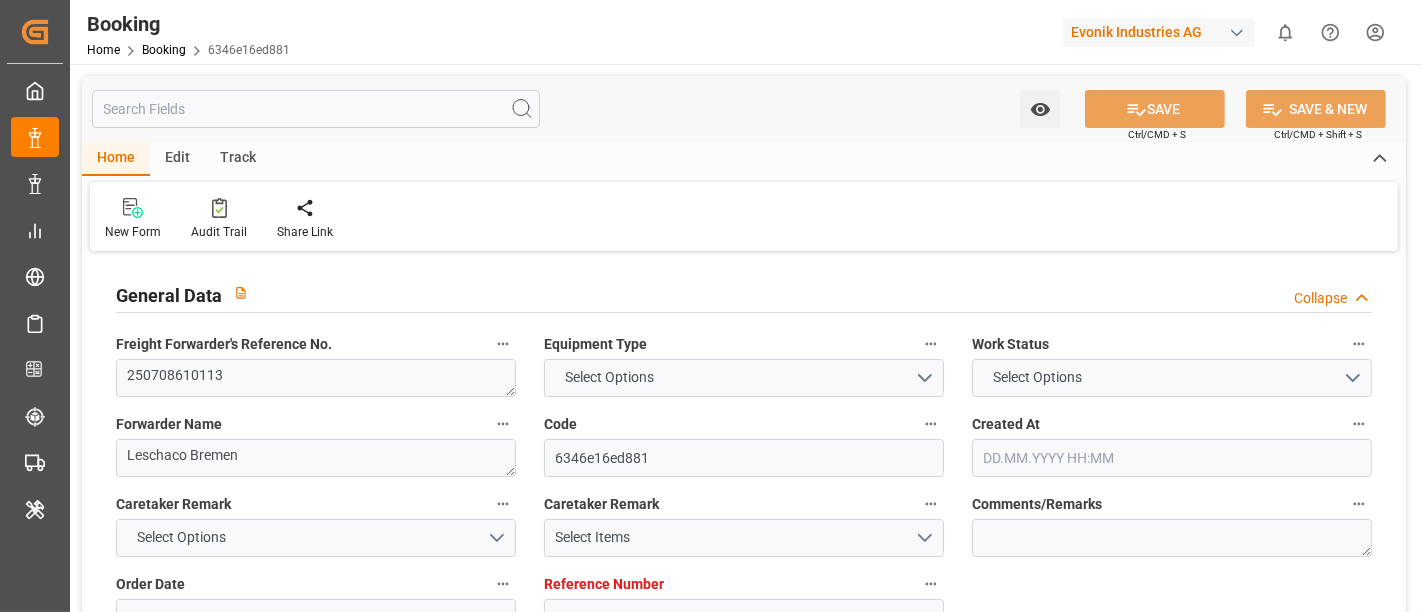 type on "4006619021" 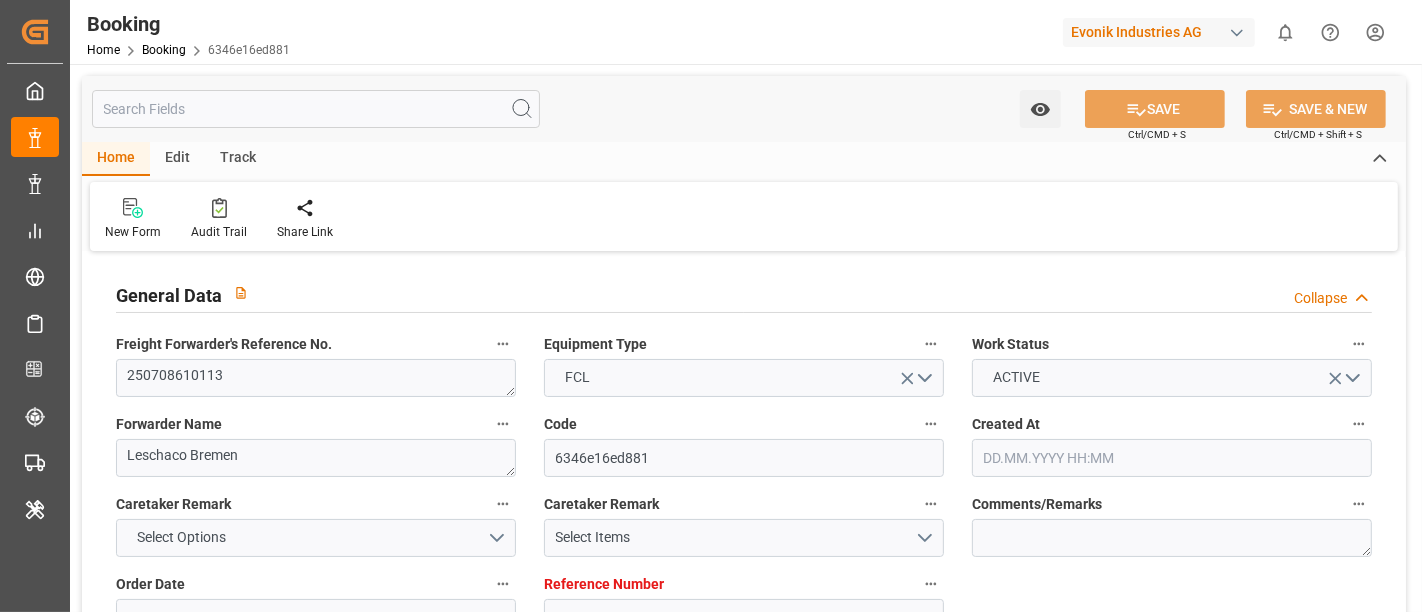 type on "[DATE] 07:03" 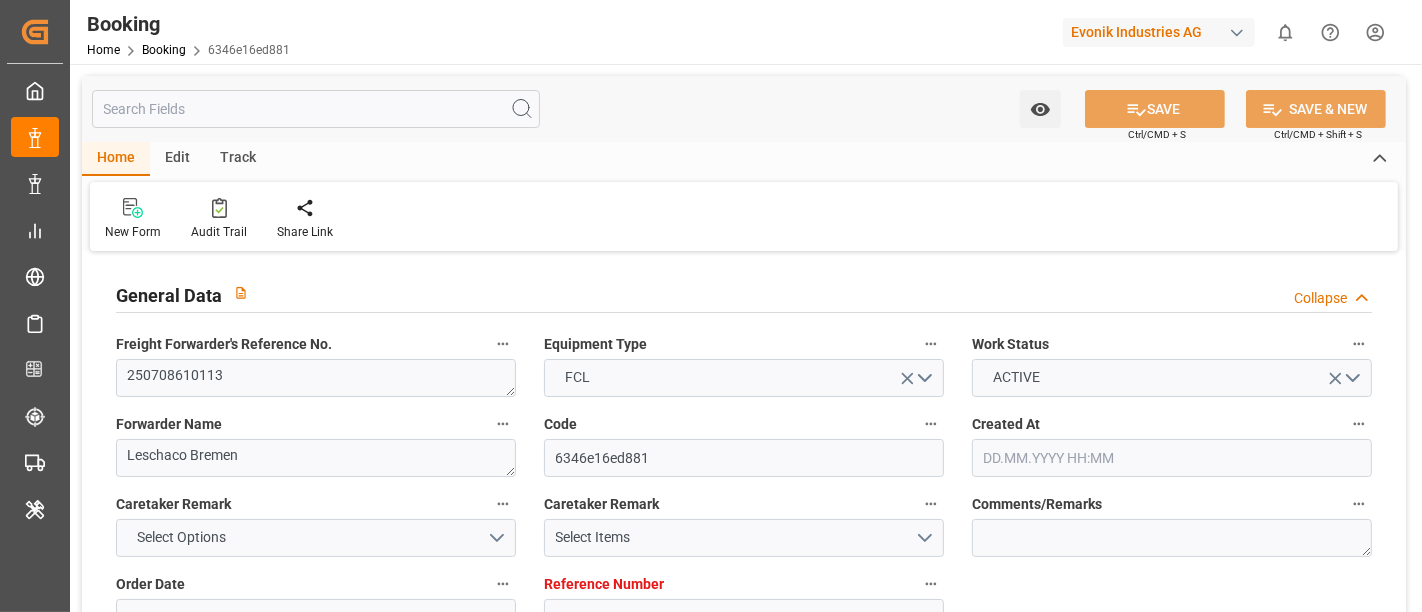type on "[DATE]" 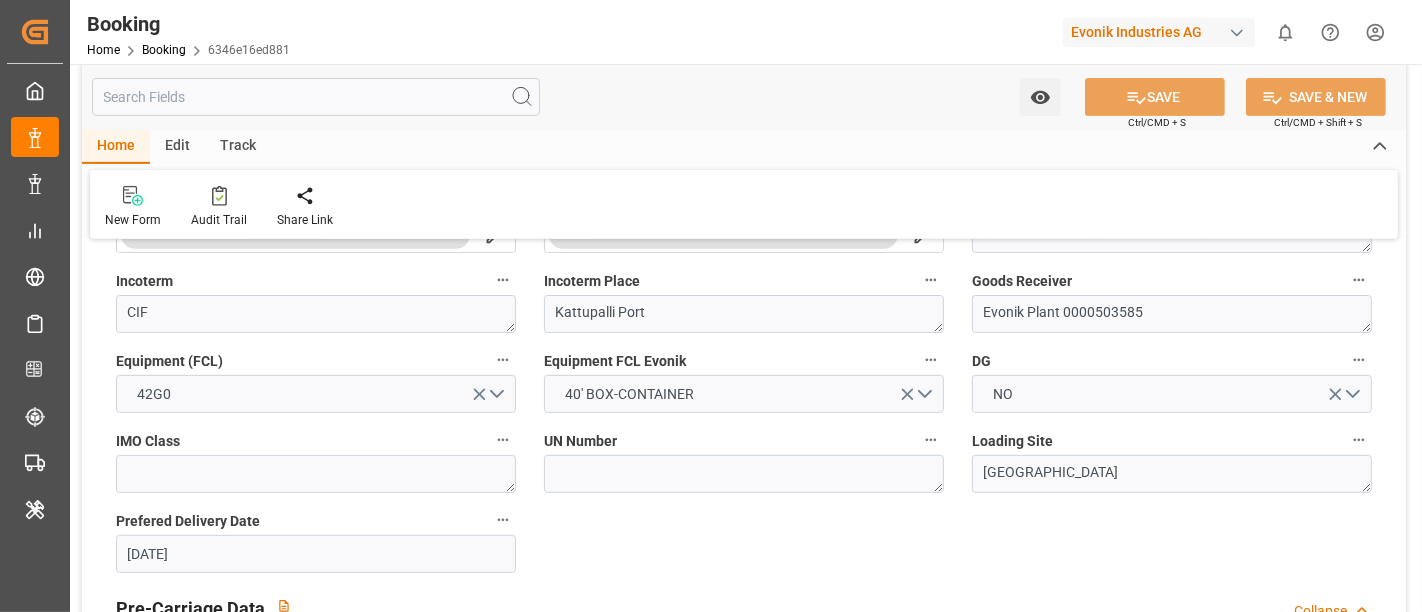 scroll, scrollTop: 777, scrollLeft: 0, axis: vertical 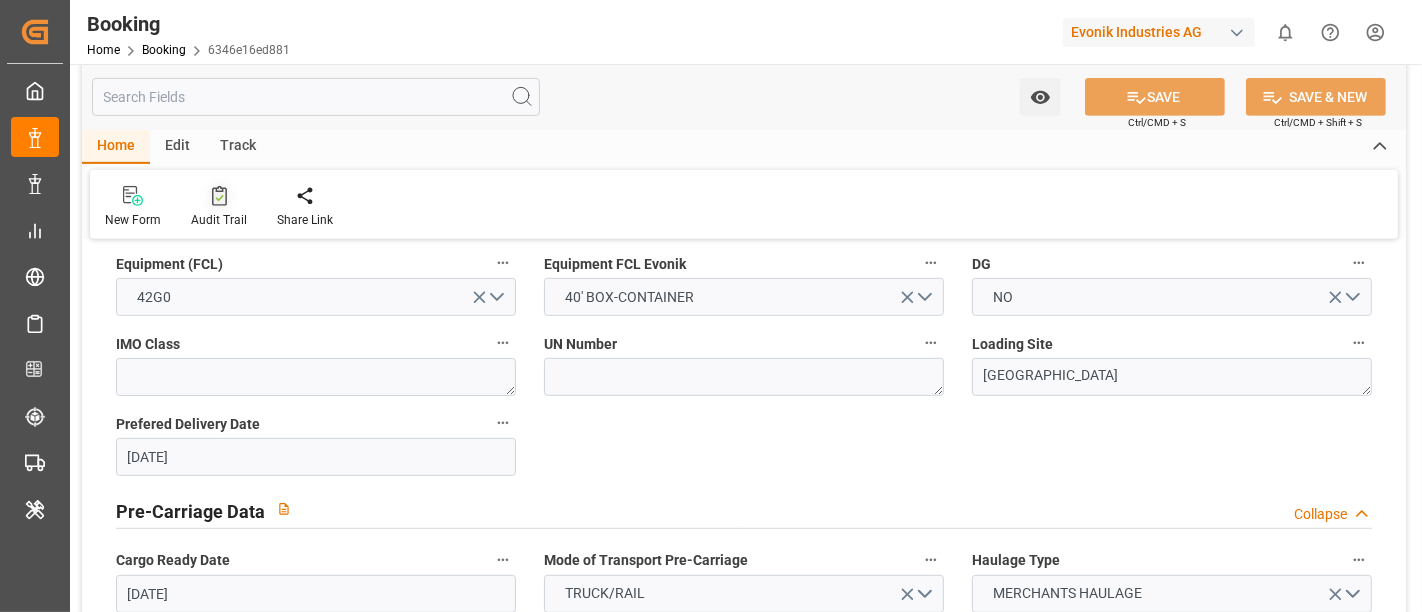 click at bounding box center [219, 195] 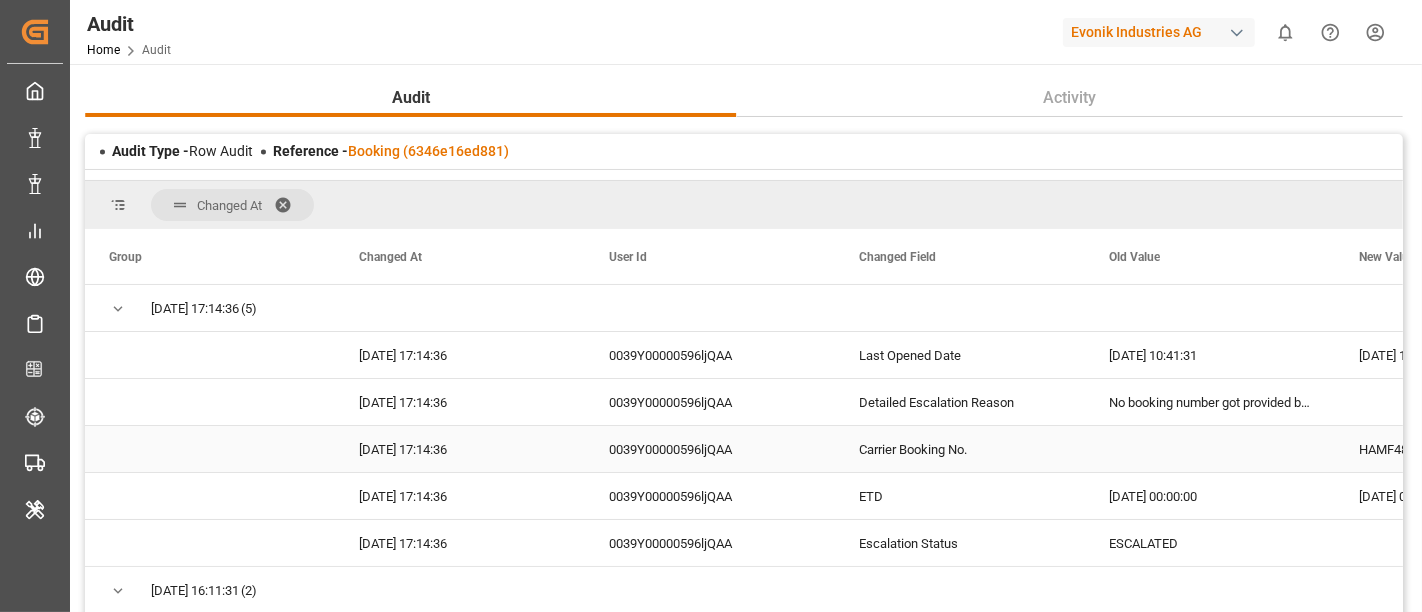scroll, scrollTop: 0, scrollLeft: 140, axis: horizontal 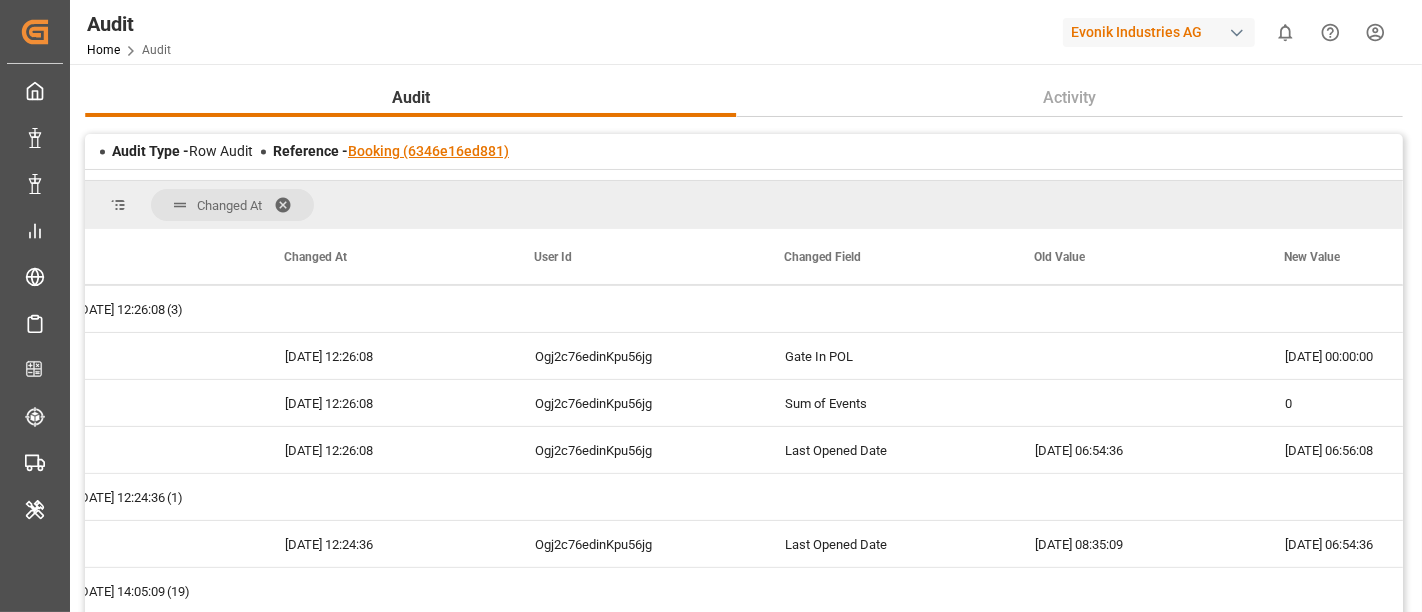 click on "Booking (6346e16ed881)" at bounding box center (428, 151) 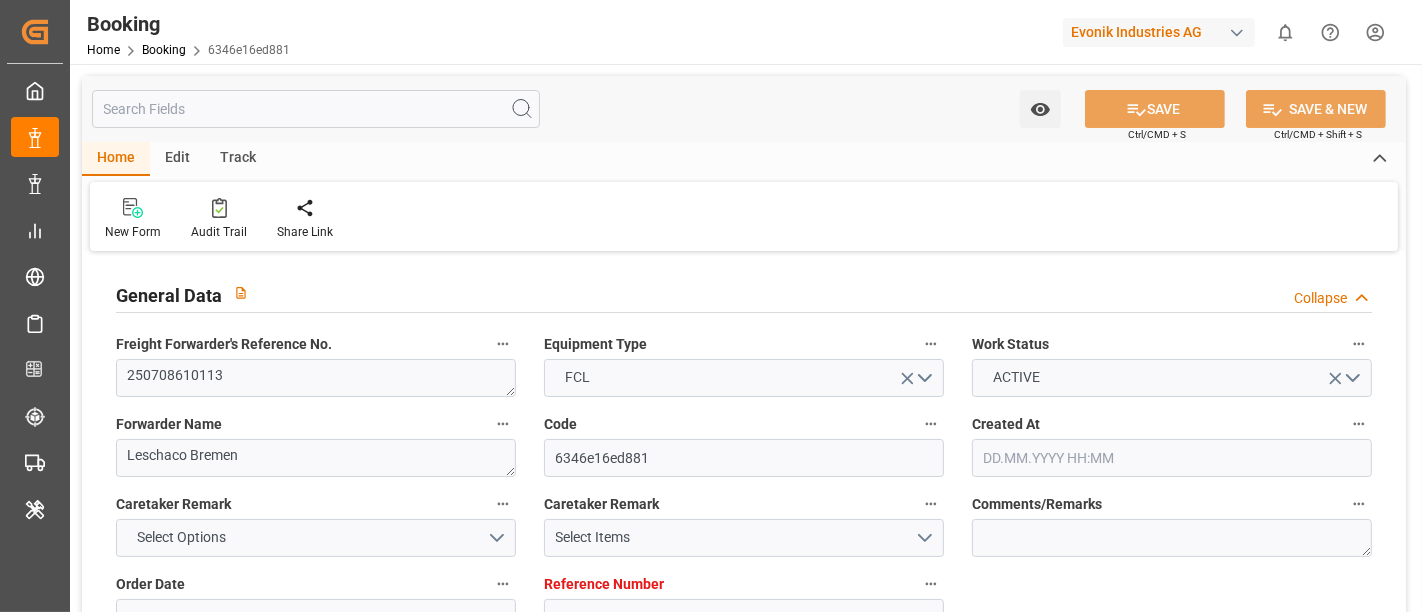 type on "4006619021" 